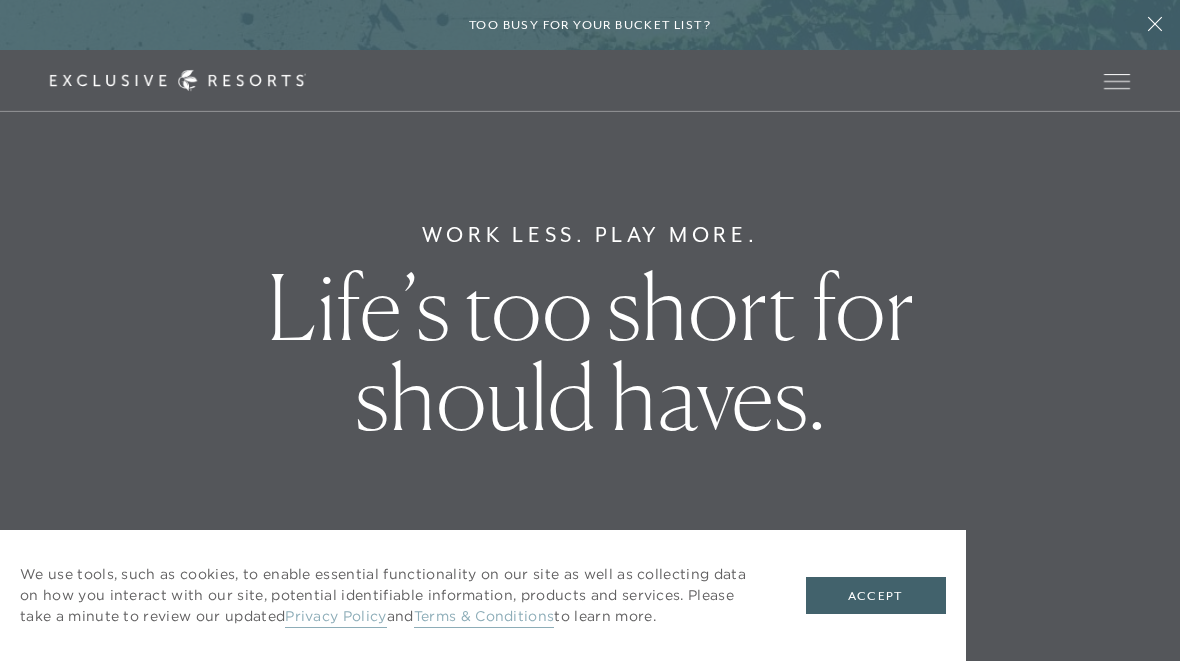 scroll, scrollTop: 0, scrollLeft: 0, axis: both 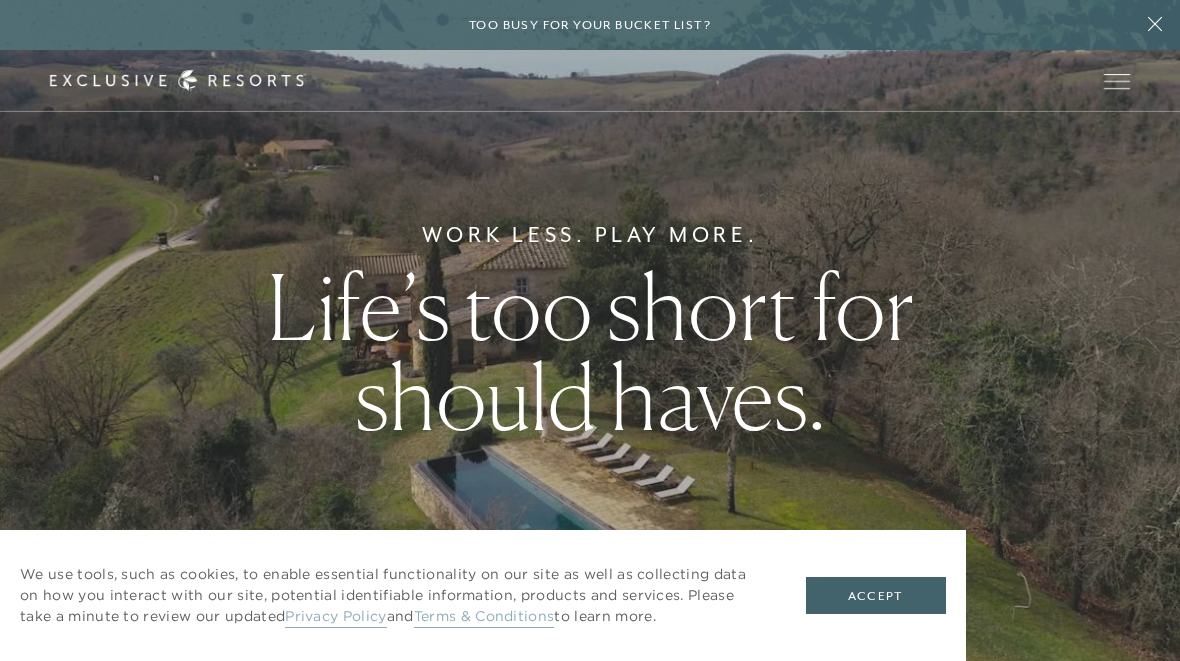 click on "Accept" at bounding box center [876, 596] 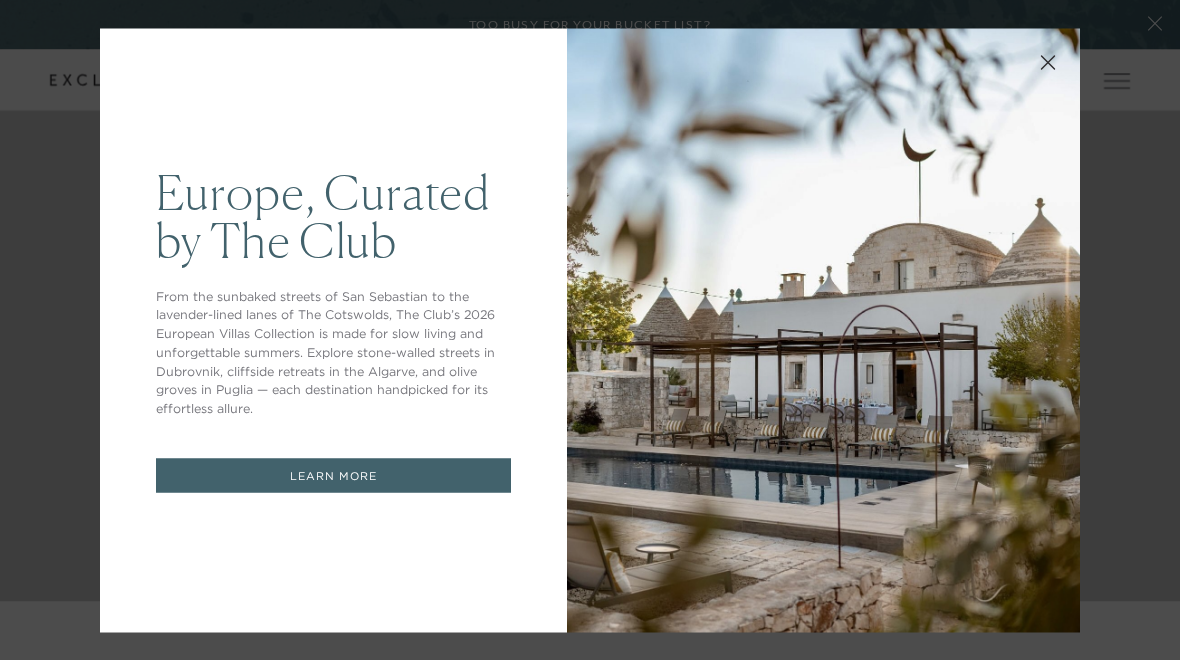 scroll, scrollTop: 1453, scrollLeft: 0, axis: vertical 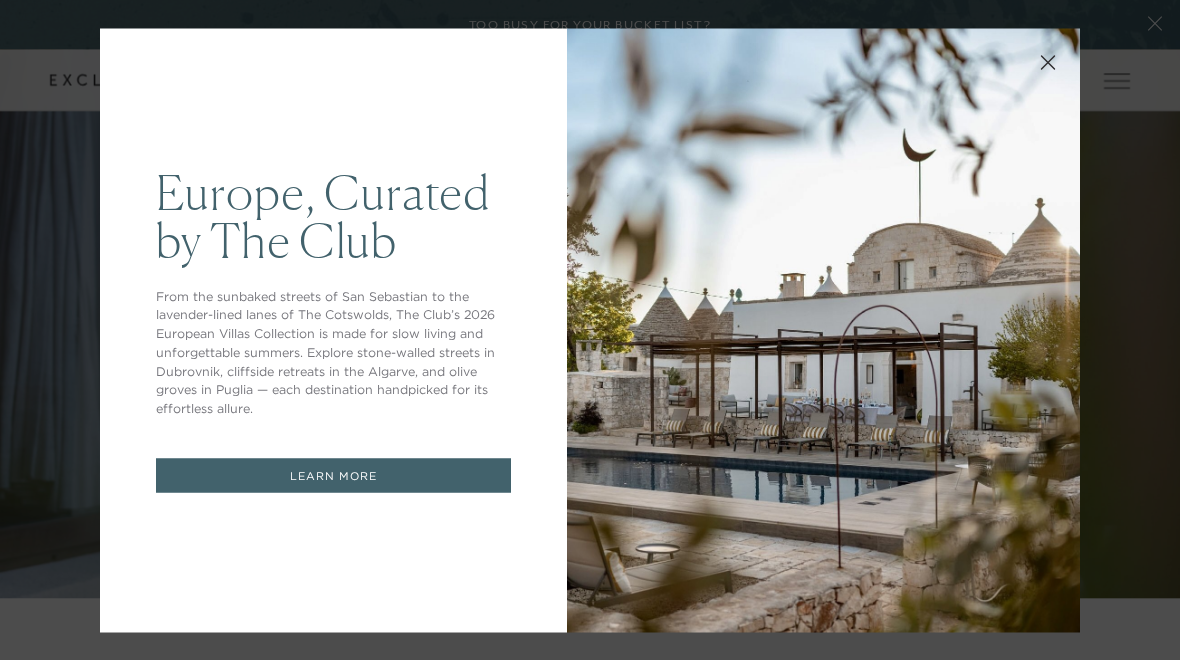 click at bounding box center (1048, 61) 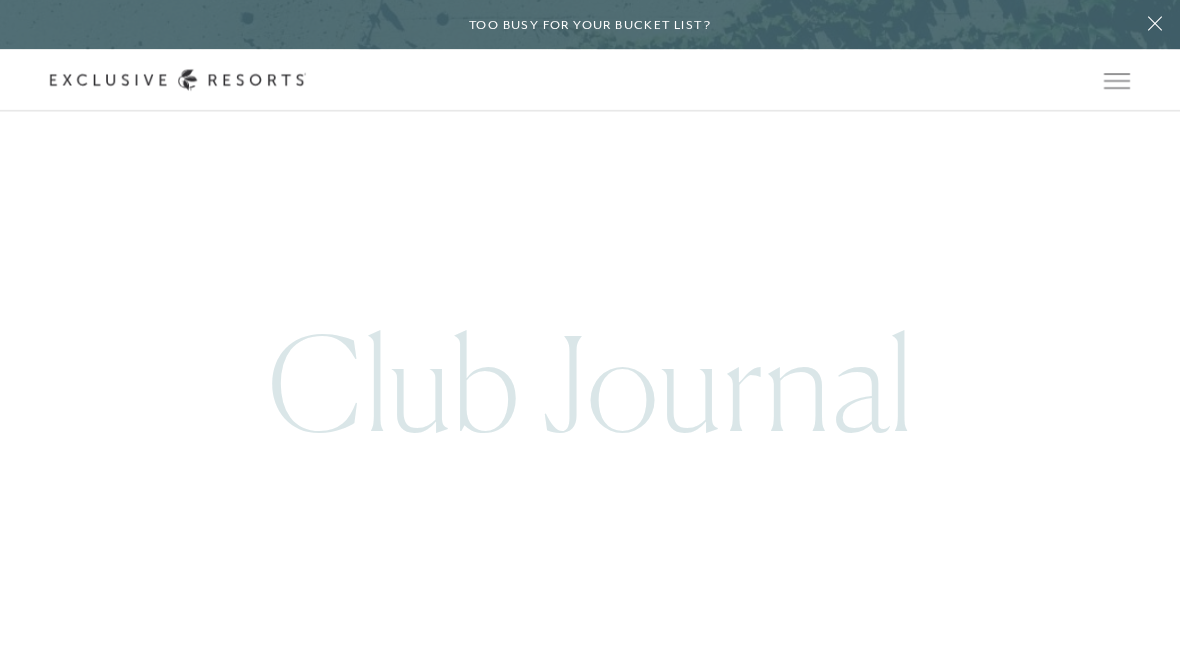 scroll, scrollTop: 7005, scrollLeft: 0, axis: vertical 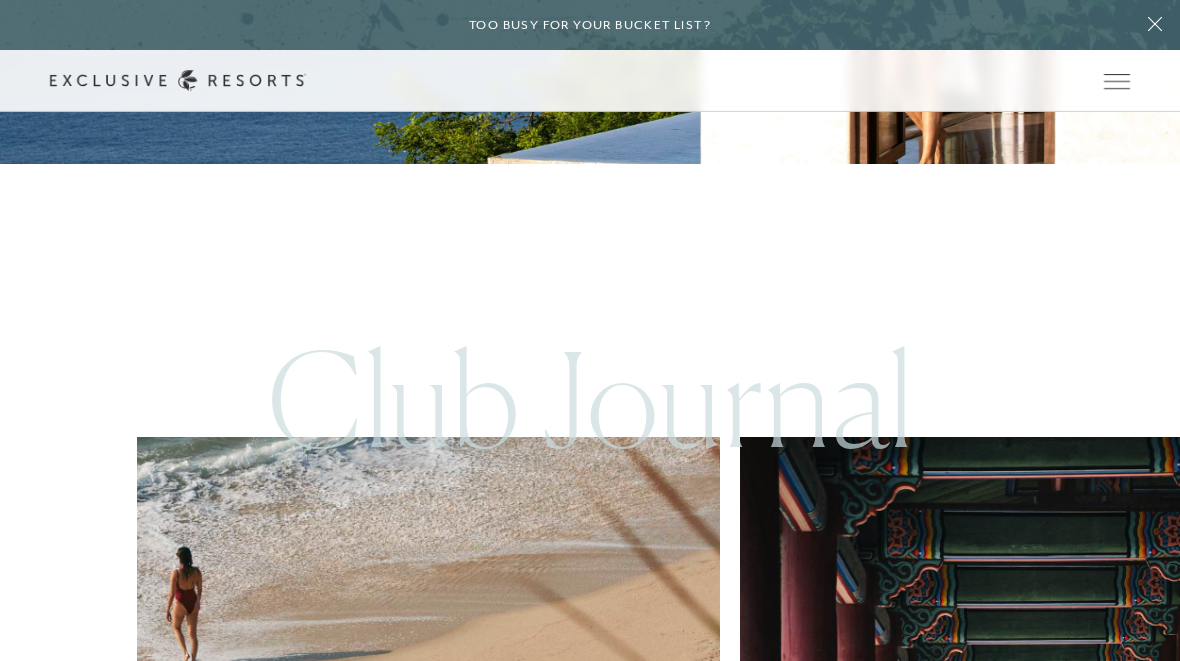 click on "Plans & Pricing" at bounding box center [221, -33] 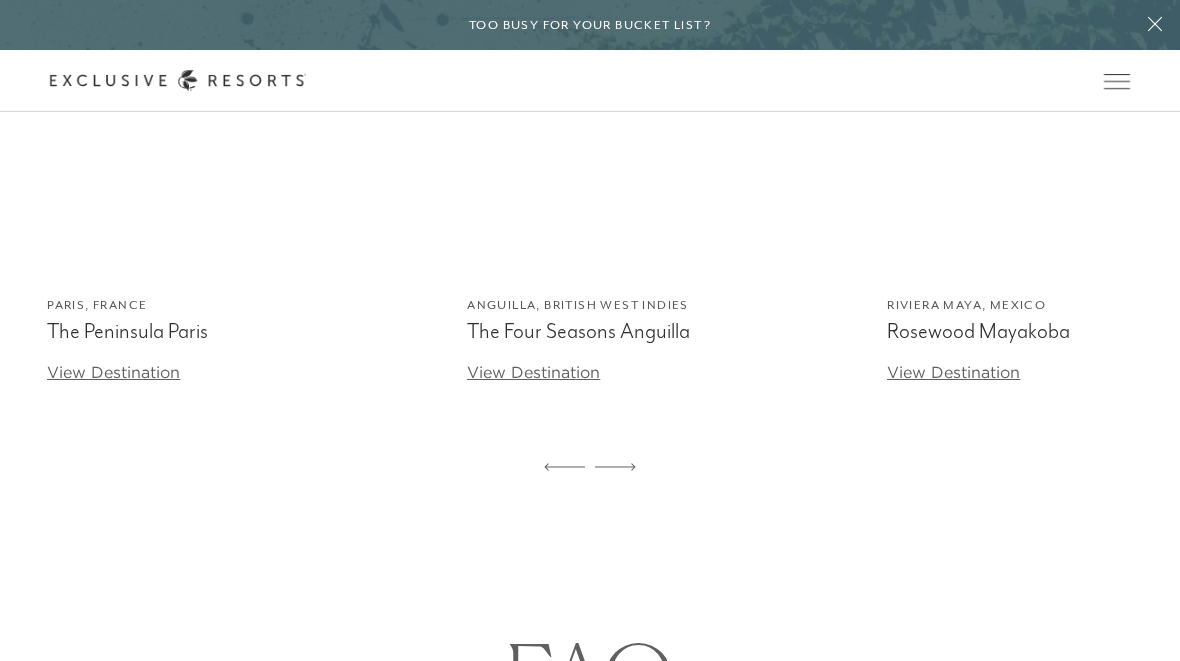 scroll, scrollTop: 6126, scrollLeft: 0, axis: vertical 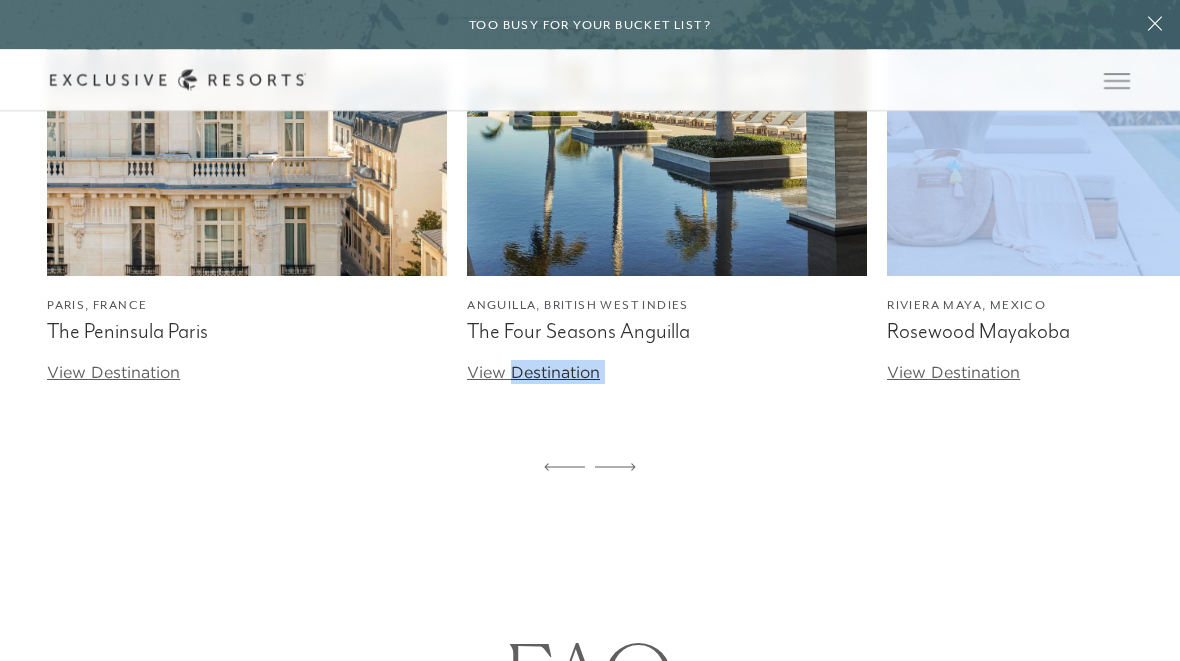 click on "Riviera Maya, Mexico" at bounding box center [1087, 306] 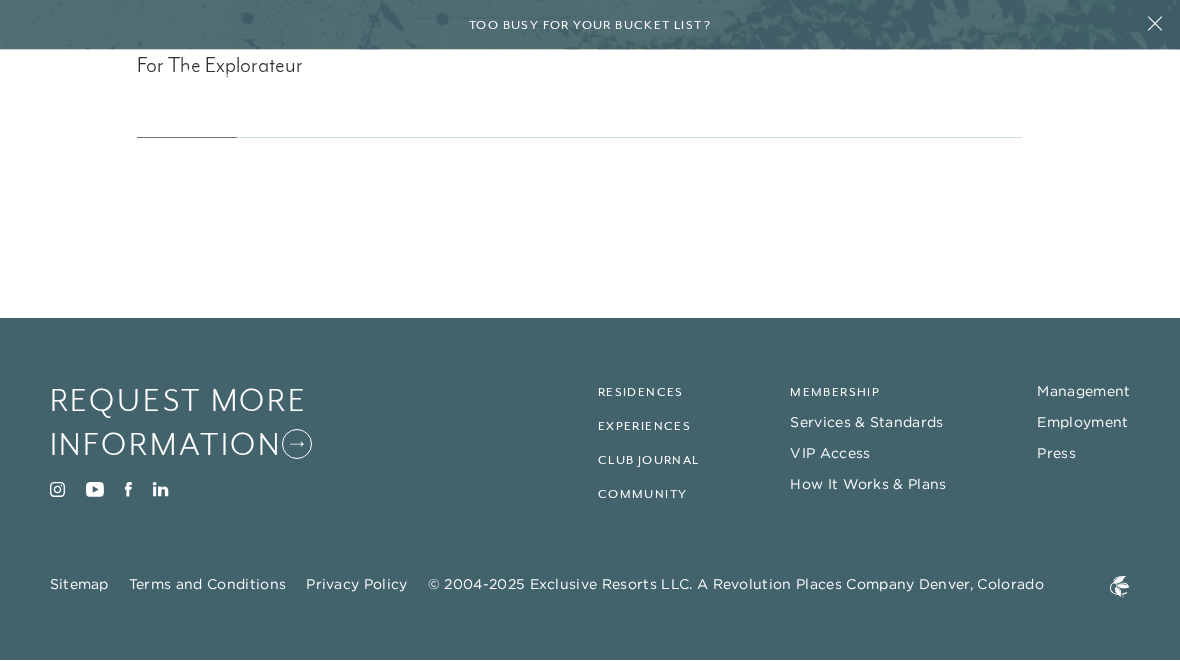scroll, scrollTop: 0, scrollLeft: 0, axis: both 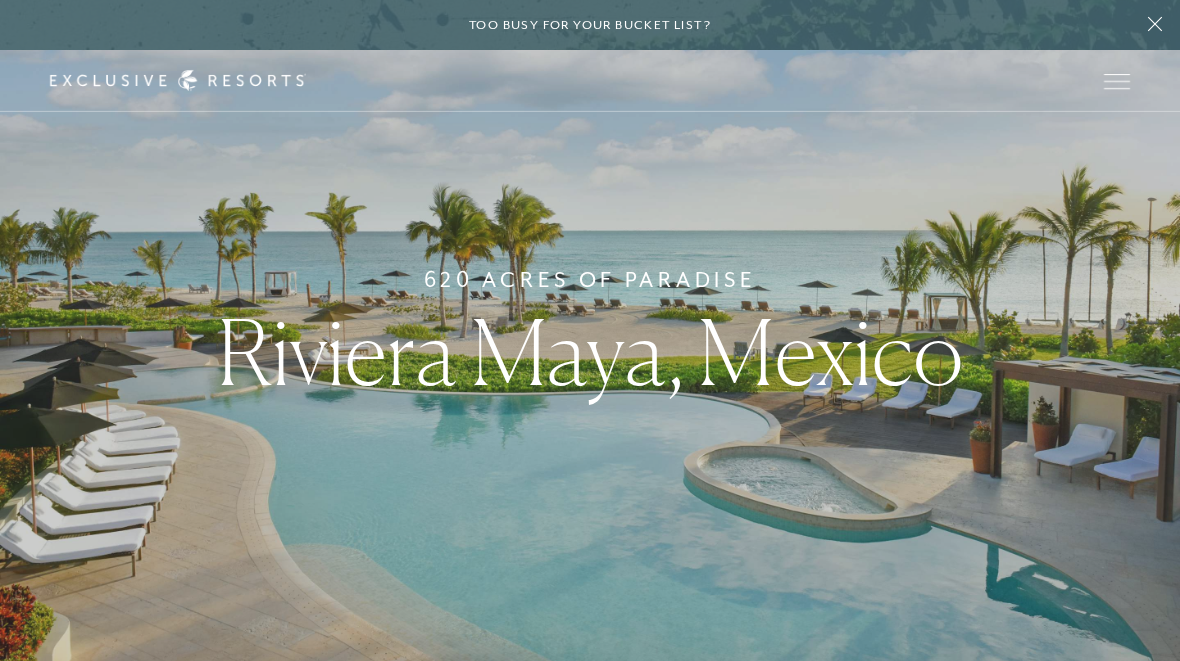 click 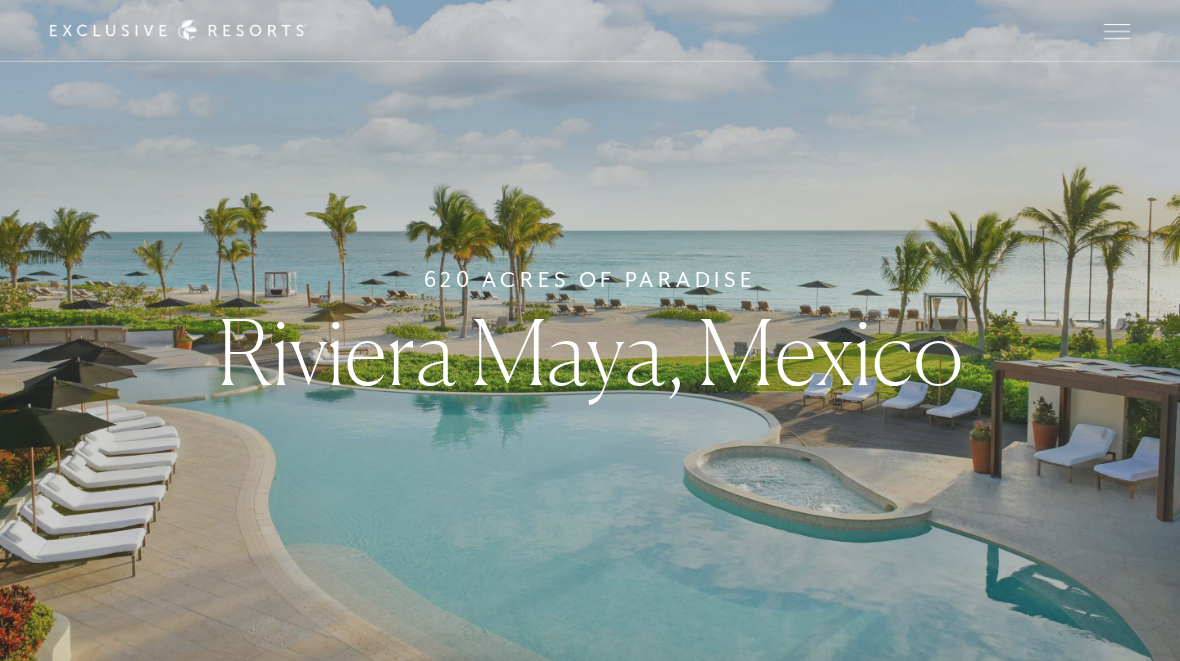 click on "620 Acres of Paradise Riviera Maya, Mexico" 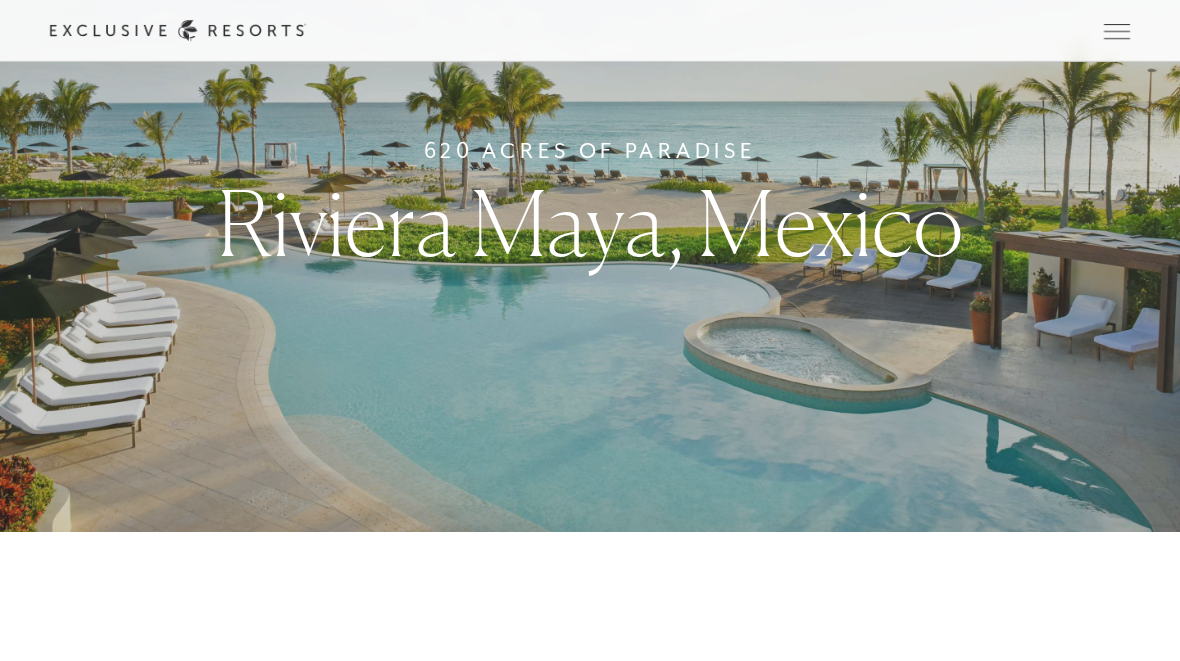 scroll, scrollTop: 0, scrollLeft: 0, axis: both 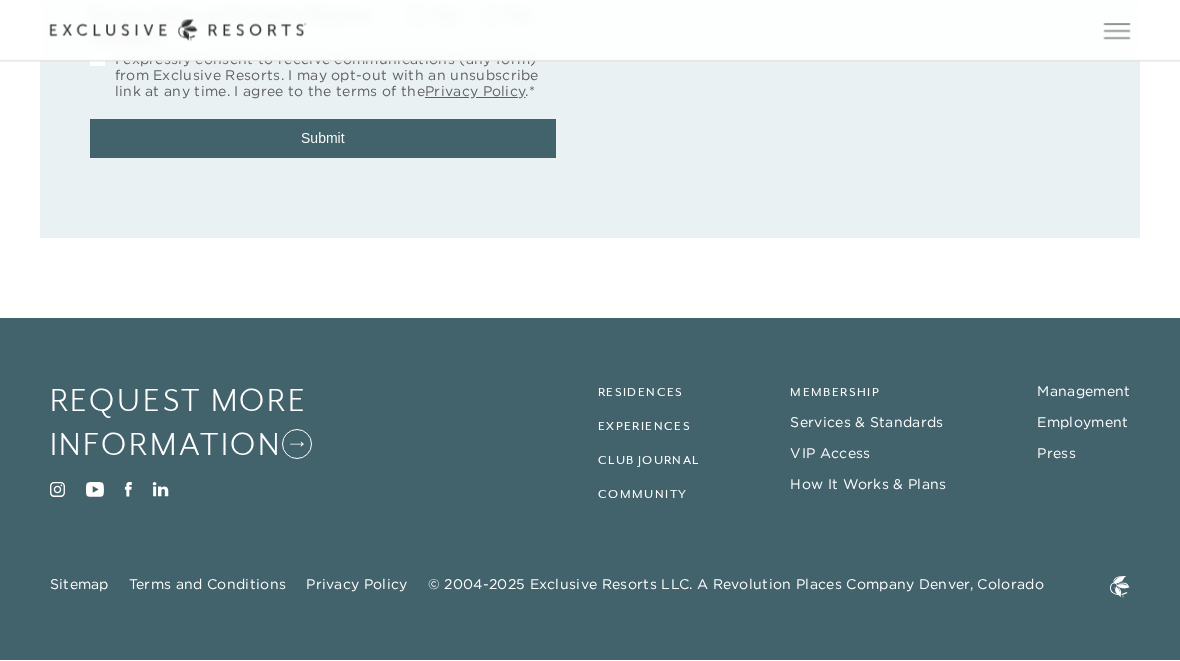 click on "Residences" at bounding box center (641, 393) 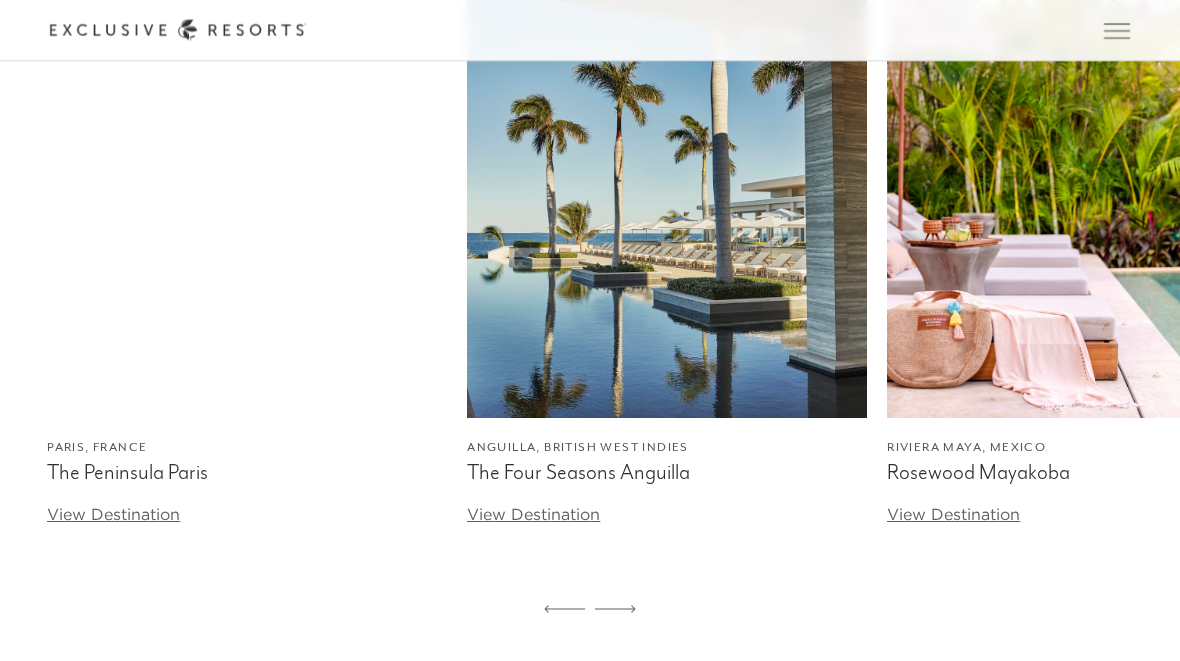 scroll, scrollTop: 4049, scrollLeft: 0, axis: vertical 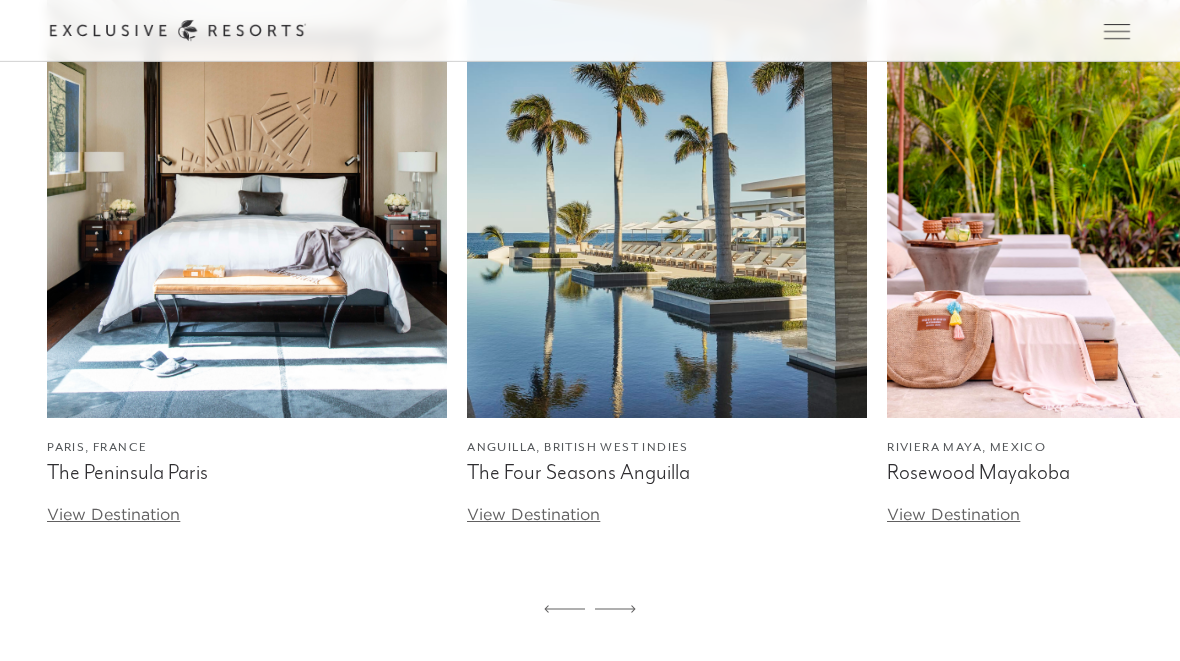 click at bounding box center (615, 610) 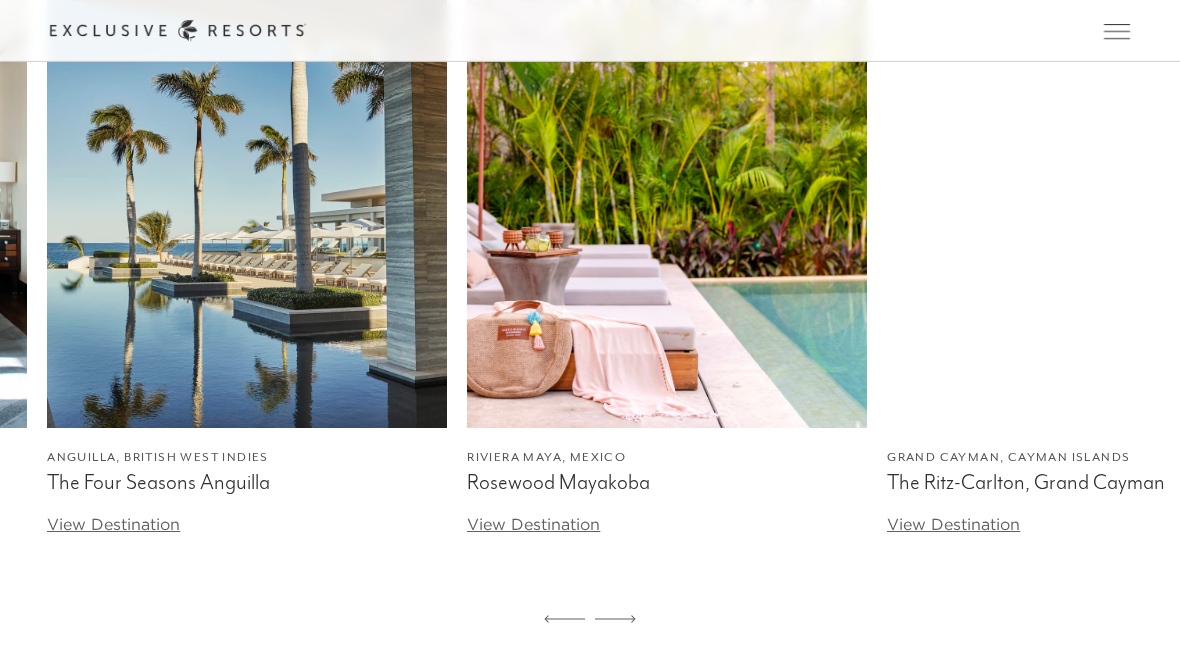 scroll, scrollTop: 4038, scrollLeft: 0, axis: vertical 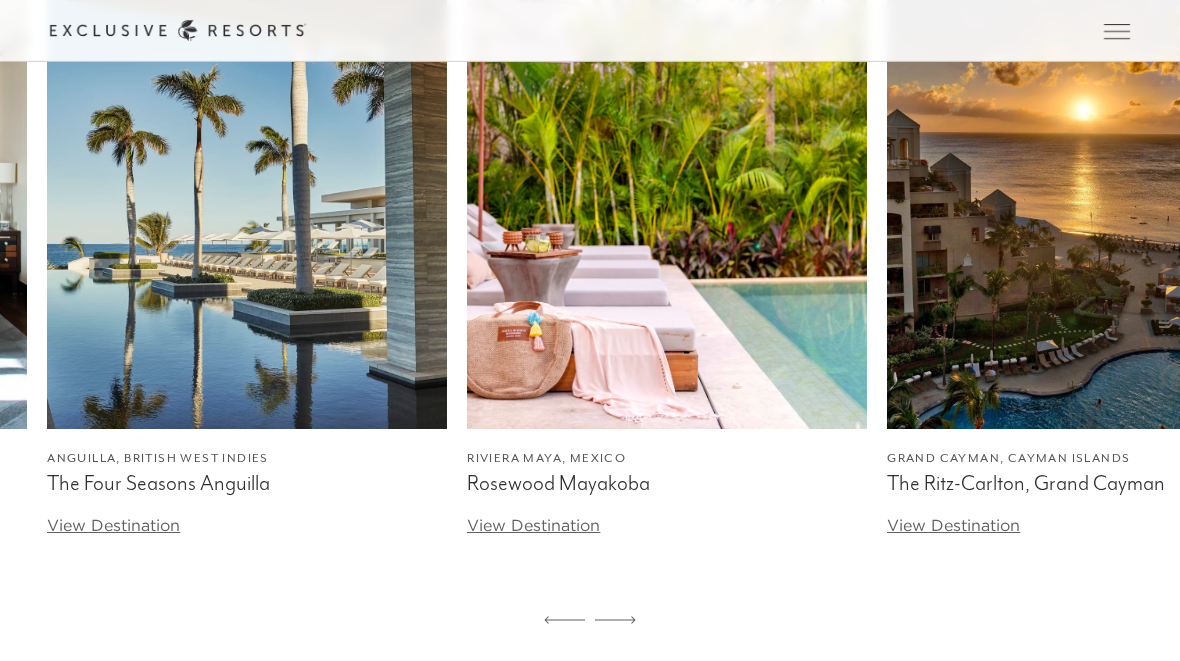 click 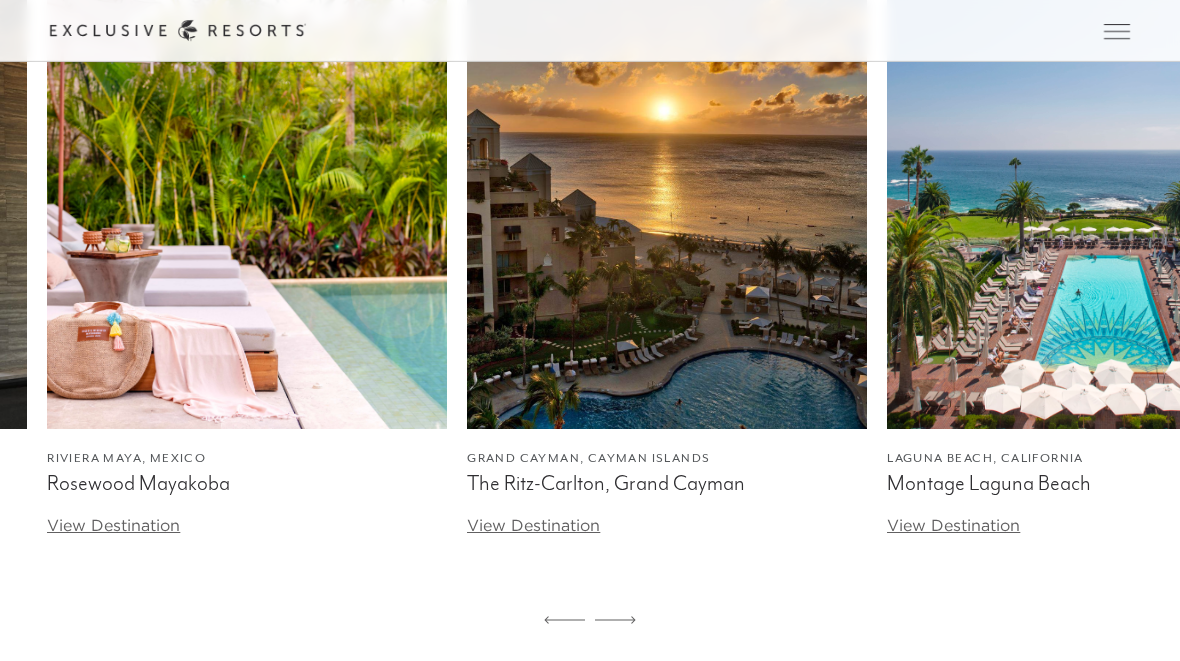 click 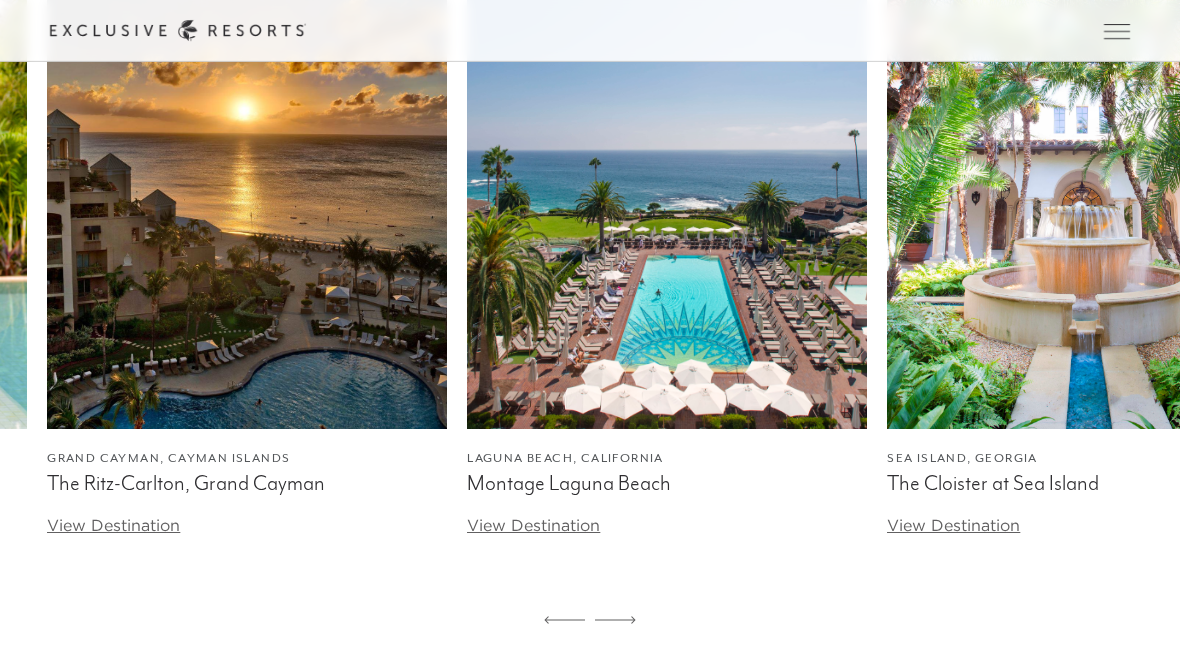 click at bounding box center [615, 621] 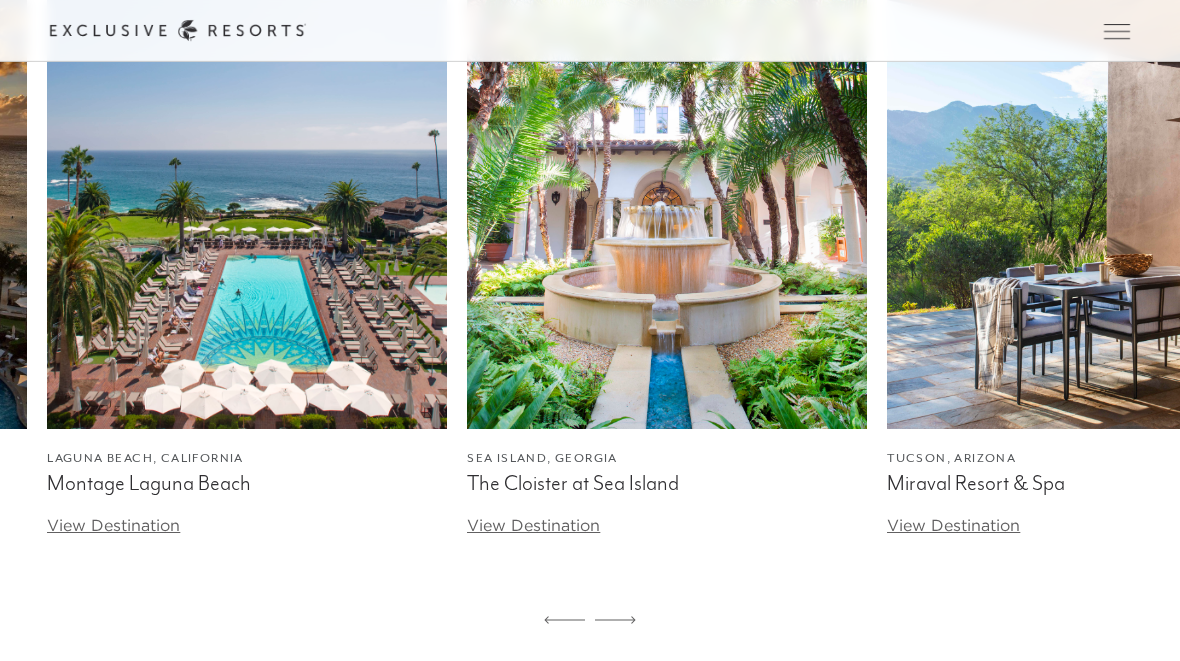 click 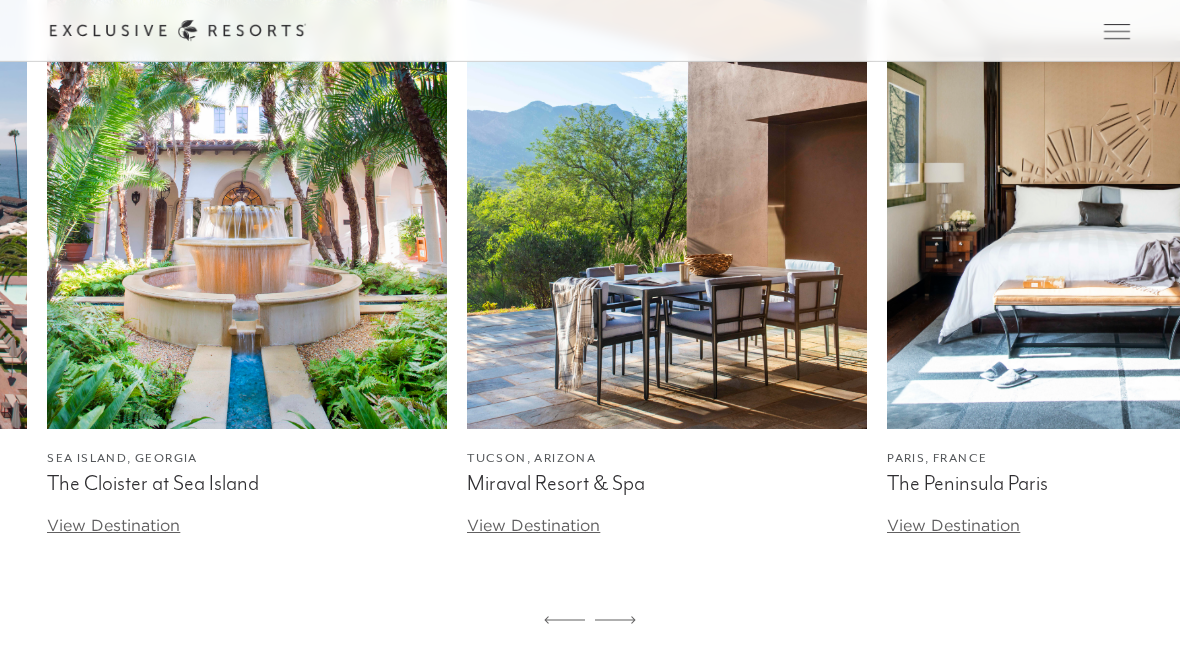 click at bounding box center (615, 621) 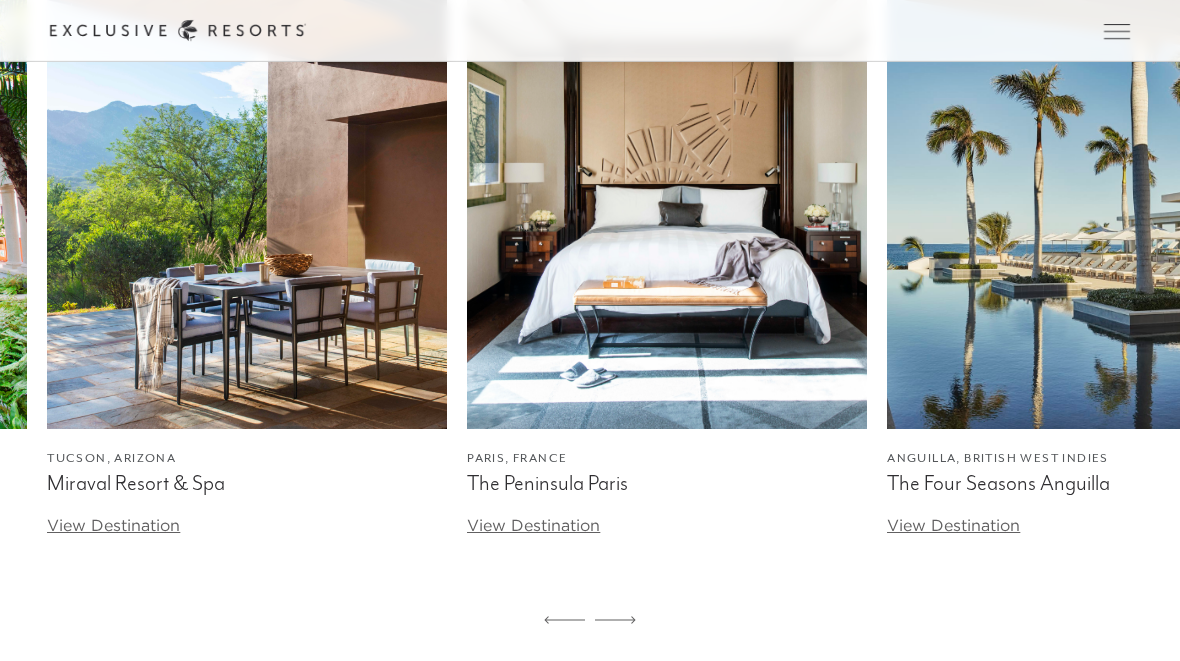 click 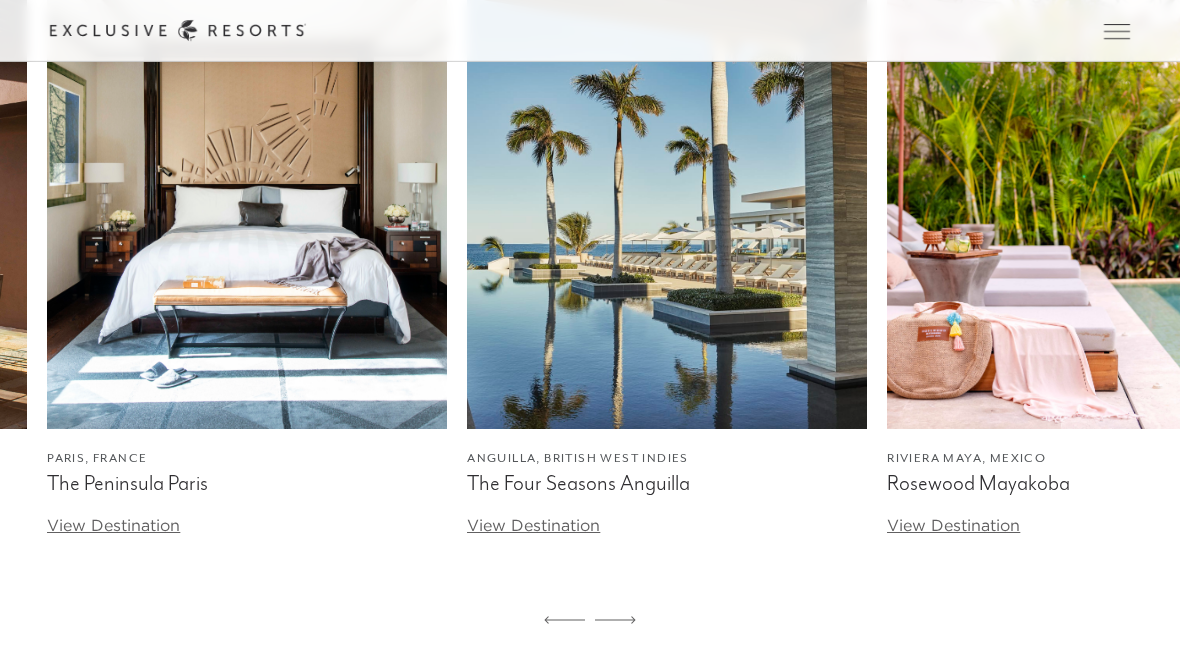 click at bounding box center [615, 621] 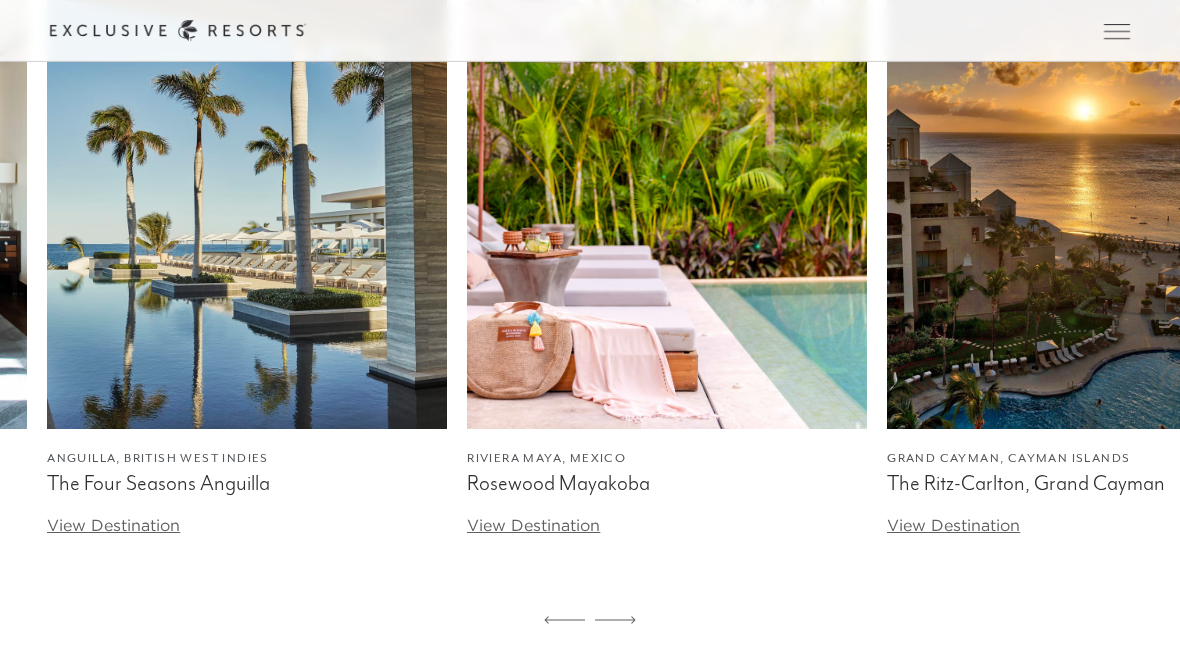 click at bounding box center (564, 621) 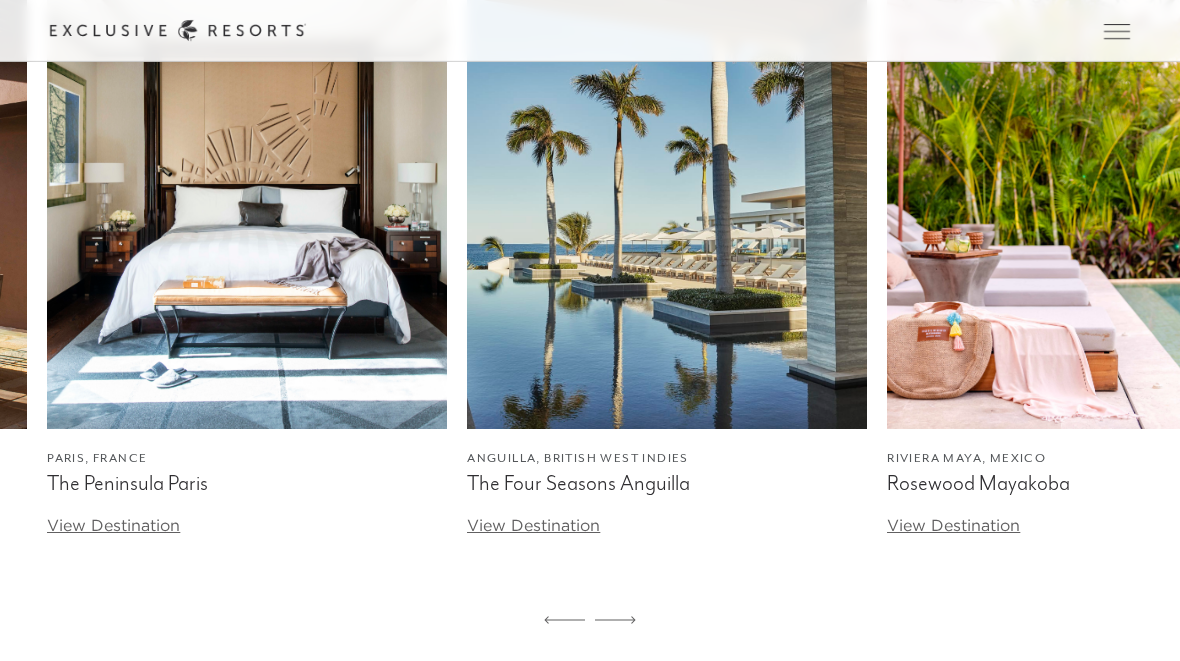 click on "View Destination" at bounding box center [533, 525] 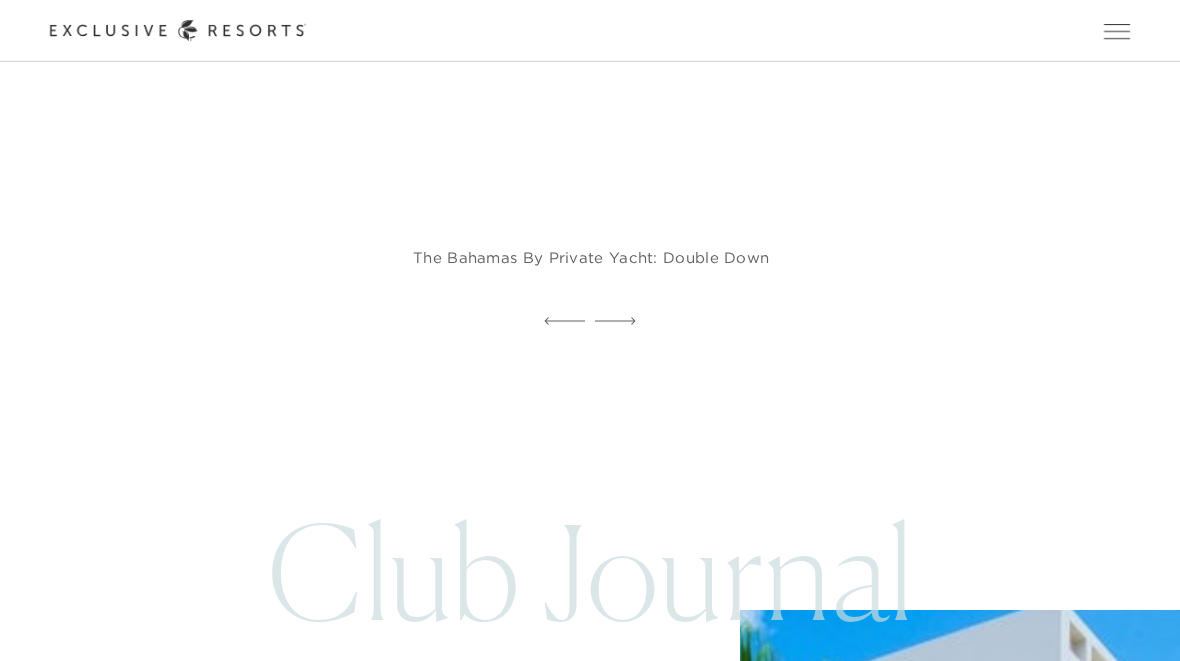 scroll, scrollTop: 3636, scrollLeft: 0, axis: vertical 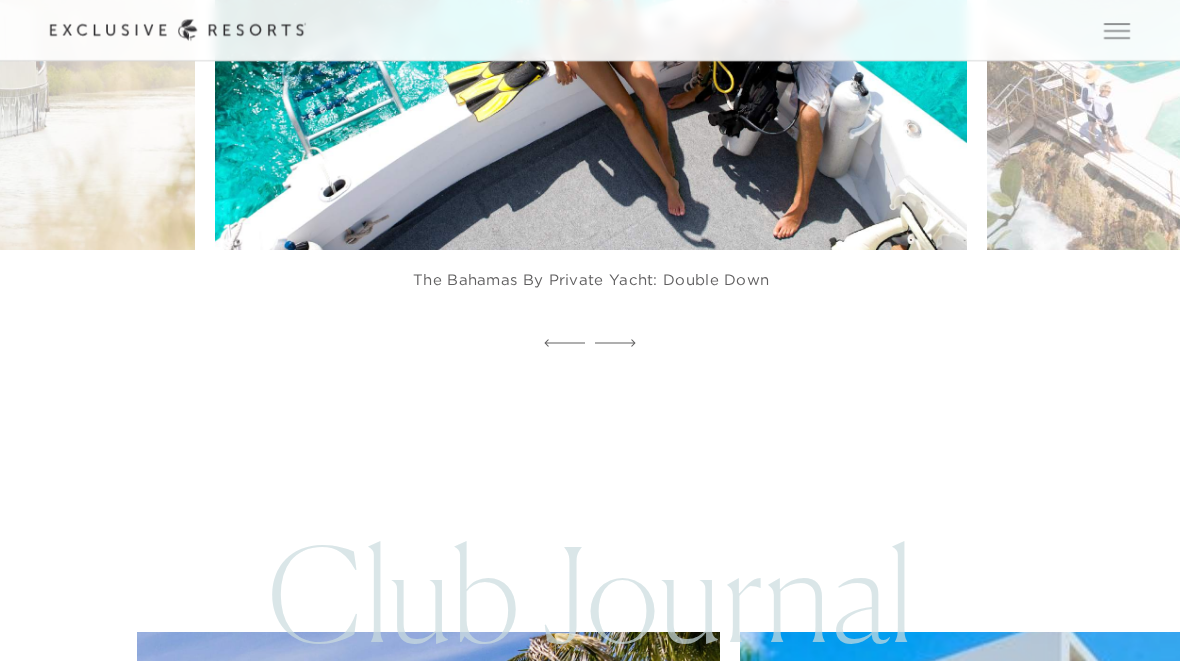 click on "The Bahamas by Private Yacht: Double Down" at bounding box center (591, 291) 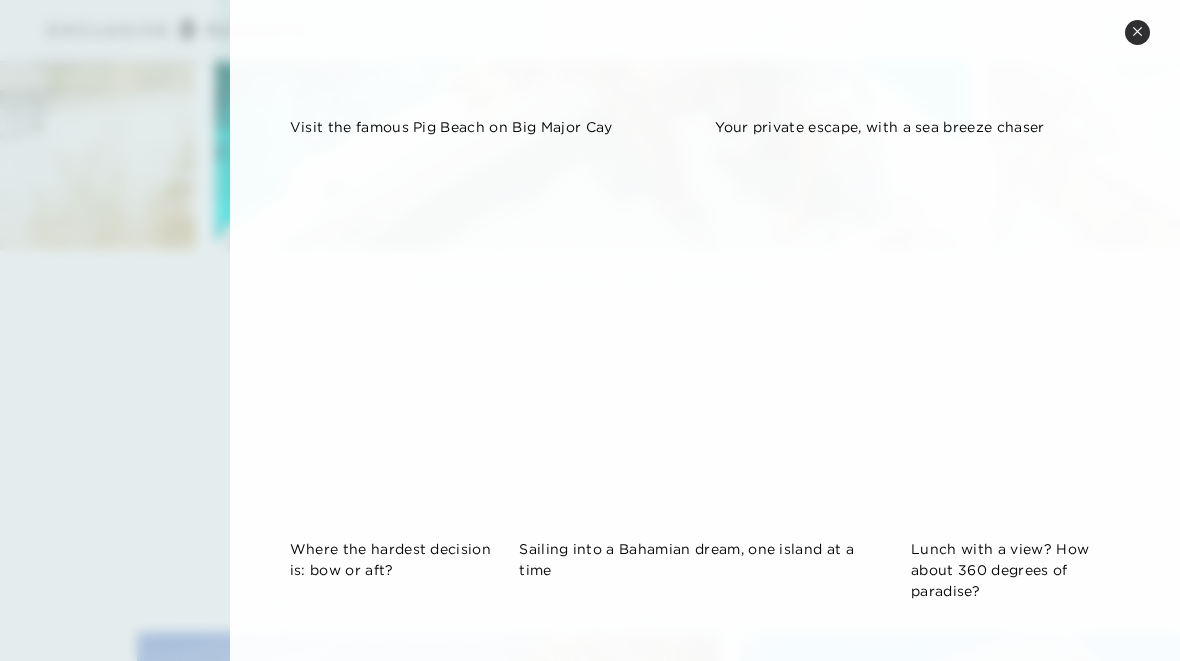 scroll, scrollTop: 853, scrollLeft: 0, axis: vertical 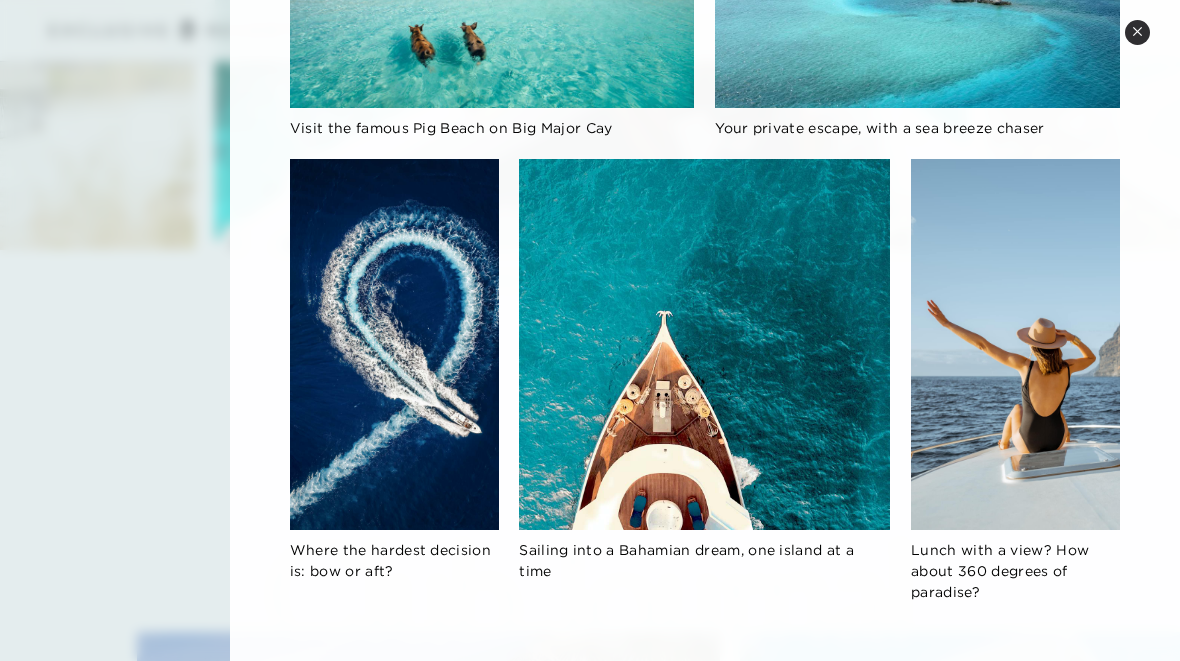 click at bounding box center [704, 344] 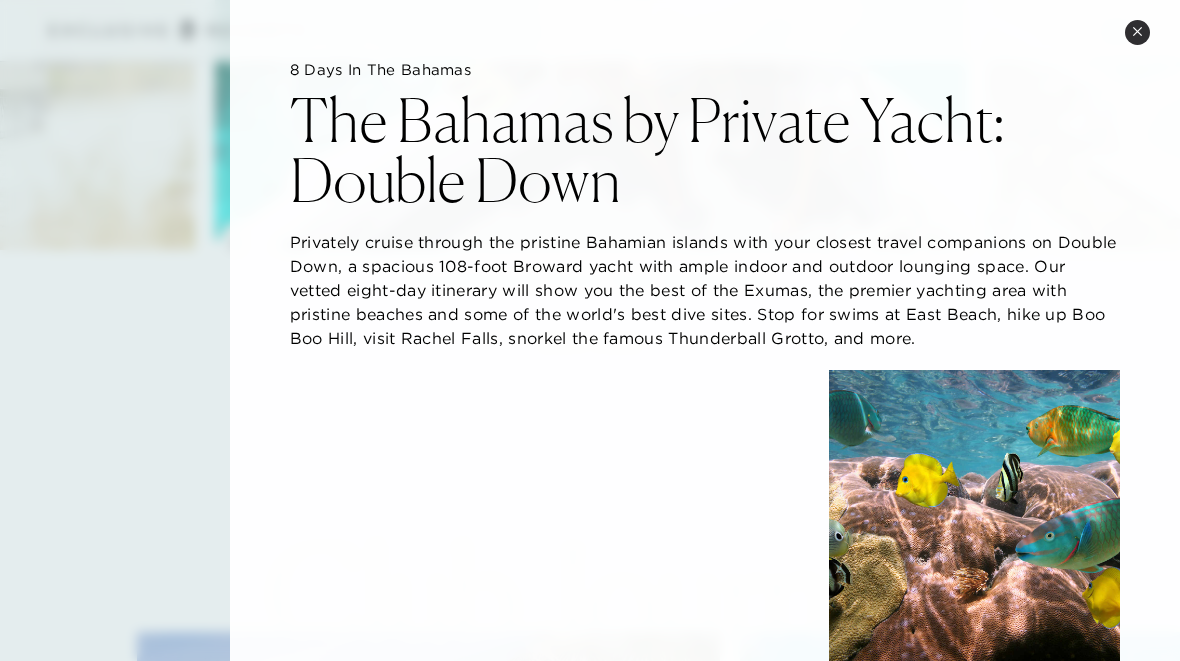 scroll, scrollTop: 0, scrollLeft: 0, axis: both 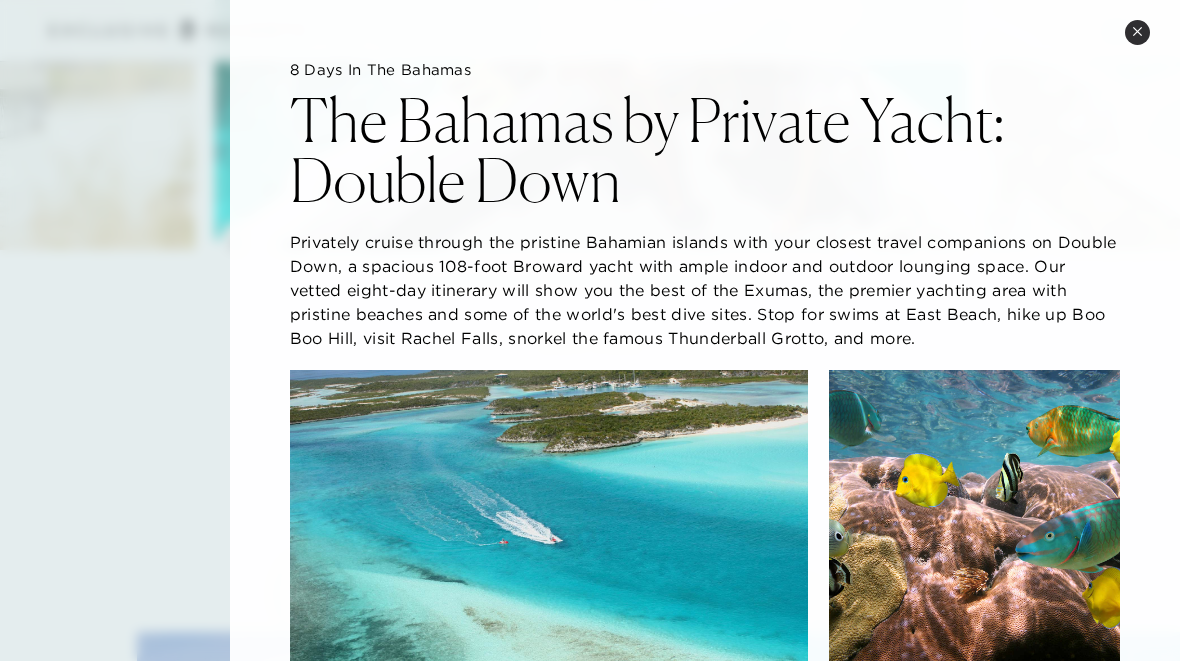 click 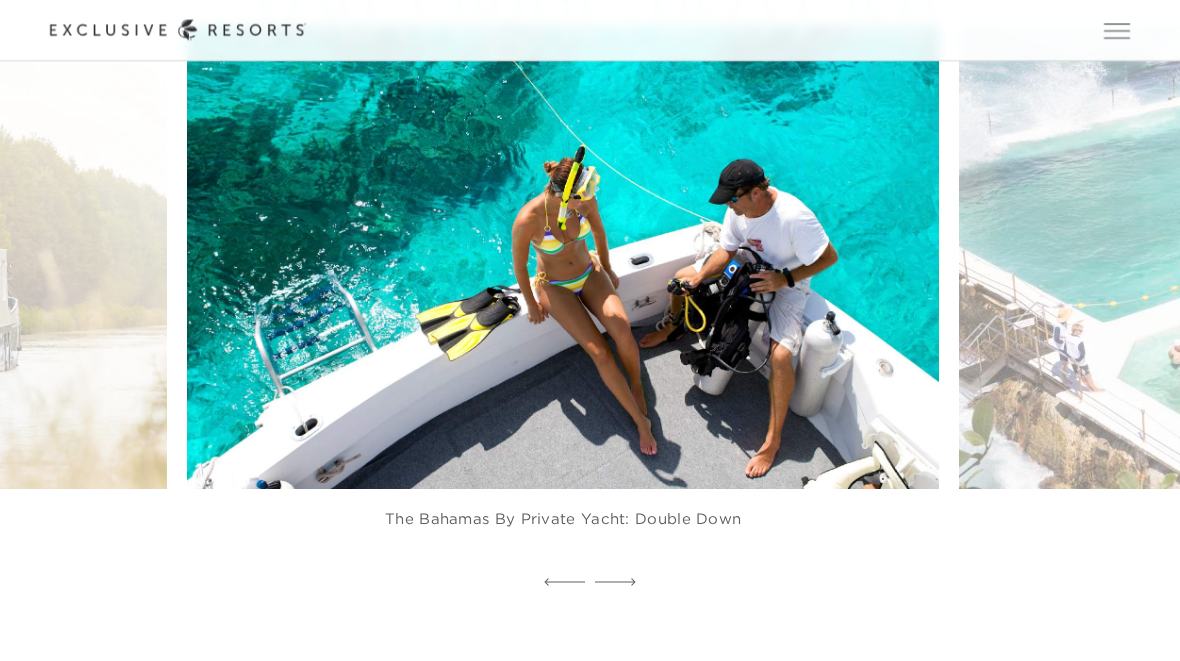 scroll, scrollTop: 3398, scrollLeft: 0, axis: vertical 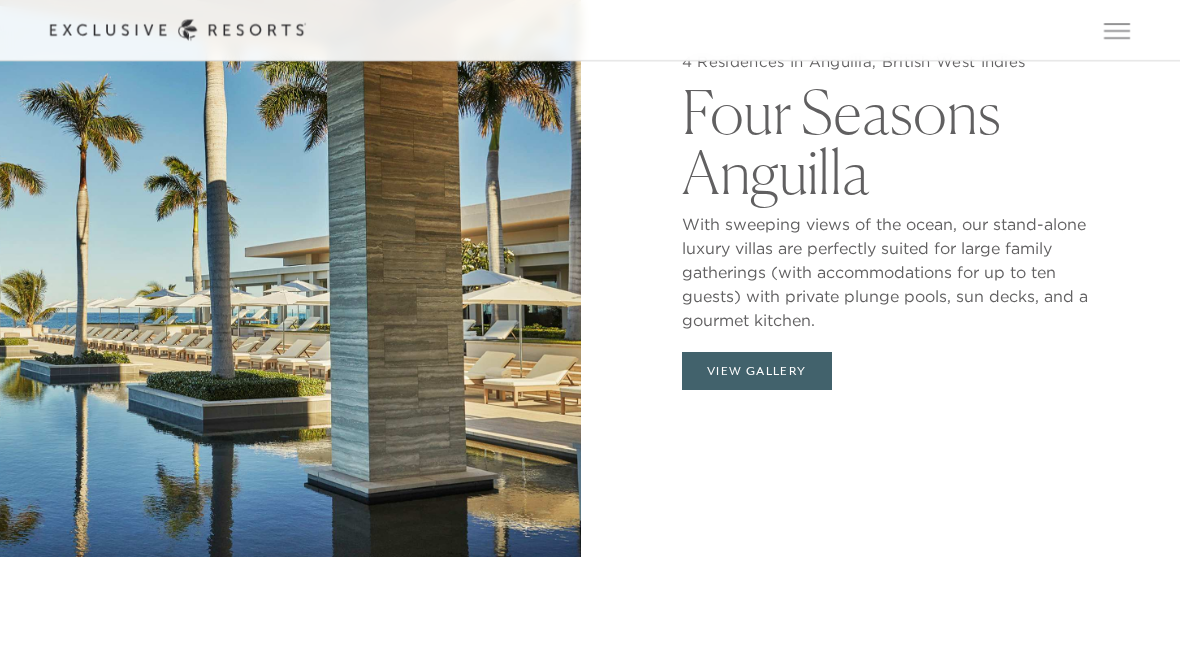 click on "View Gallery" at bounding box center (757, 372) 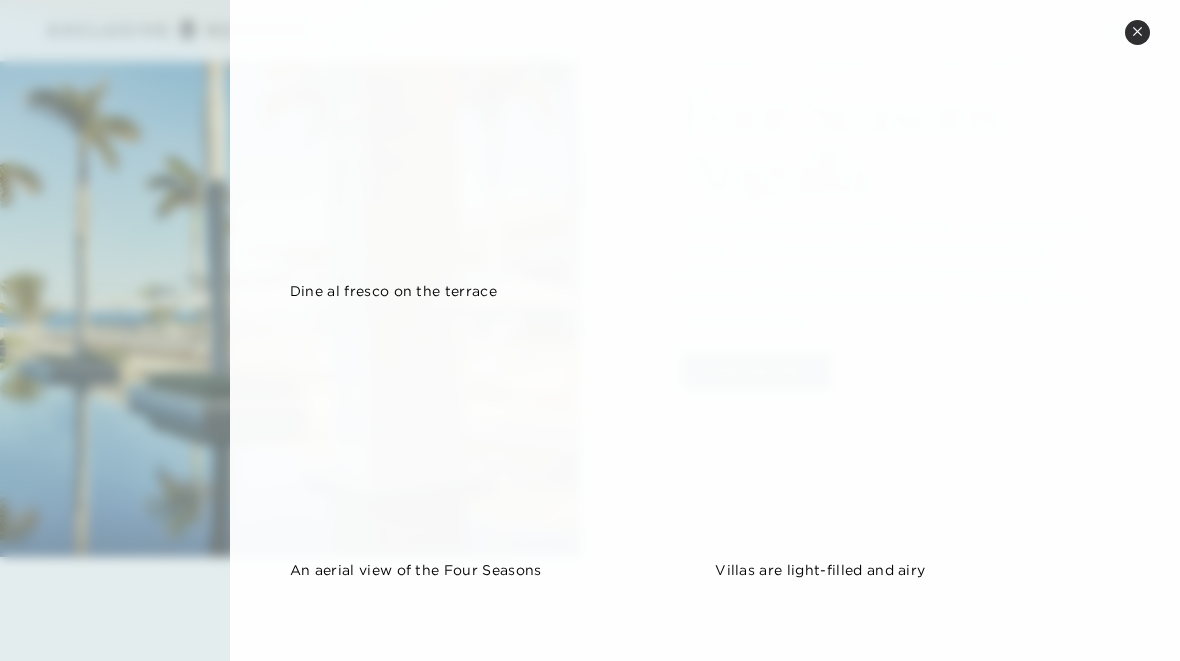 scroll, scrollTop: 1366, scrollLeft: 0, axis: vertical 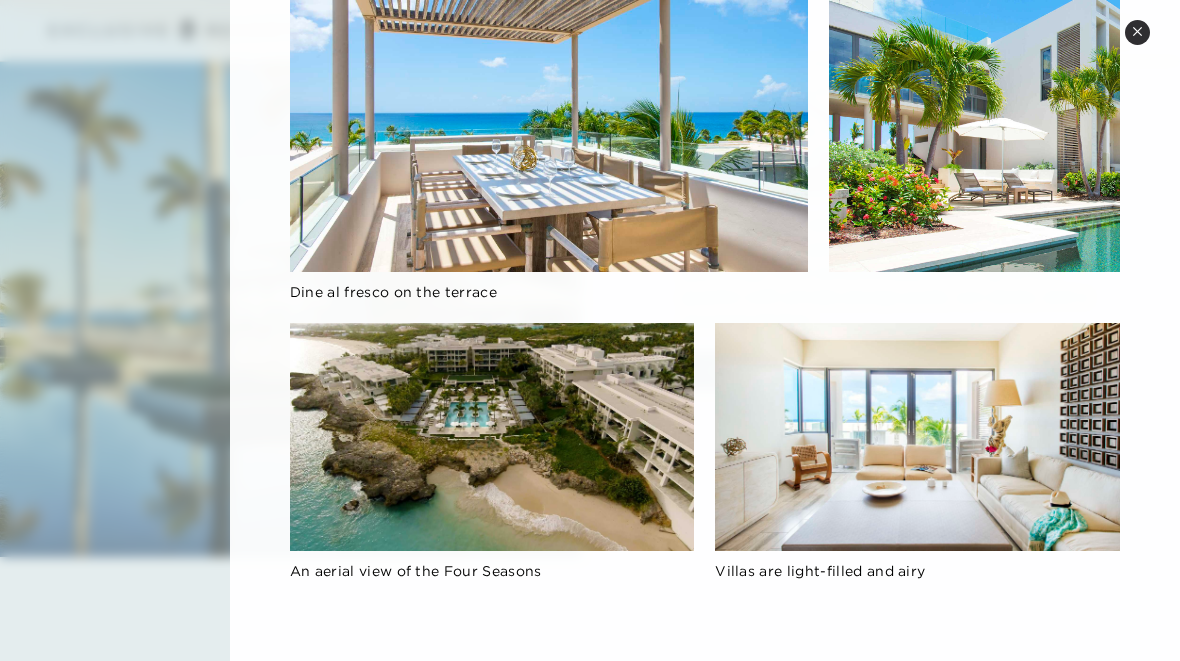 click at bounding box center (492, 437) 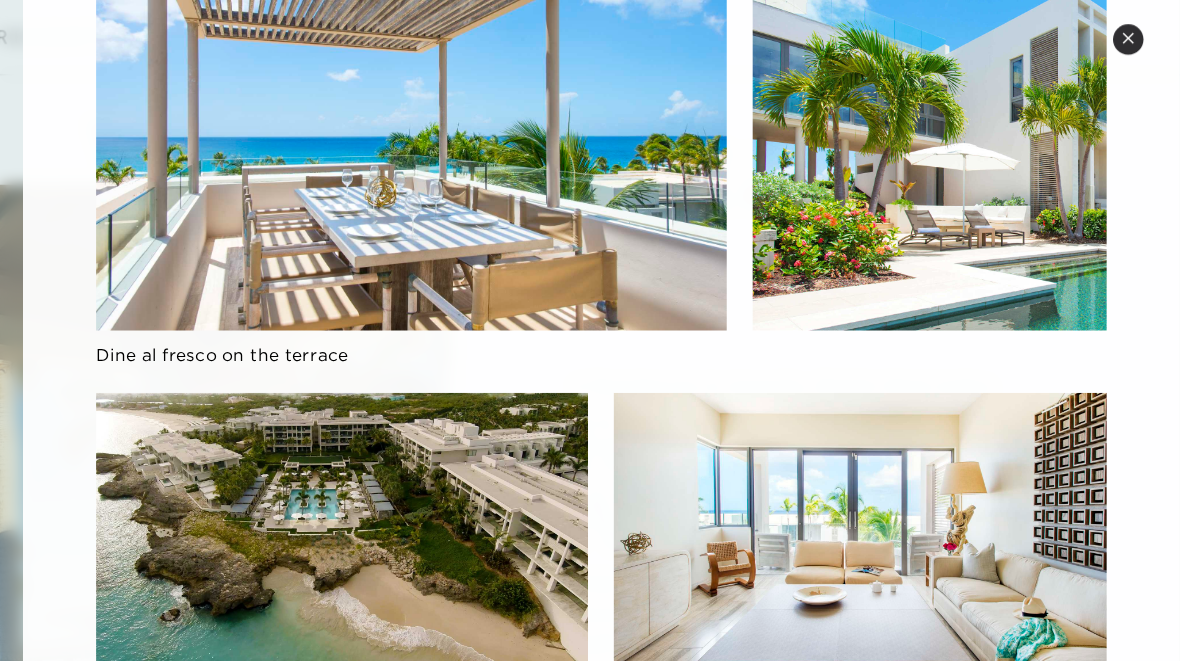 scroll, scrollTop: 1358, scrollLeft: 0, axis: vertical 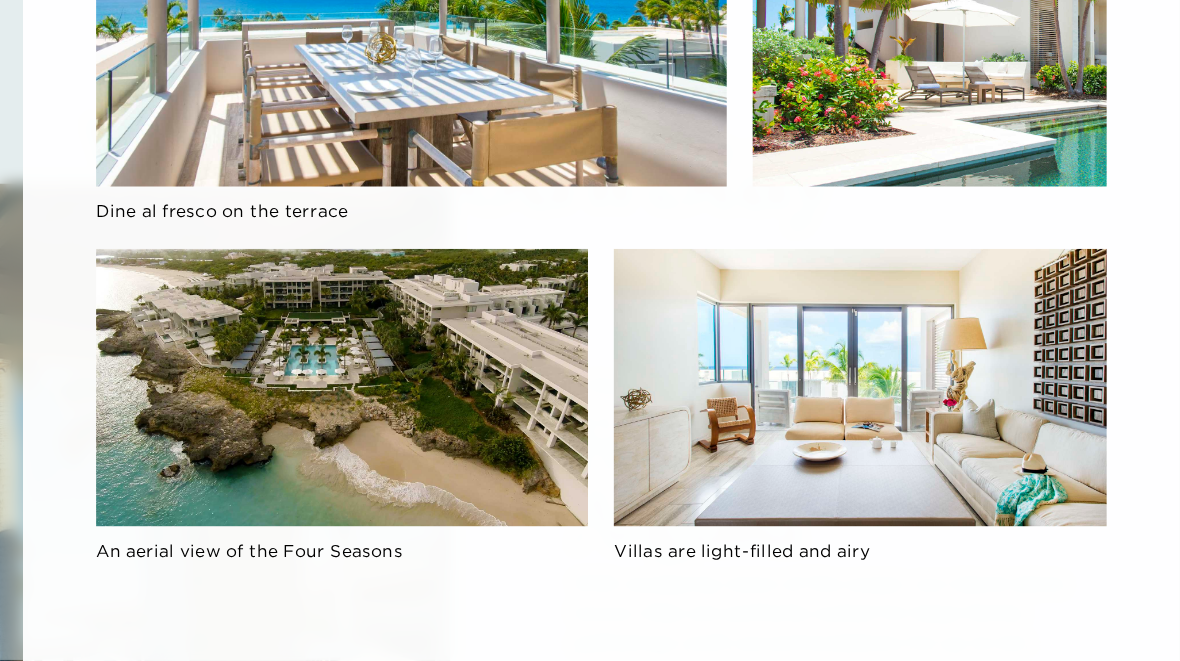 click on "[CITY], [STATE] [STATE] [STATE] With sweeping views of the ocean, our stand-alone luxury villas are perfectly suited for large family gatherings (with accommodations for up to ten guests) with private plunge pools, sun decks, and a gourmet kitchen. The resort pool is steps from the sand Lounge poolside with a view of the [REGION] Windows open to let in sea air and views Sun yourself next to the private plunge pool Outdoor showers are the best showers Dine al fresco on the terrace An aerial view of the [BRAND] Villas are light-filled and airy" 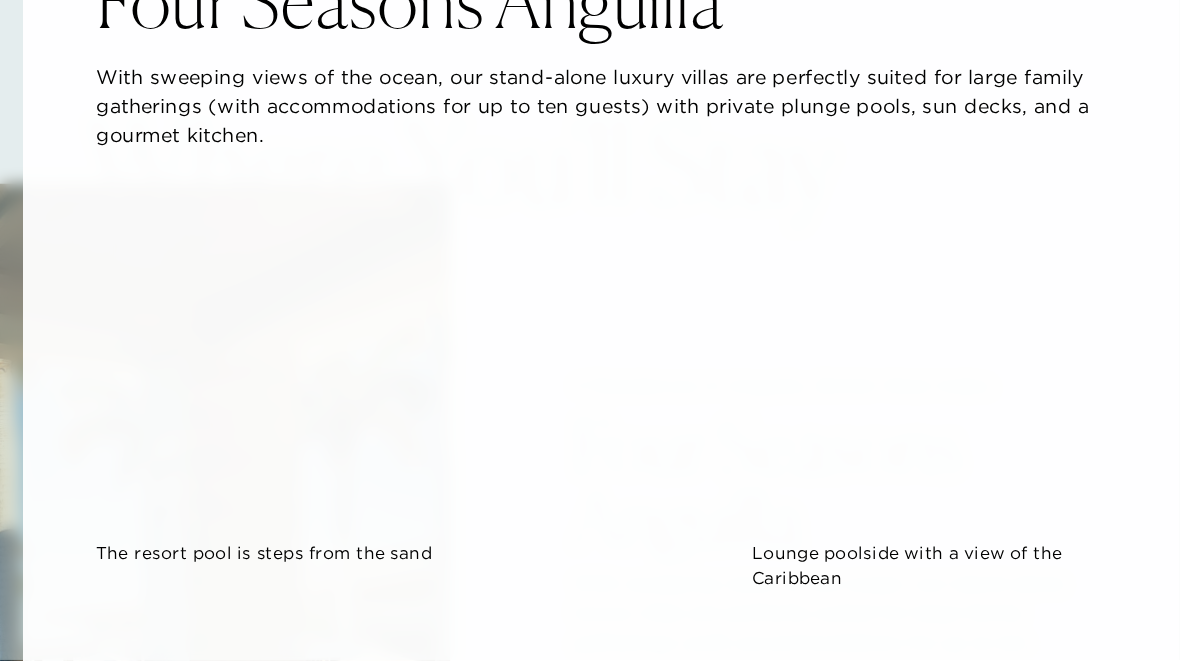 scroll, scrollTop: 0, scrollLeft: 0, axis: both 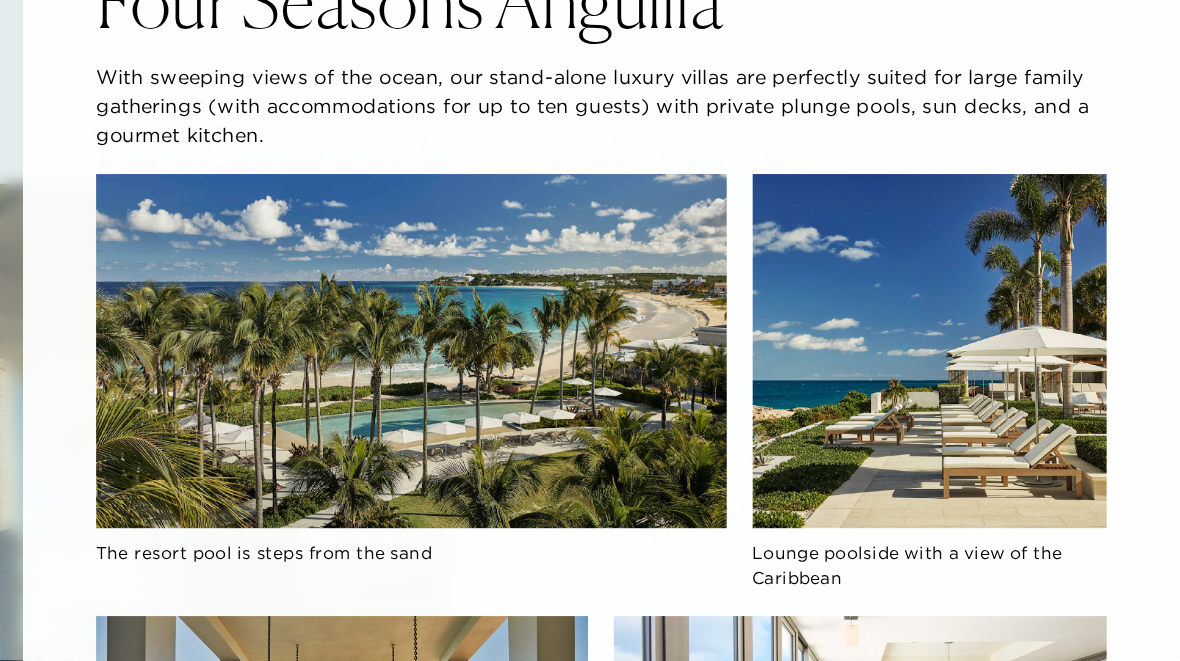 click on "[CITY], [STATE] [STATE] [STATE] With sweeping views of the ocean, our stand-alone luxury villas are perfectly suited for large family gatherings (with accommodations for up to ten guests) with private plunge pools, sun decks, and a gourmet kitchen. The resort pool is steps from the sand Lounge poolside with a view of the [REGION] Windows open to let in sea air and views Sun yourself next to the private plunge pool Outdoor showers are the best showers Dine al fresco on the terrace An aerial view of the [BRAND] Villas are light-filled and airy" 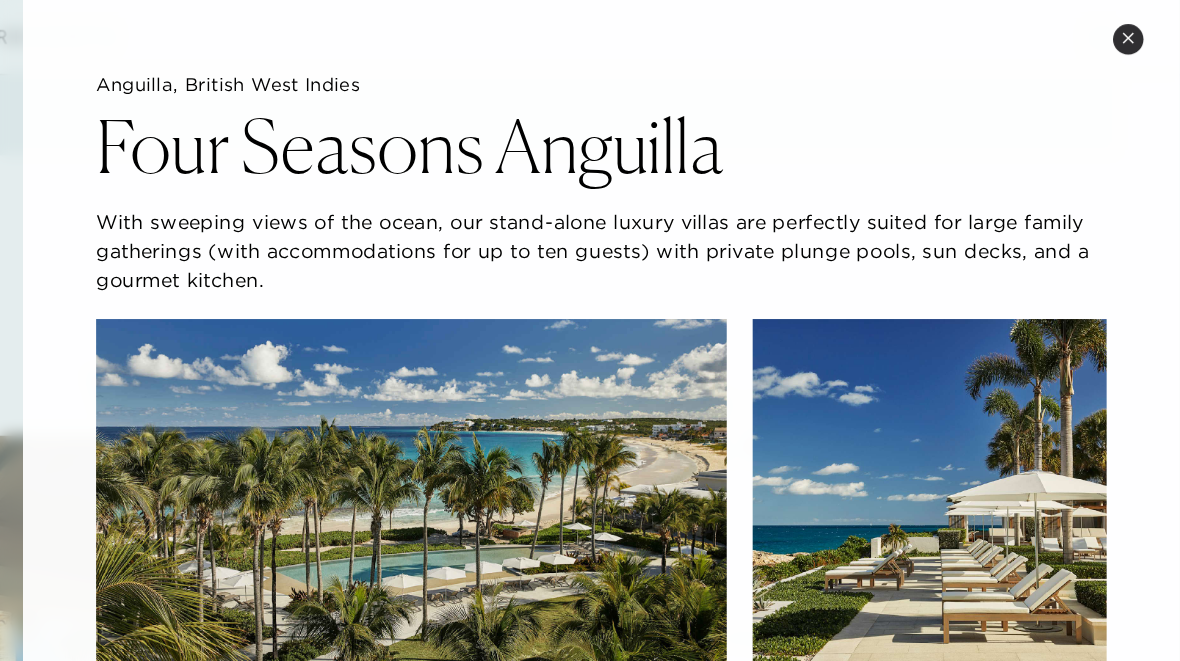 scroll, scrollTop: 1262, scrollLeft: 0, axis: vertical 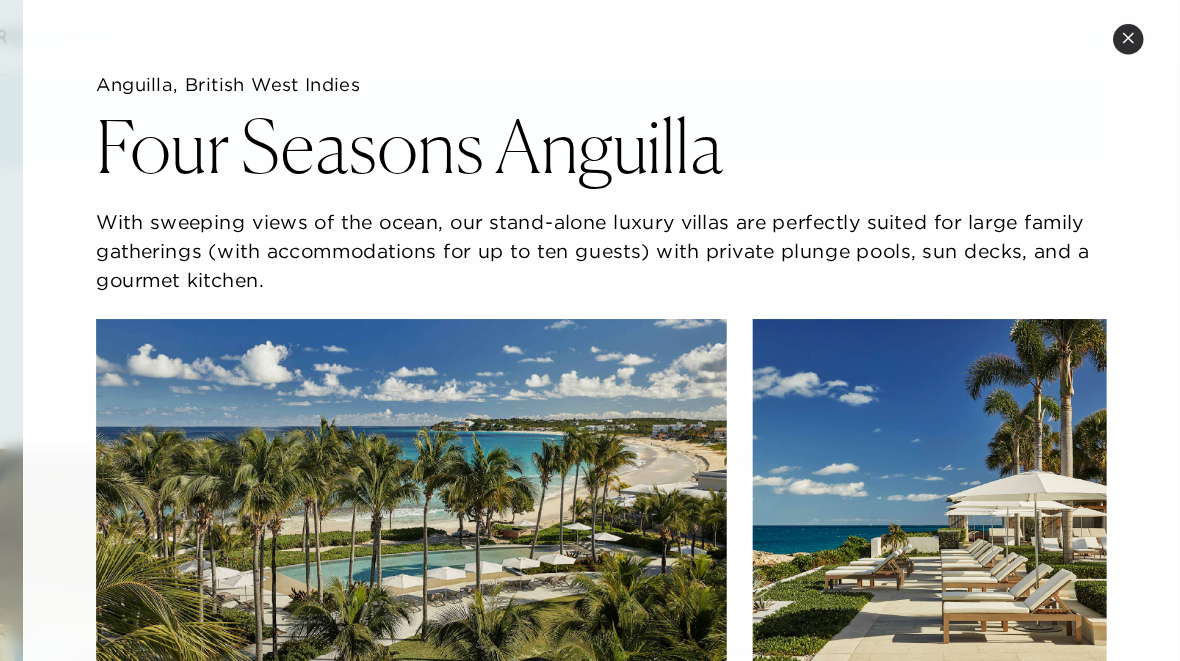 click 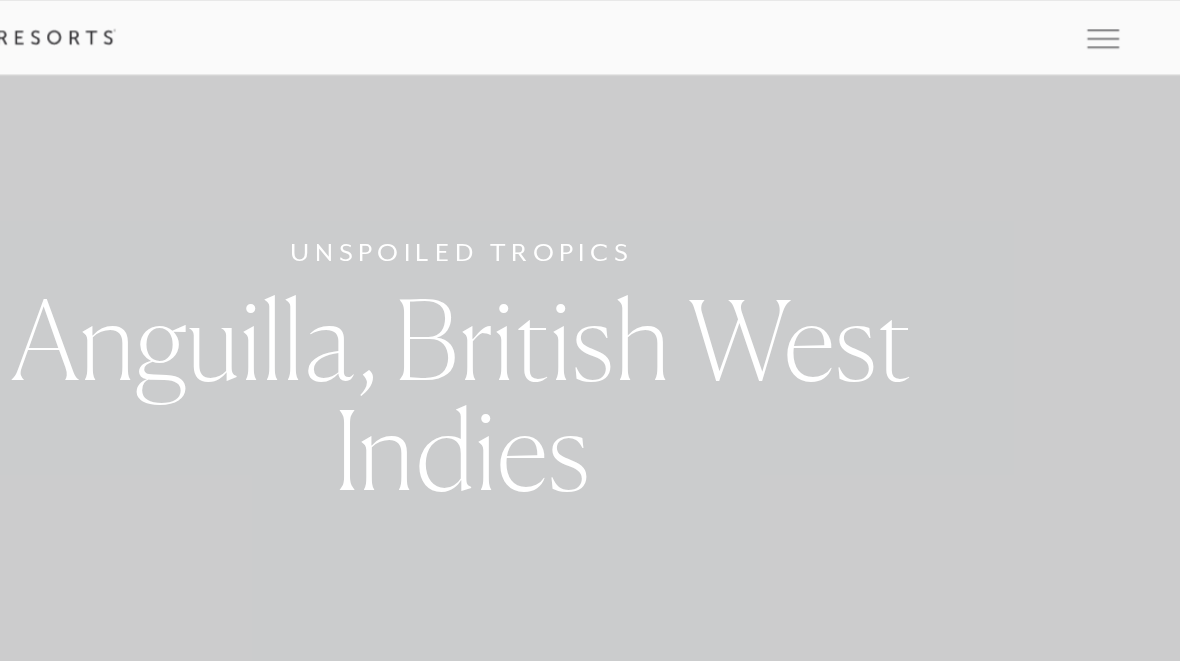 scroll, scrollTop: 0, scrollLeft: 0, axis: both 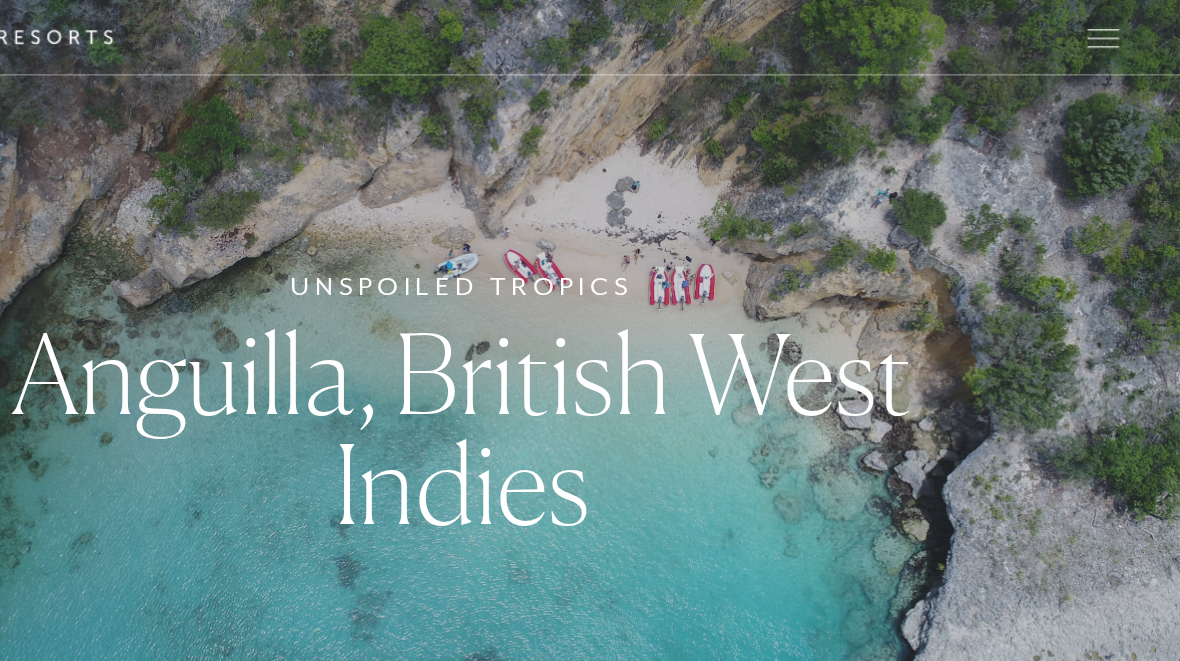click at bounding box center [1117, 31] 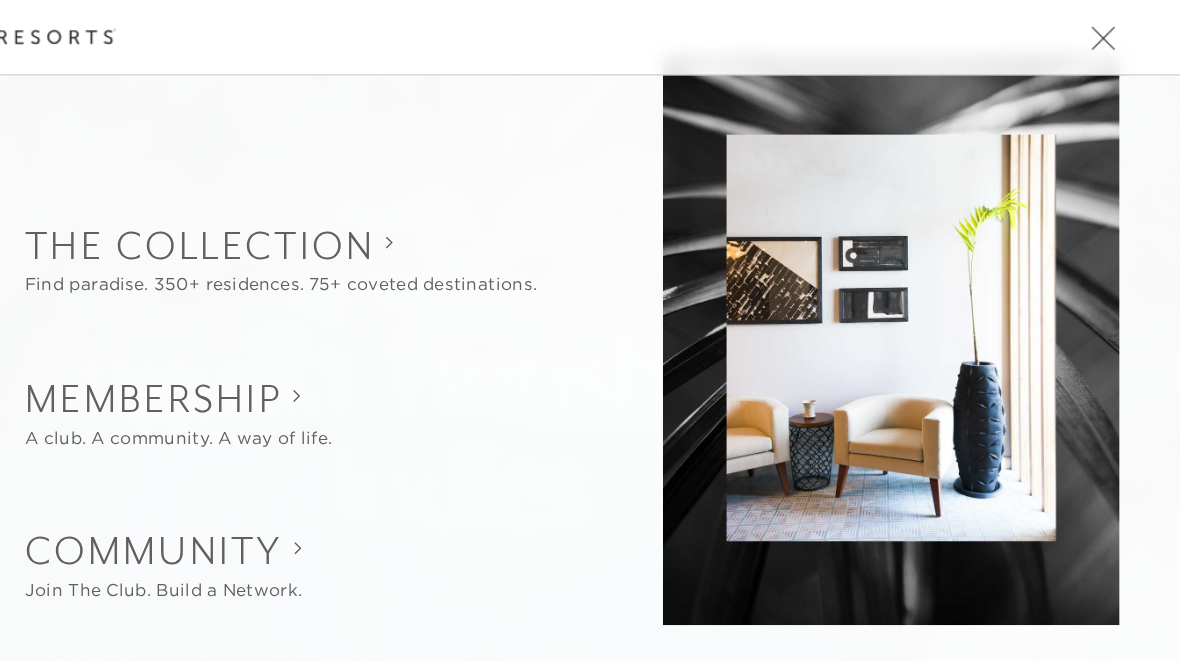 scroll, scrollTop: 16, scrollLeft: 0, axis: vertical 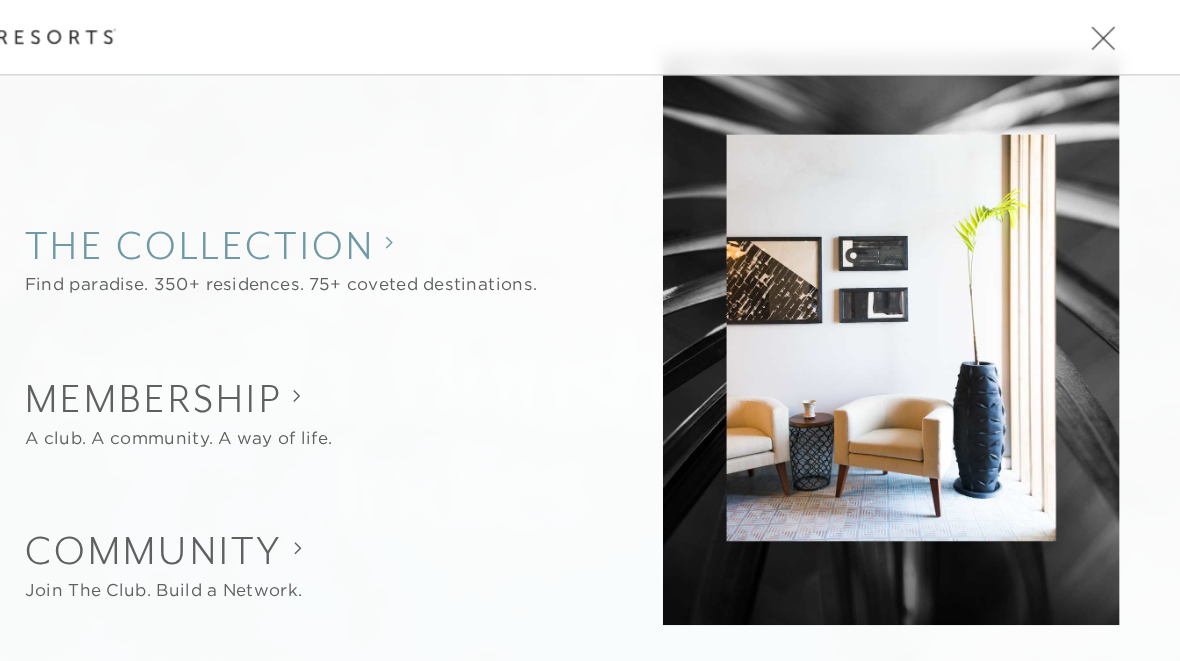 click on "The Collection" at bounding box center [441, 201] 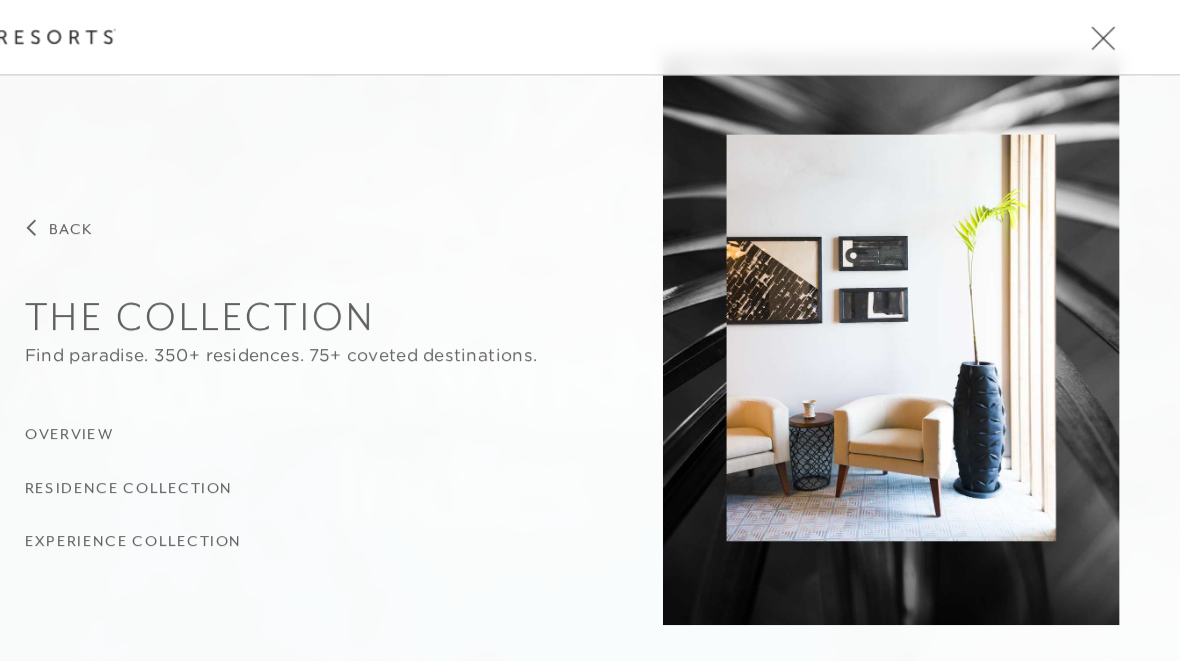 click on "Residence Collection" at bounding box center [316, 401] 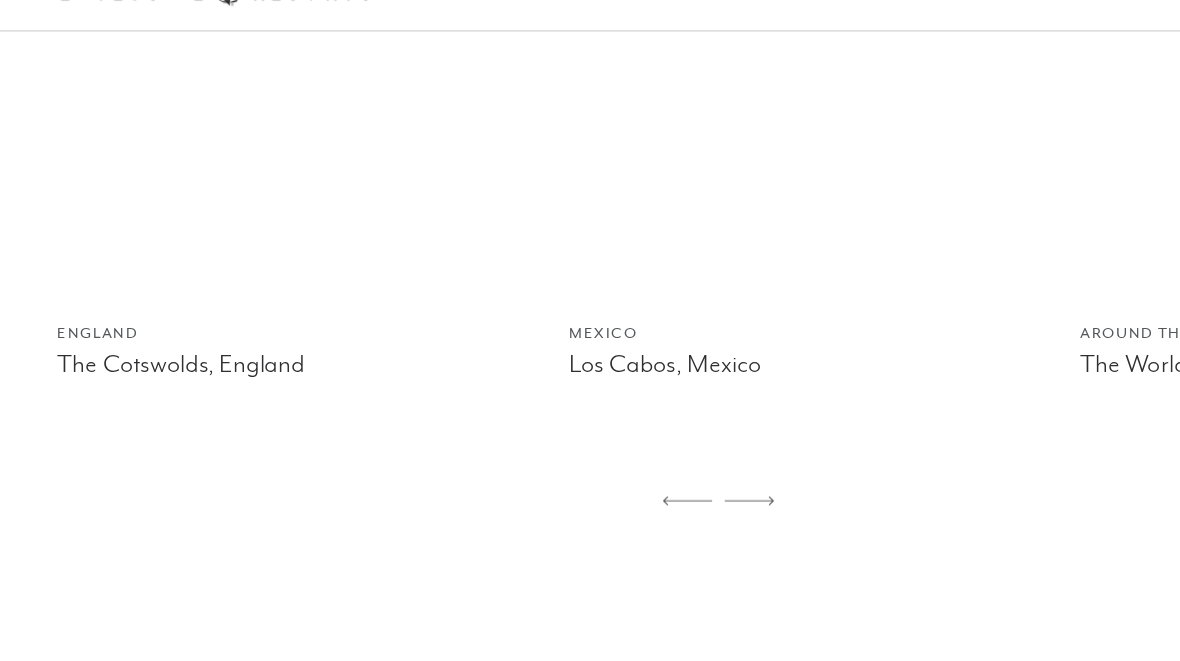 scroll, scrollTop: 1340, scrollLeft: 0, axis: vertical 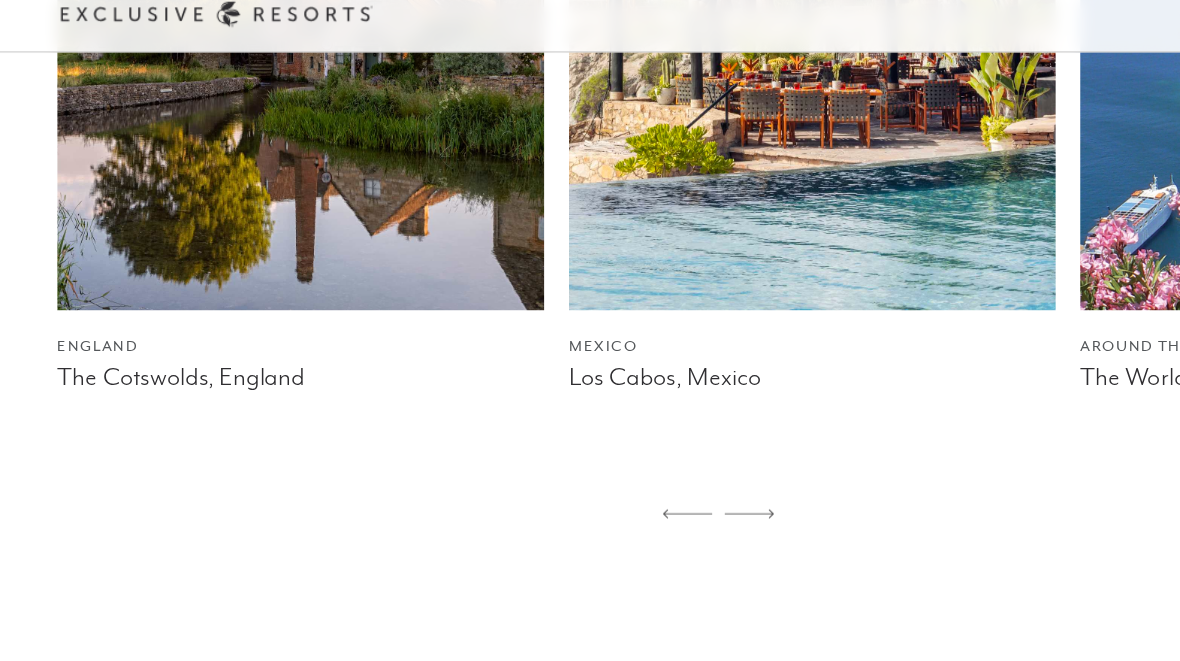 click 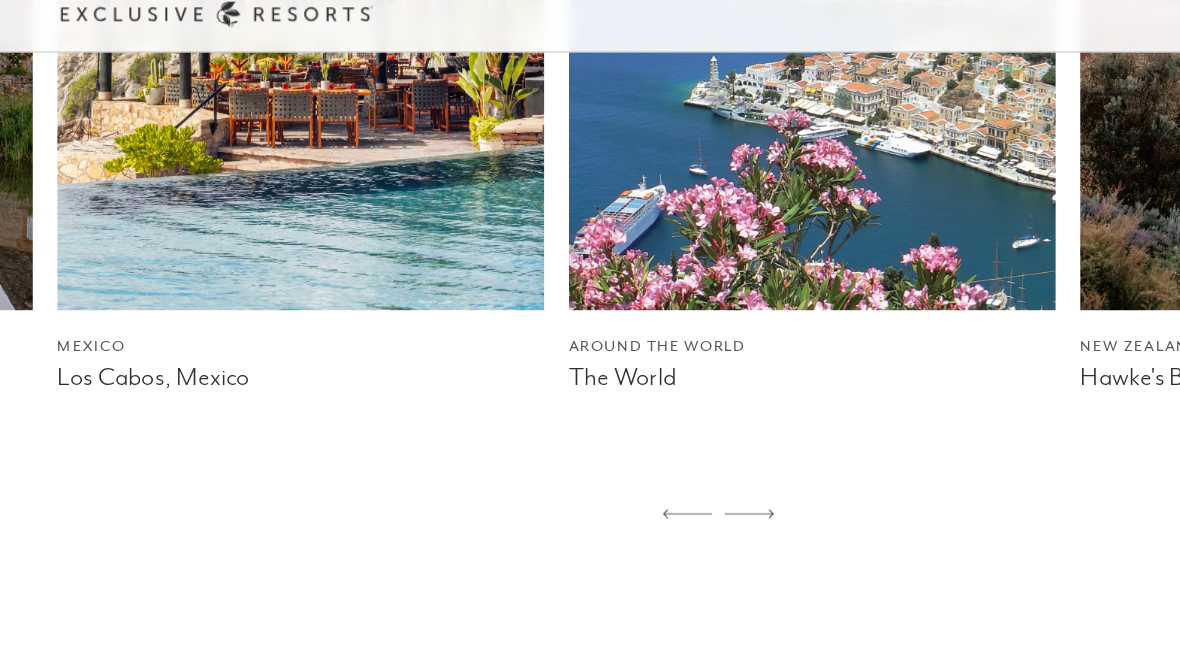click 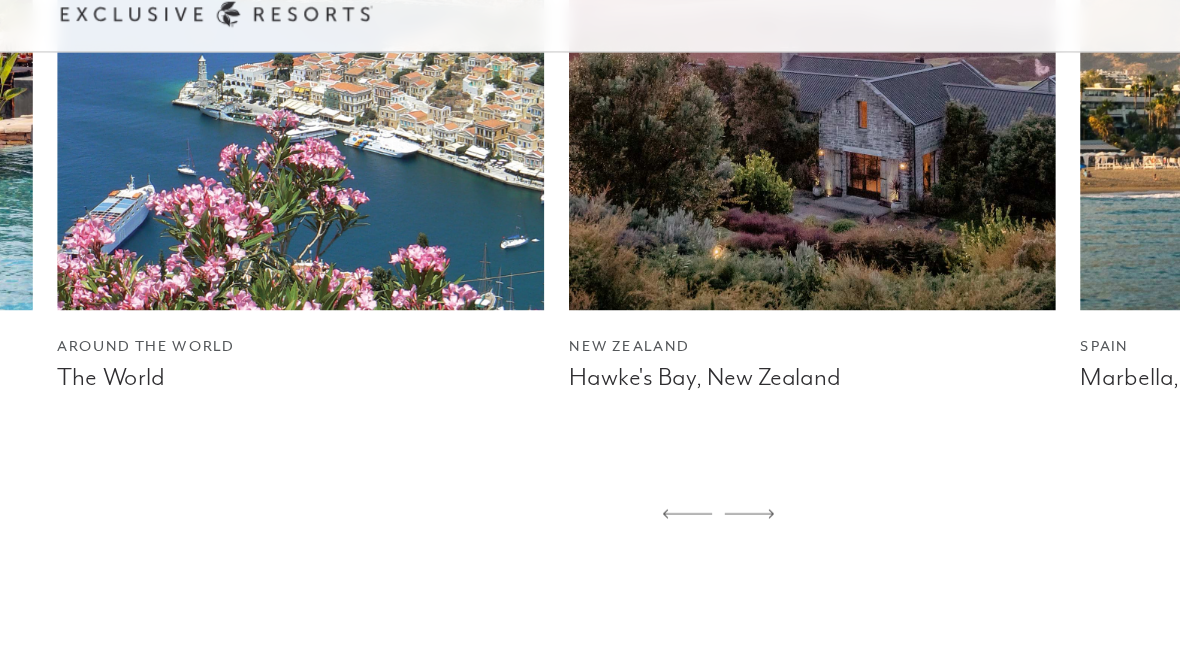 click 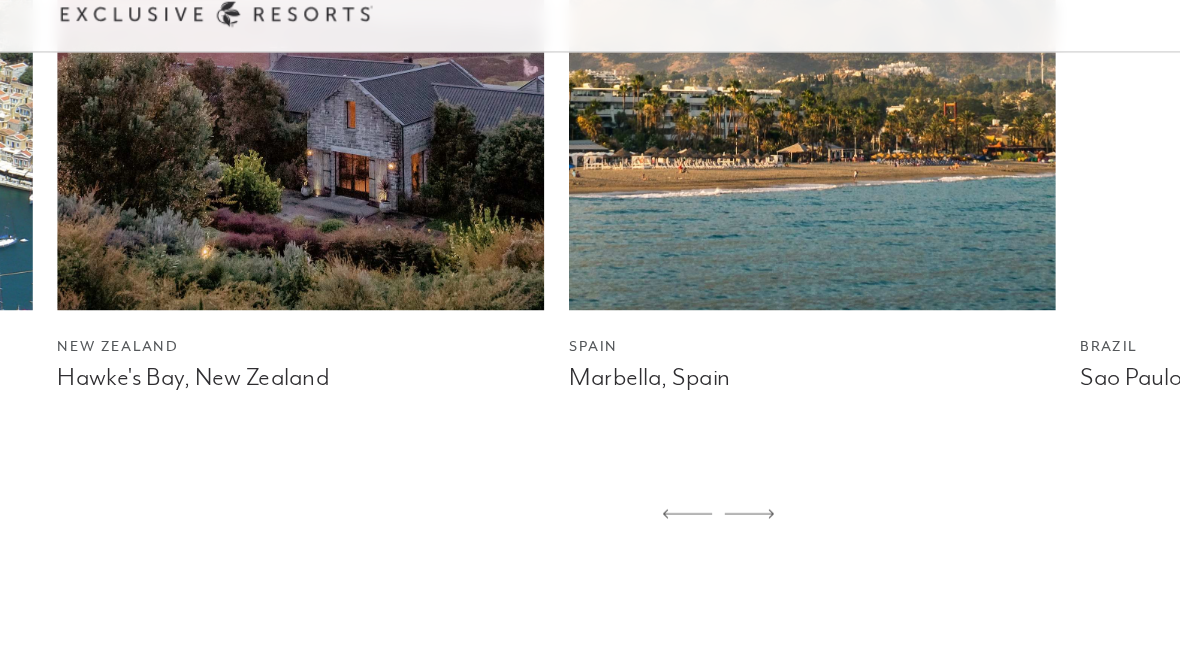 click 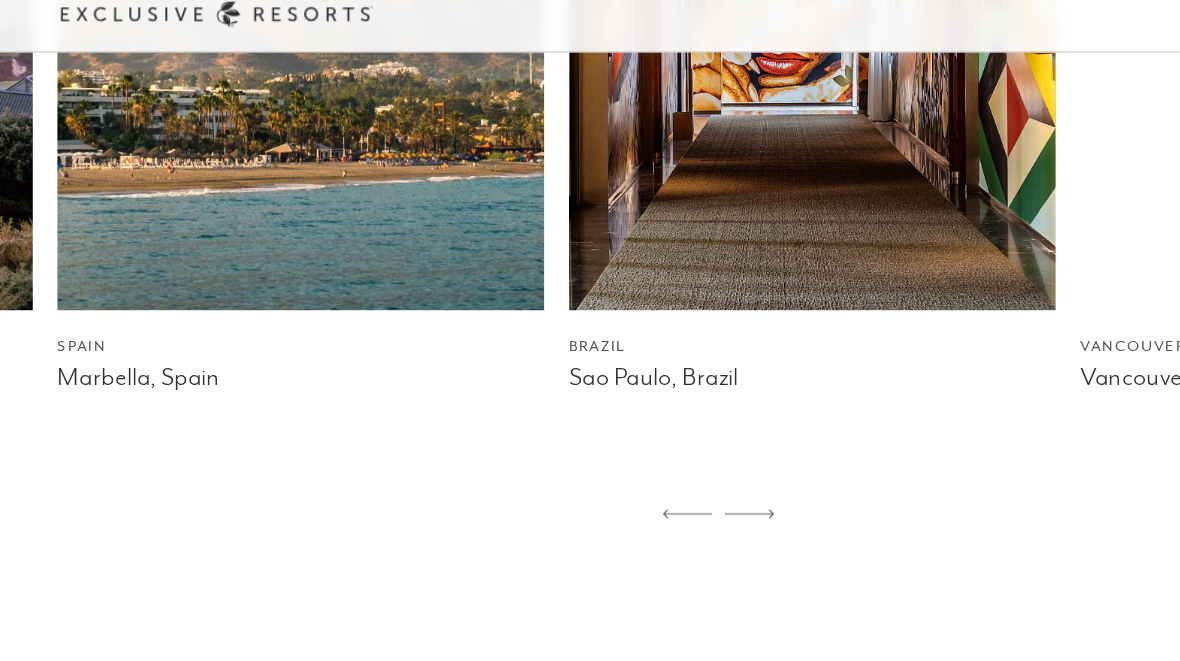 click at bounding box center (615, 442) 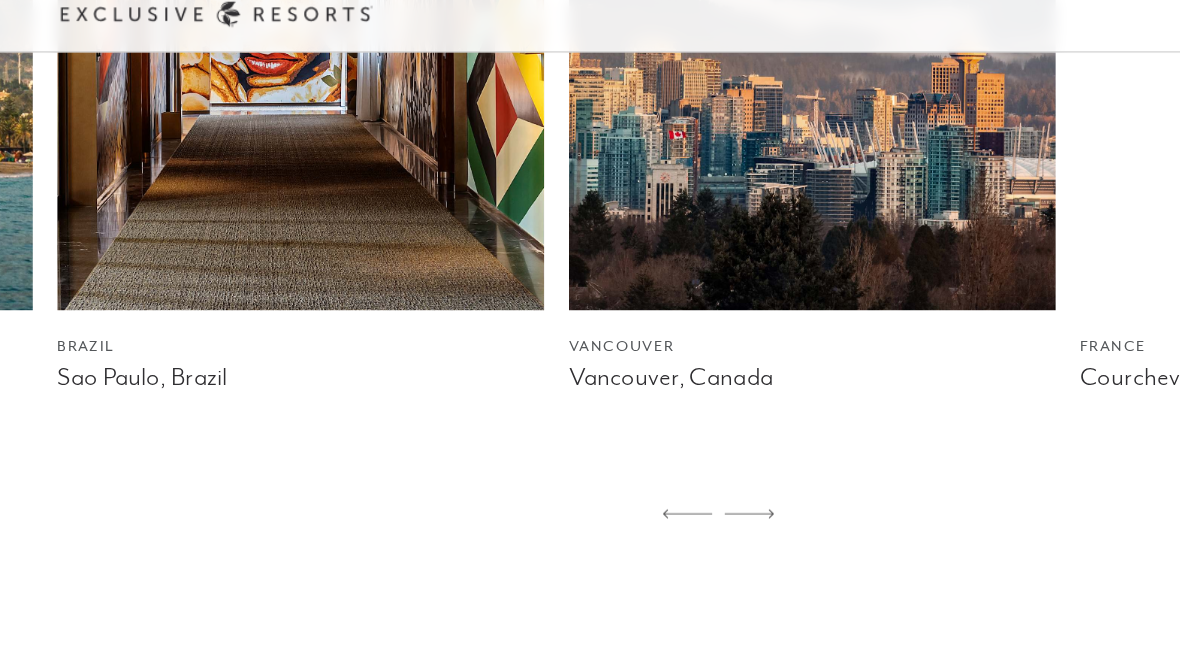click at bounding box center (615, 442) 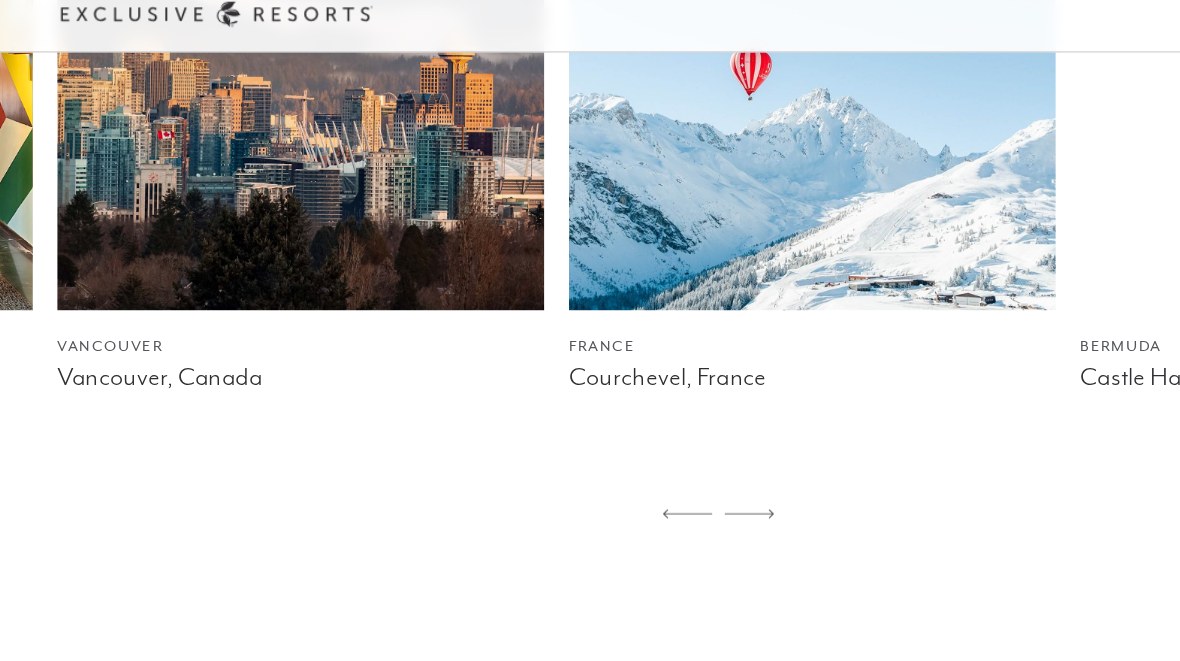 click 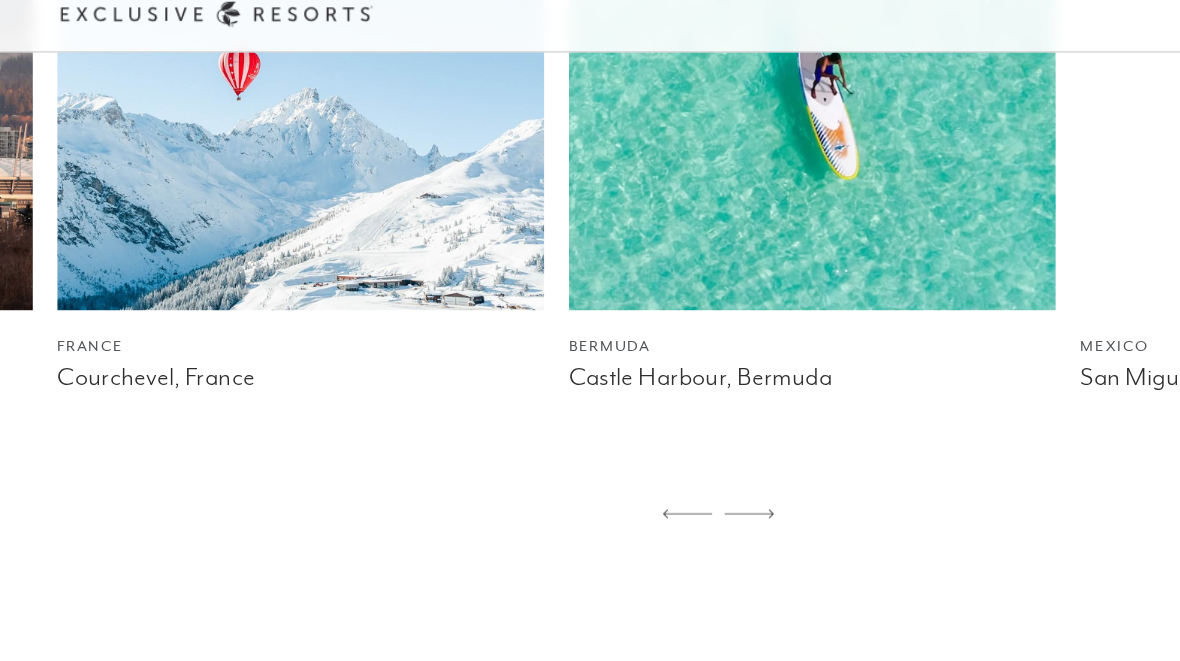 click 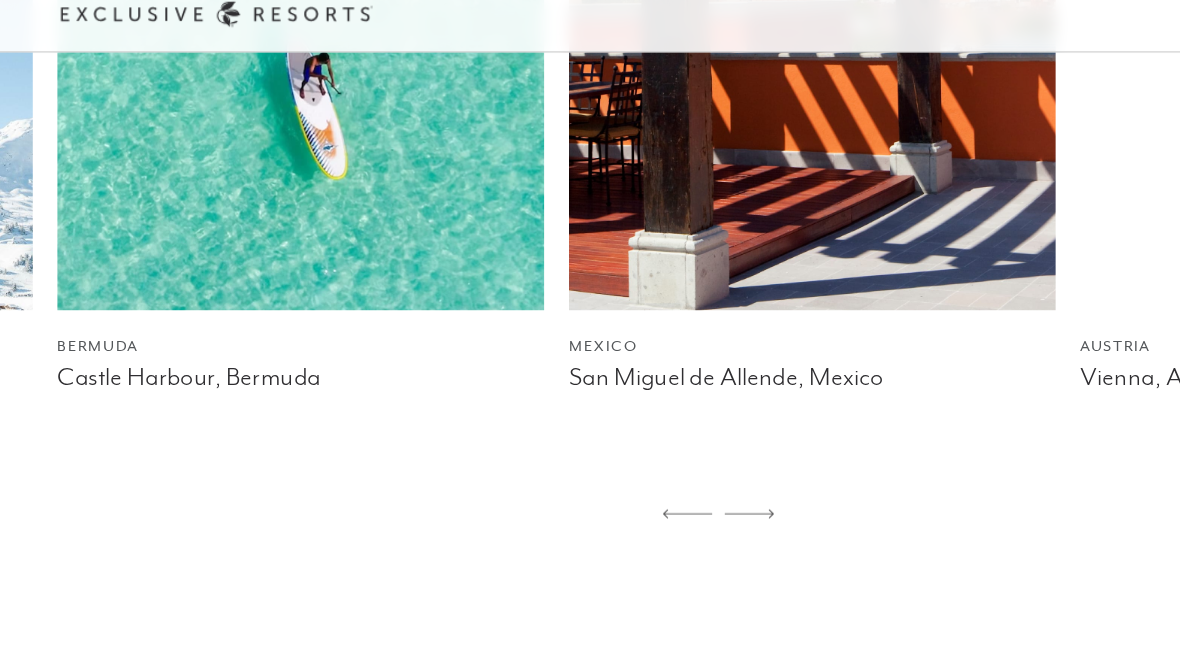 click at bounding box center (615, 442) 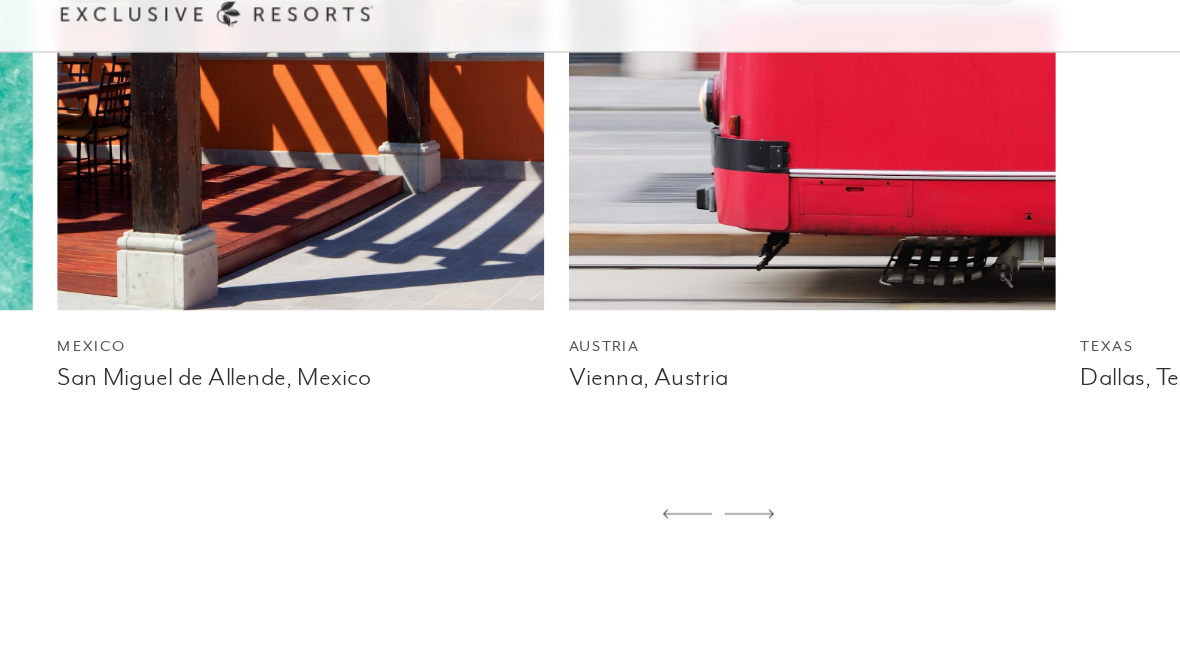 click 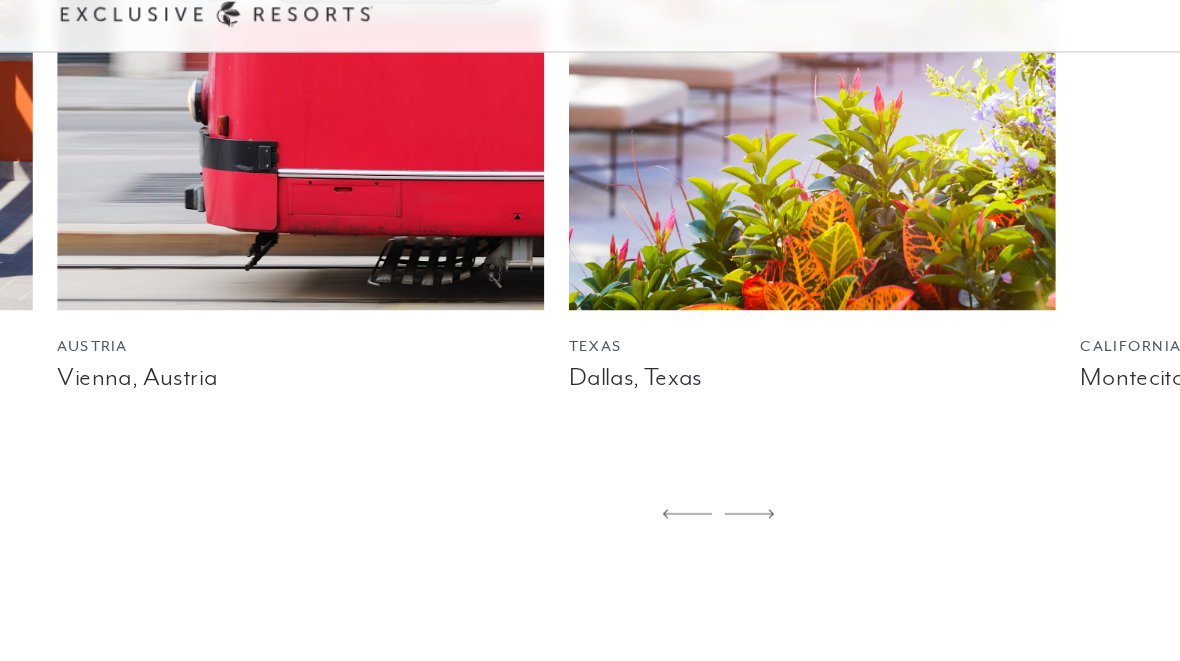 click 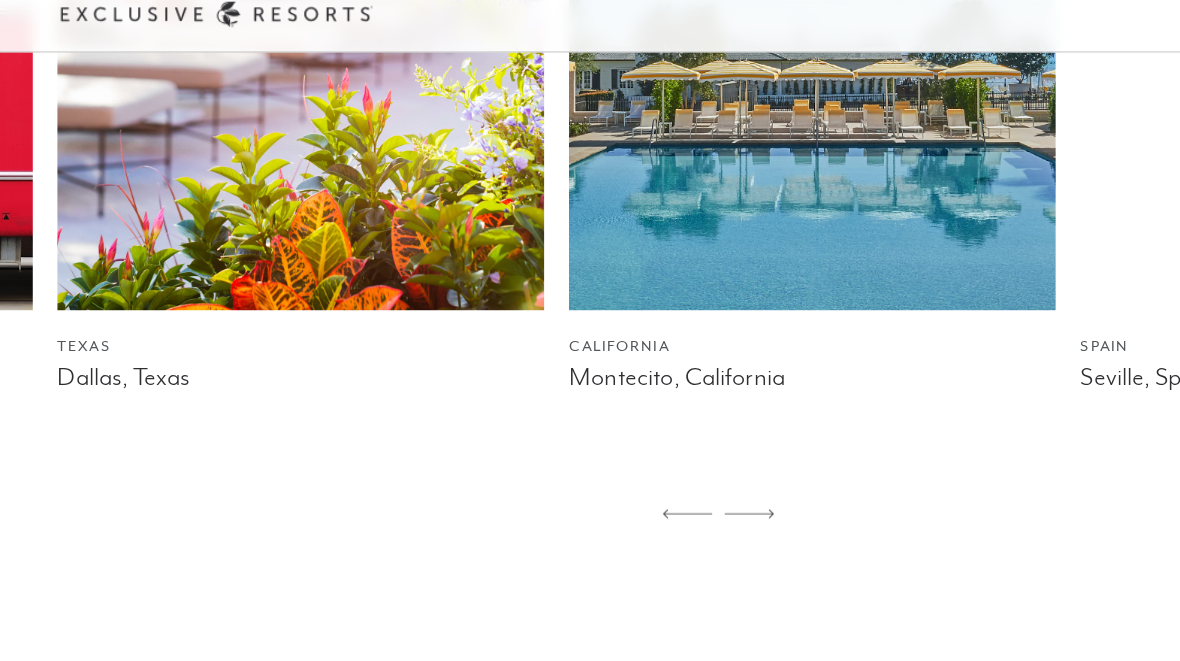 click on "Montecito, California" at bounding box center [667, 328] 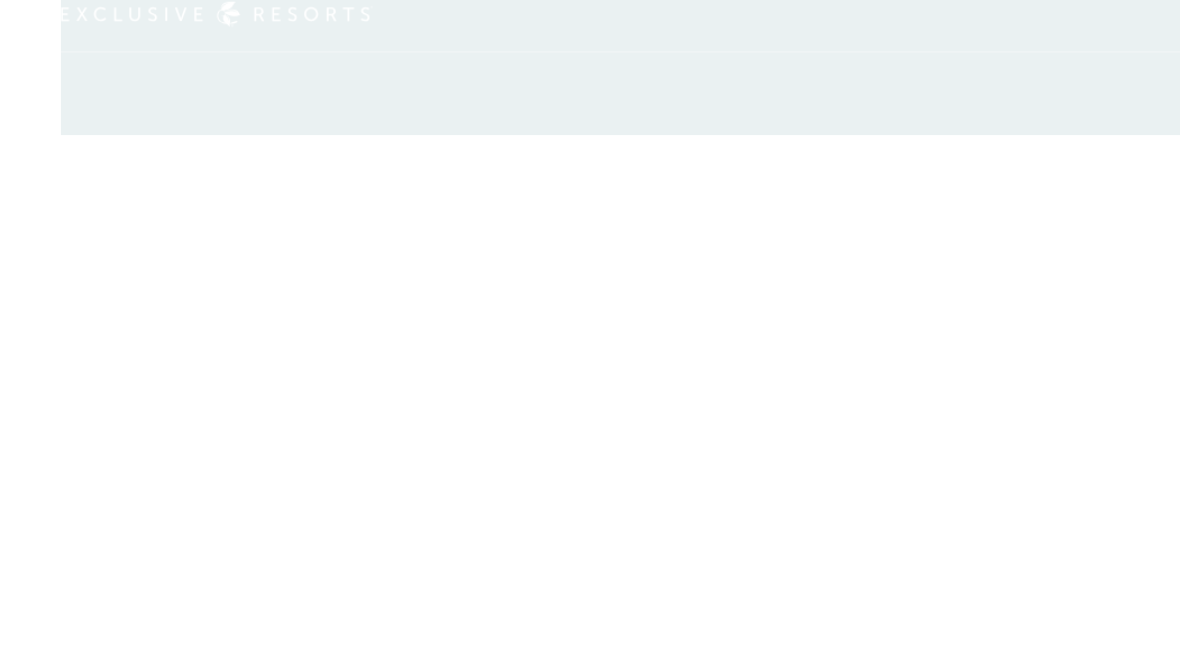 scroll, scrollTop: 0, scrollLeft: 0, axis: both 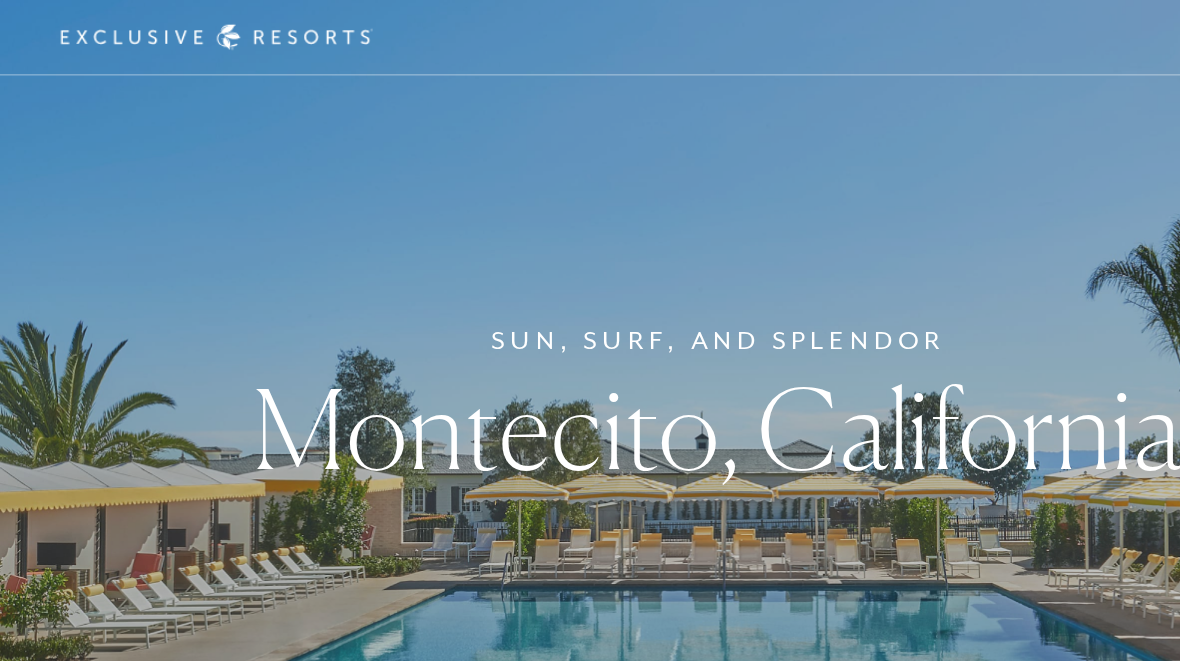 click on "Montecito, California" 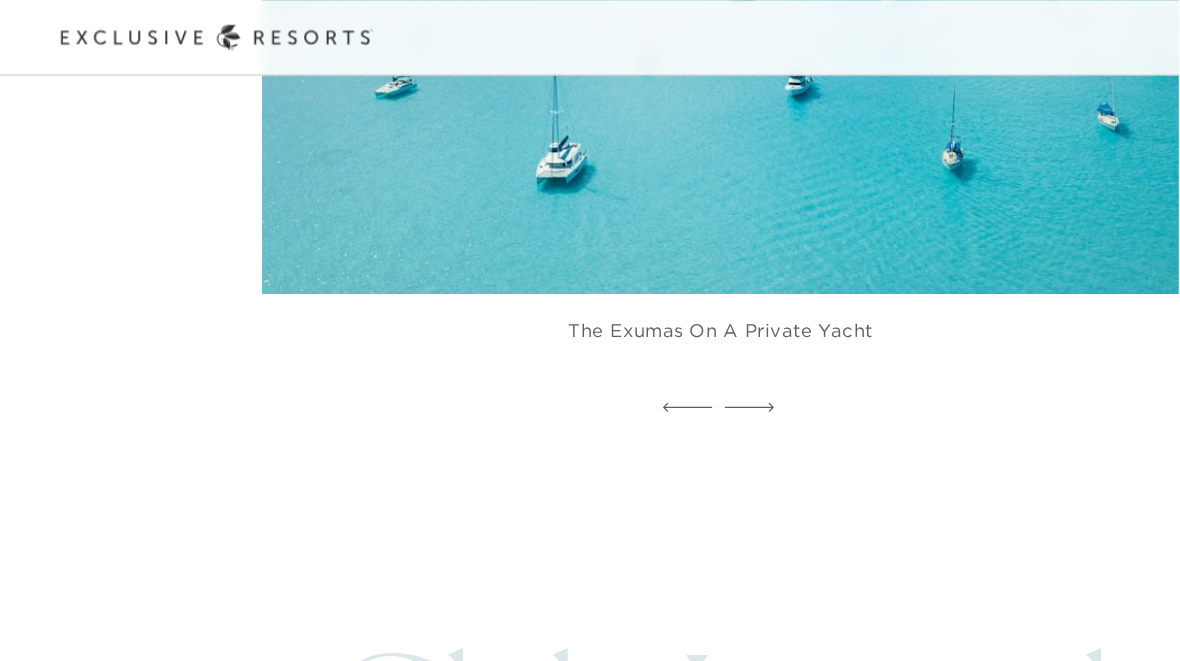 scroll, scrollTop: 3711, scrollLeft: 0, axis: vertical 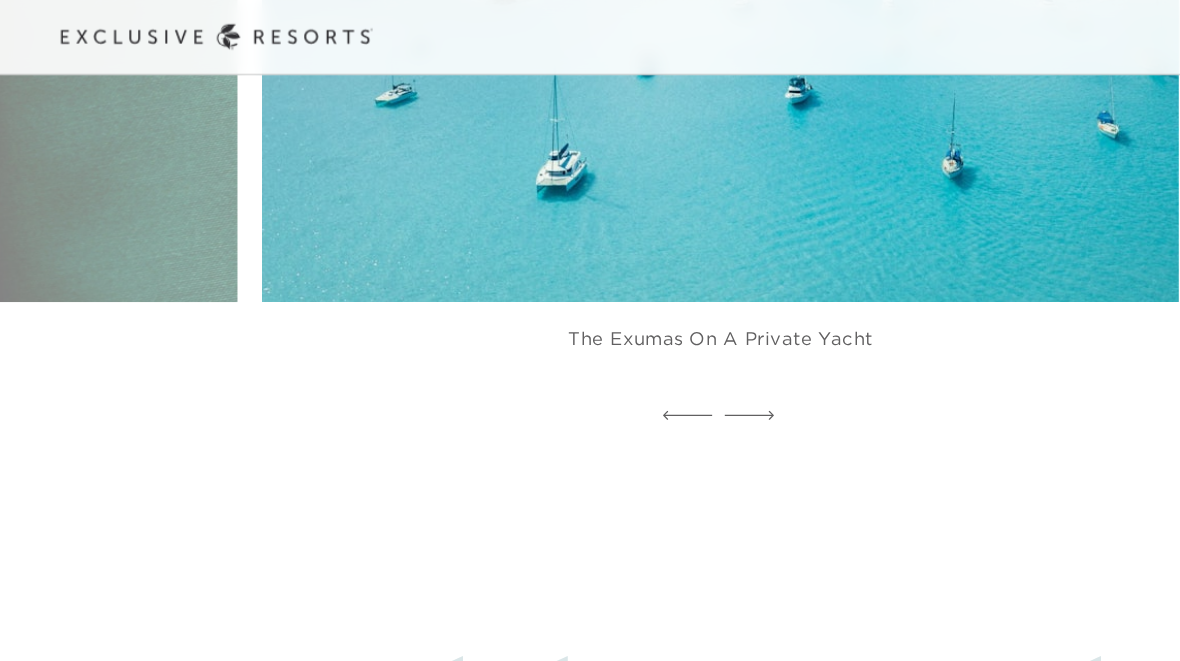 click on "The Exumas On a Private Yacht" at bounding box center [591, 288] 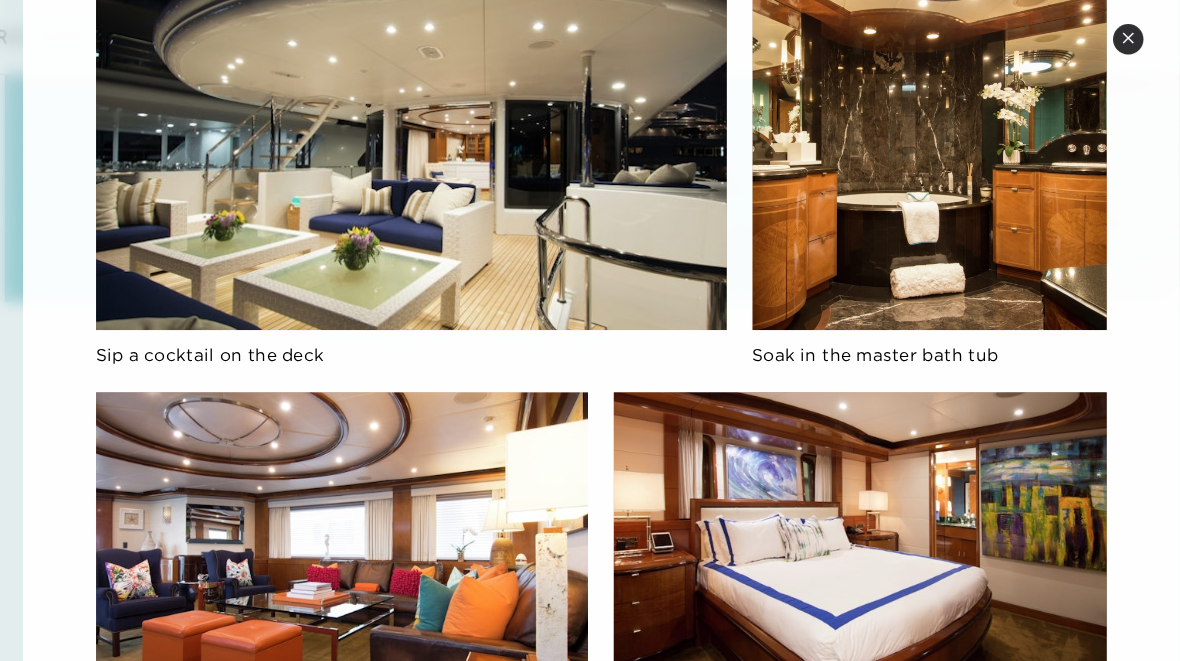 scroll, scrollTop: 1414, scrollLeft: 0, axis: vertical 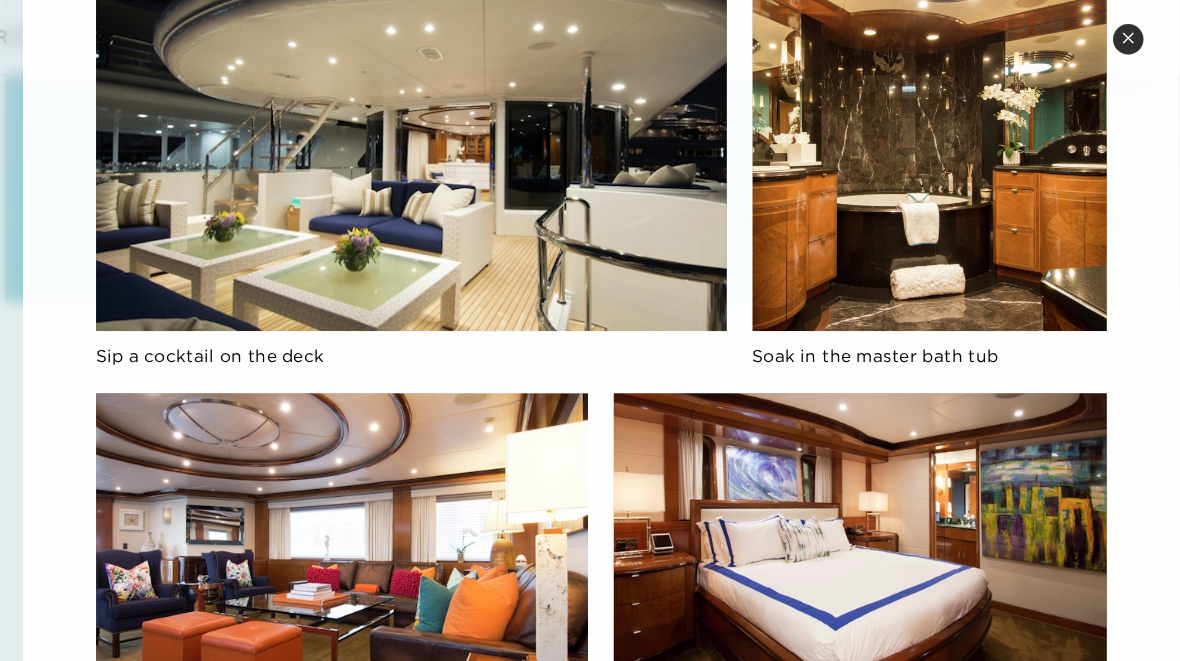 click 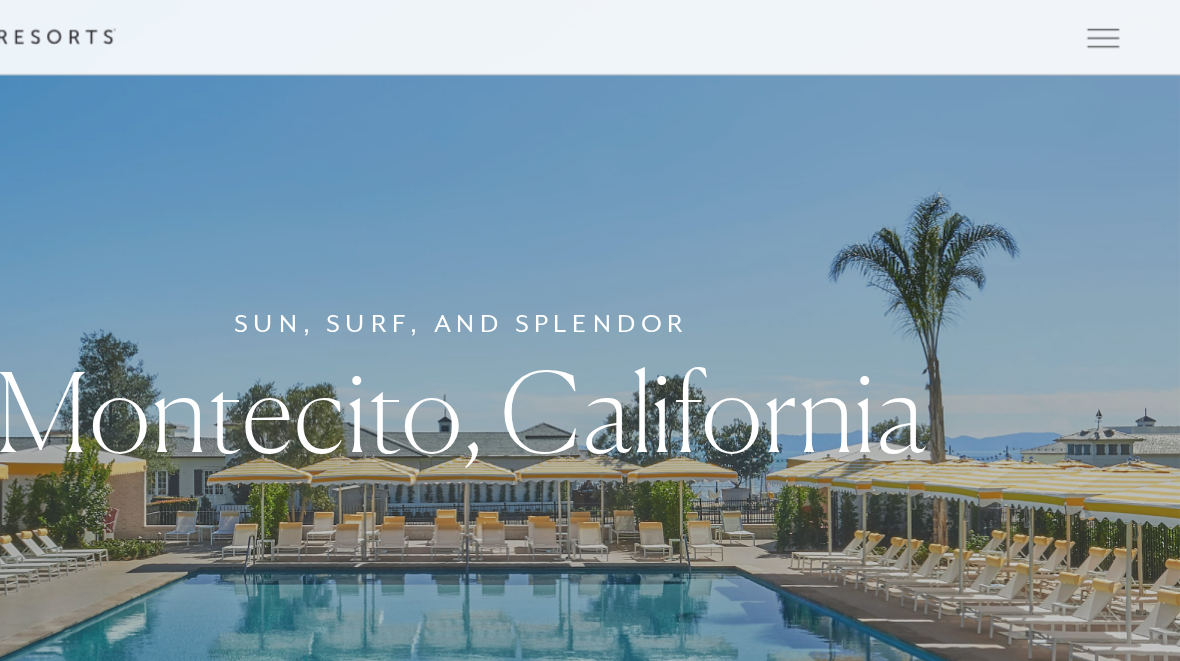 scroll, scrollTop: 0, scrollLeft: 0, axis: both 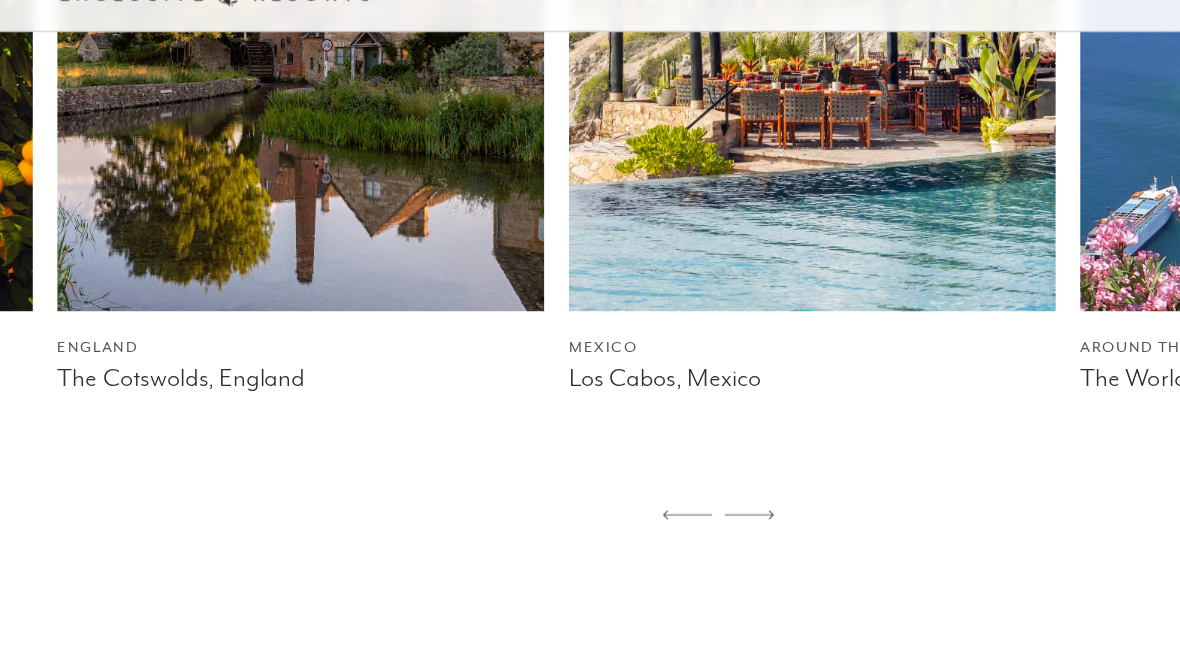 click on "Los Cabos, Mexico" at bounding box center [667, 345] 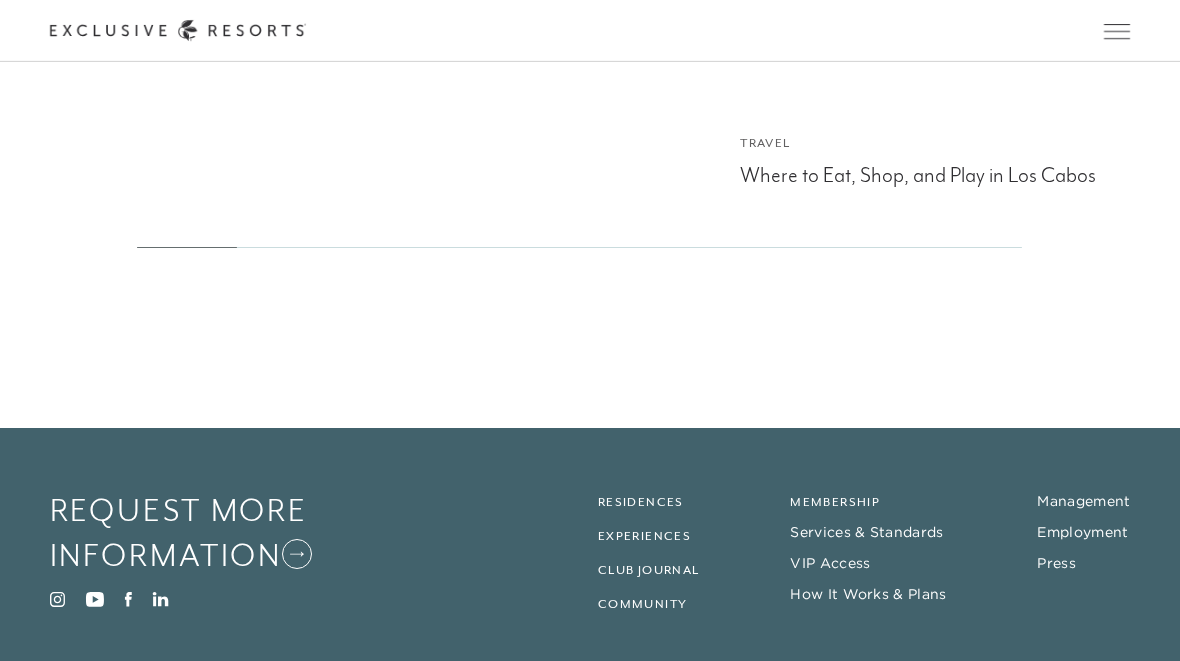scroll, scrollTop: 6664, scrollLeft: 0, axis: vertical 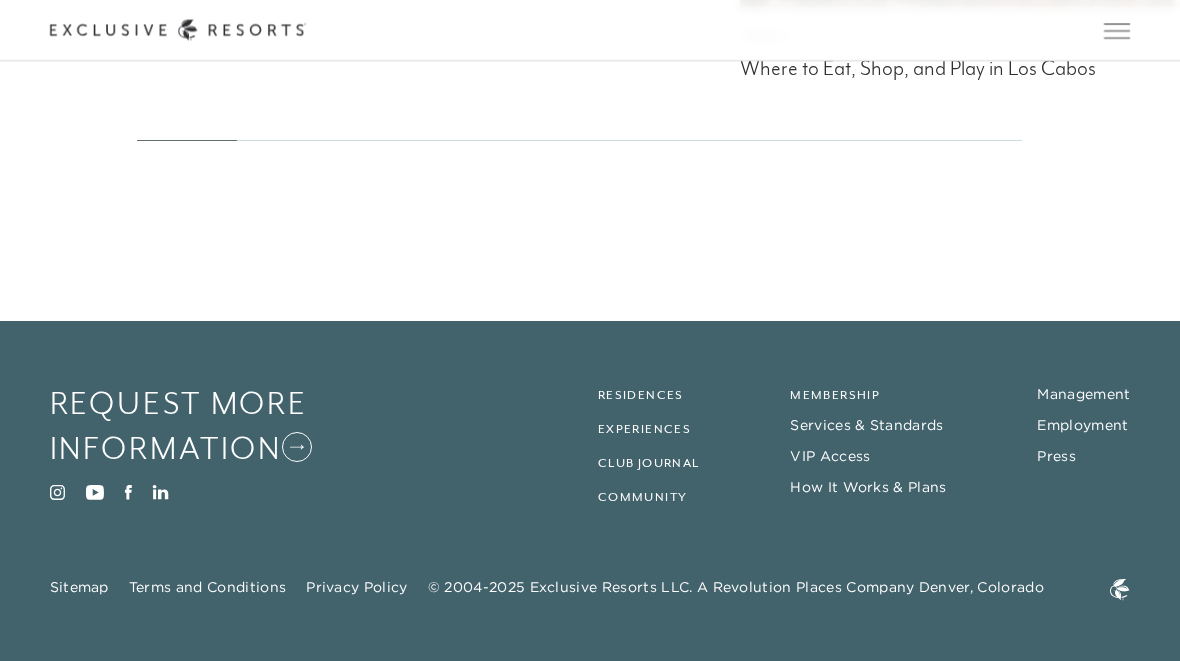 click on "VIP Access" at bounding box center [830, 457] 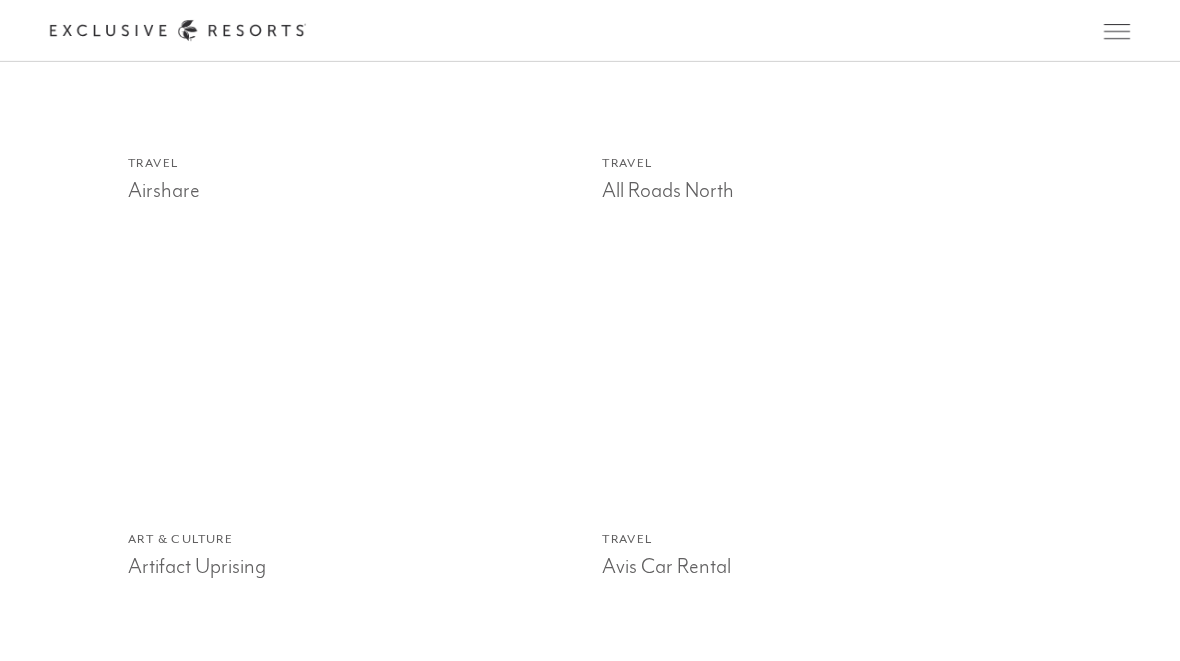 scroll, scrollTop: 2105, scrollLeft: 0, axis: vertical 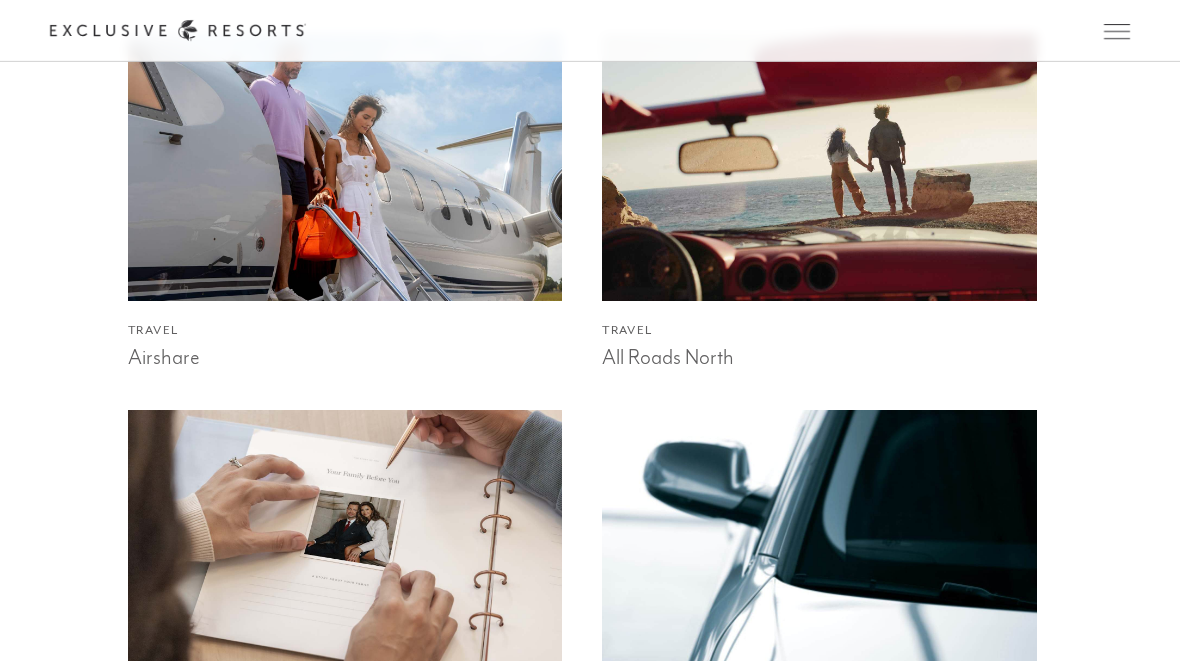click on "Airshare" at bounding box center [345, 355] 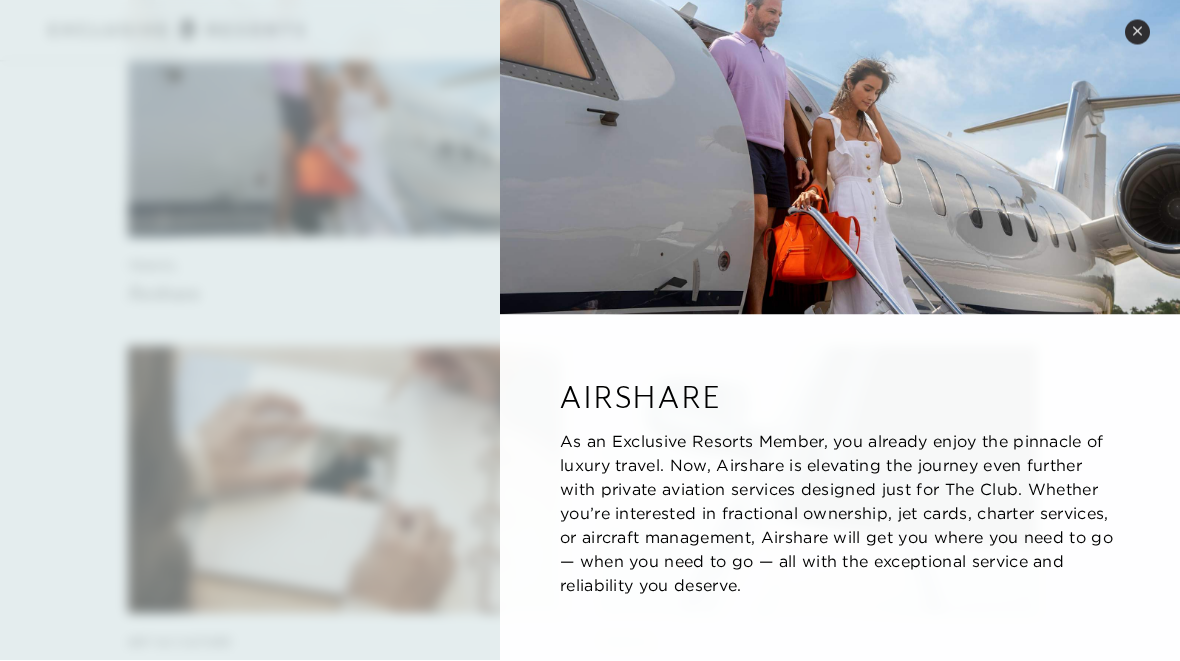 scroll, scrollTop: 2157, scrollLeft: 0, axis: vertical 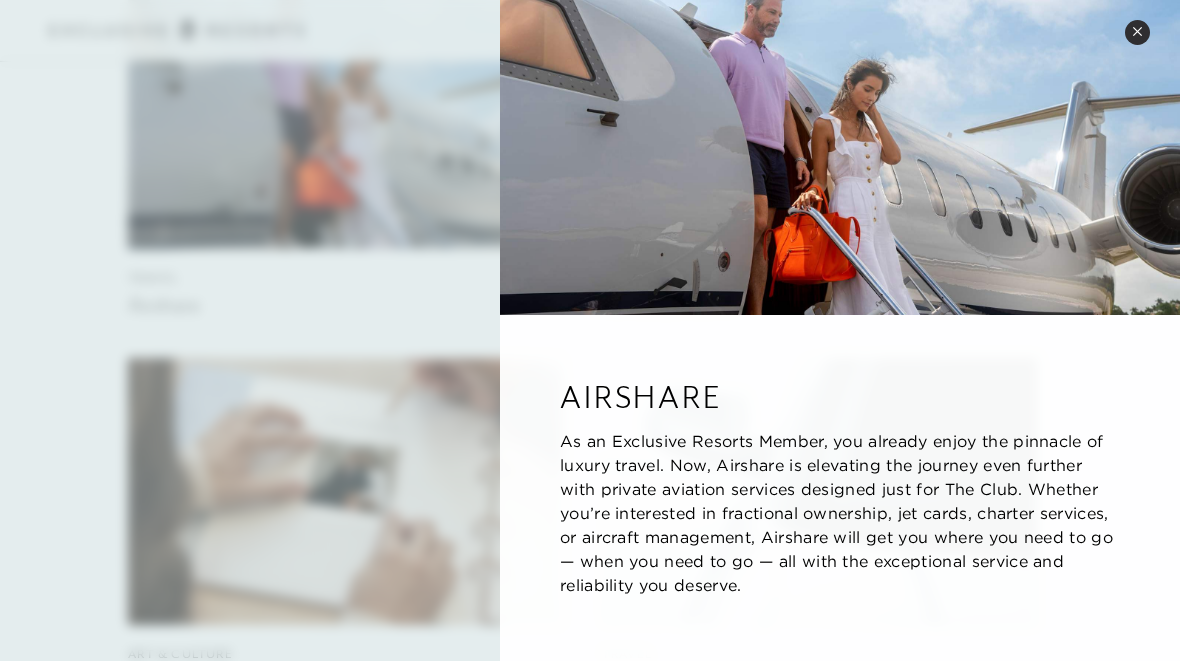 click on "Close quickview" at bounding box center (1137, 32) 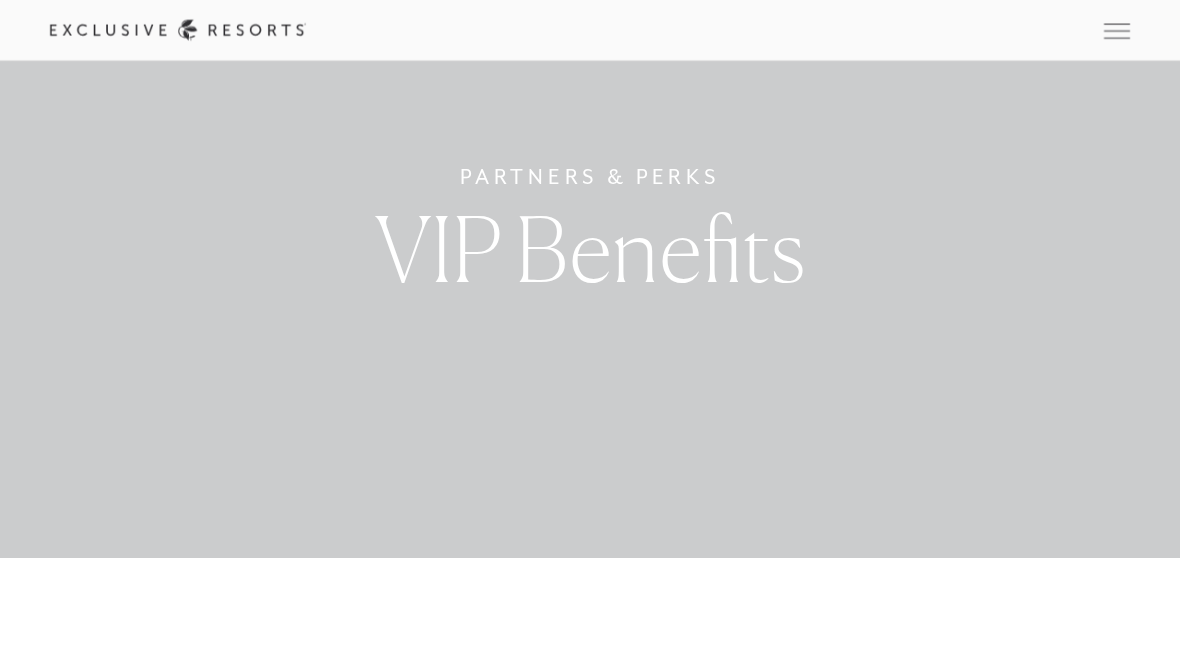 scroll, scrollTop: 0, scrollLeft: 0, axis: both 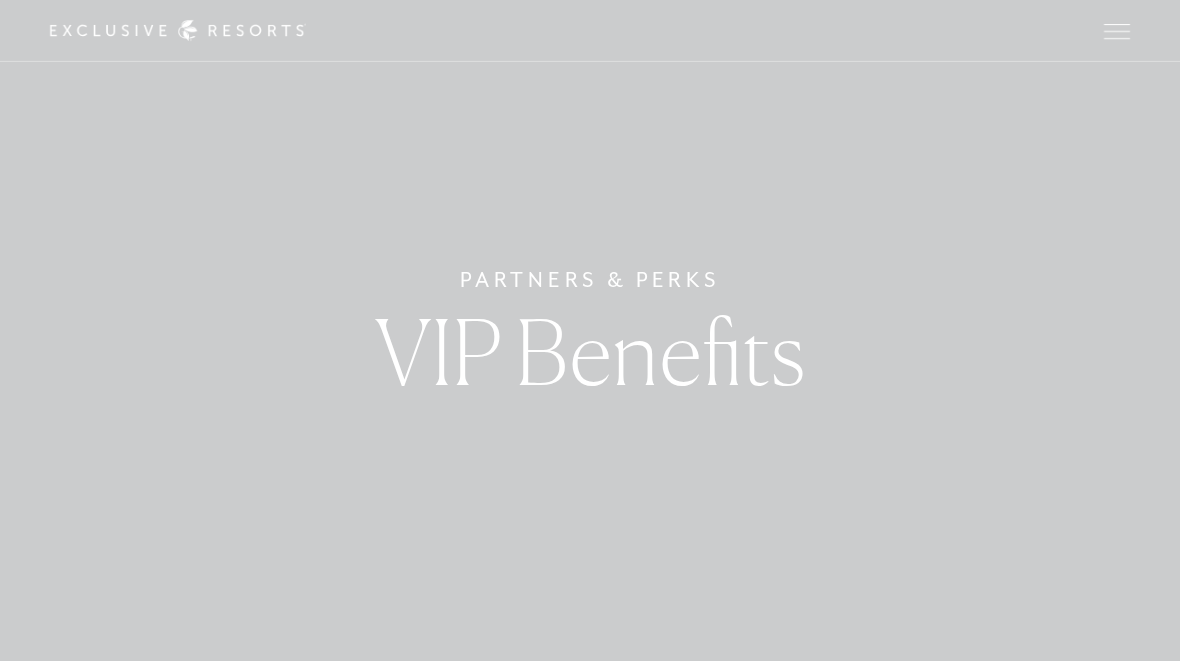 click at bounding box center [1117, 31] 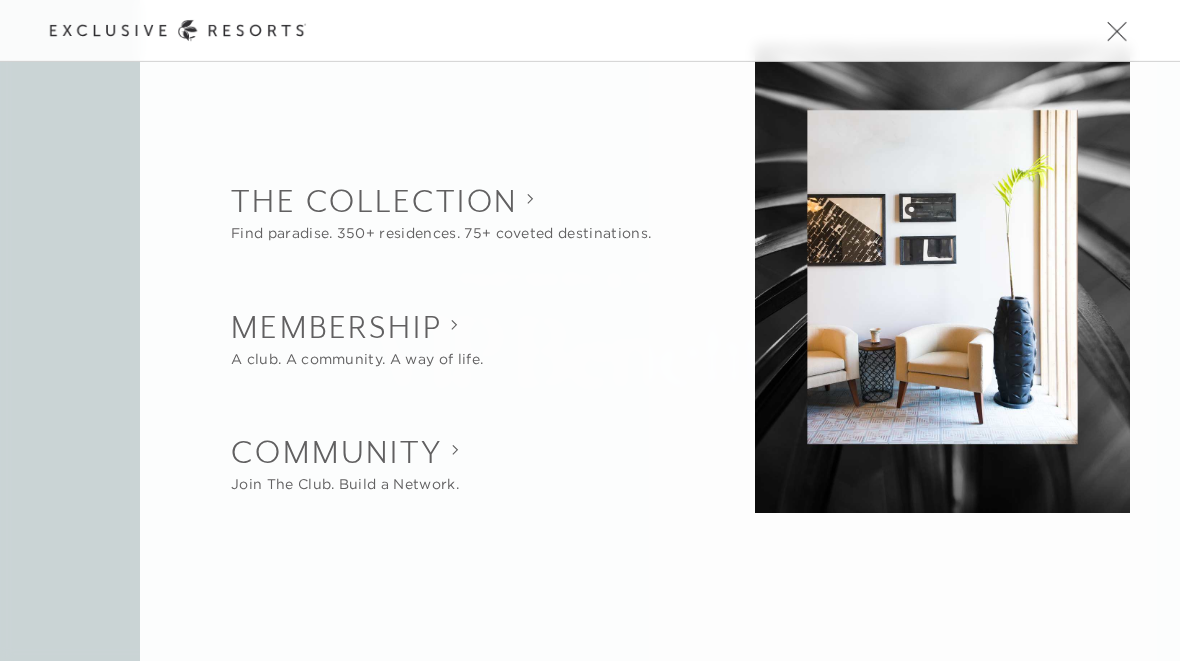 scroll, scrollTop: 5, scrollLeft: 0, axis: vertical 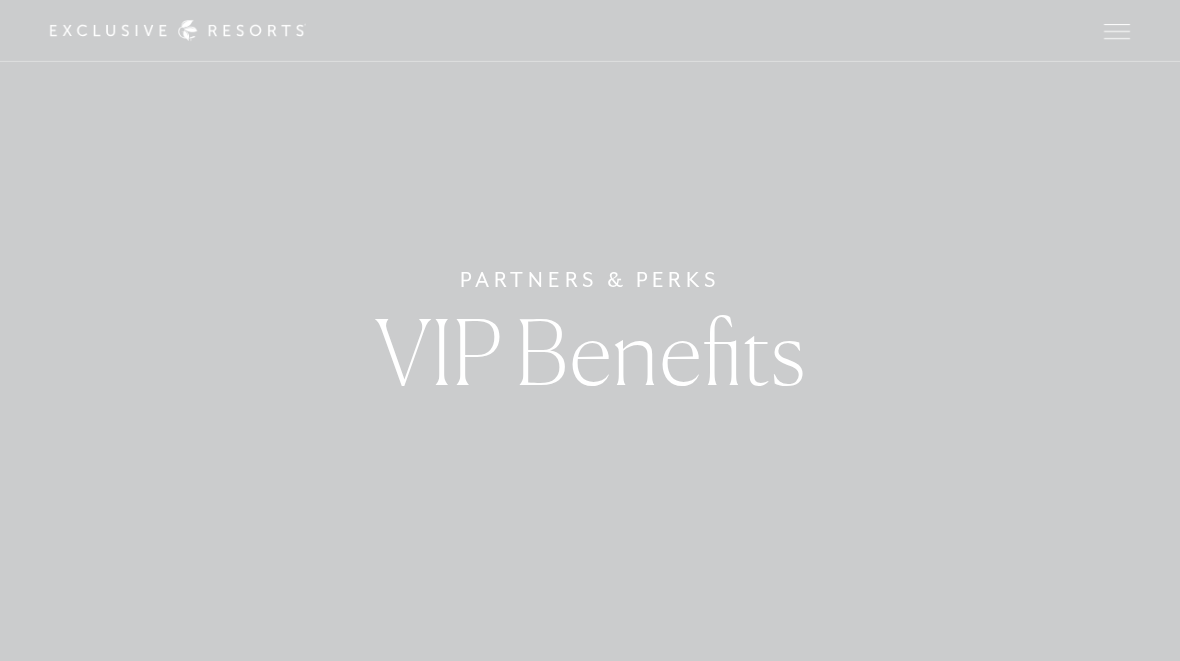 click at bounding box center [1117, 31] 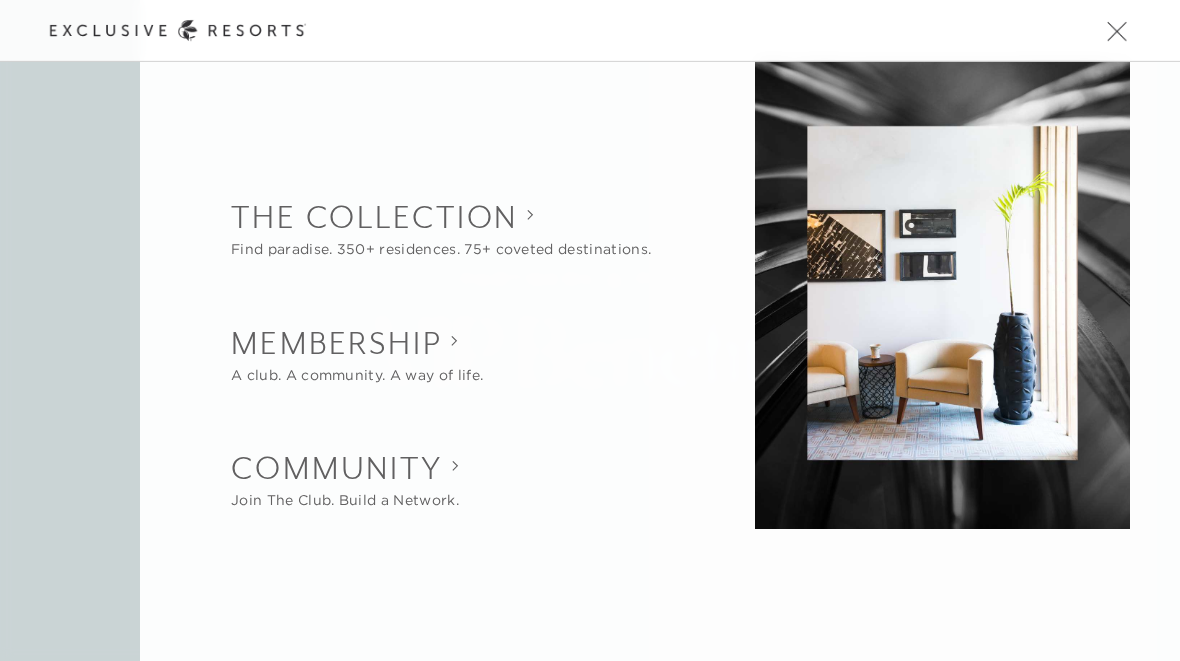 click at bounding box center (1117, 31) 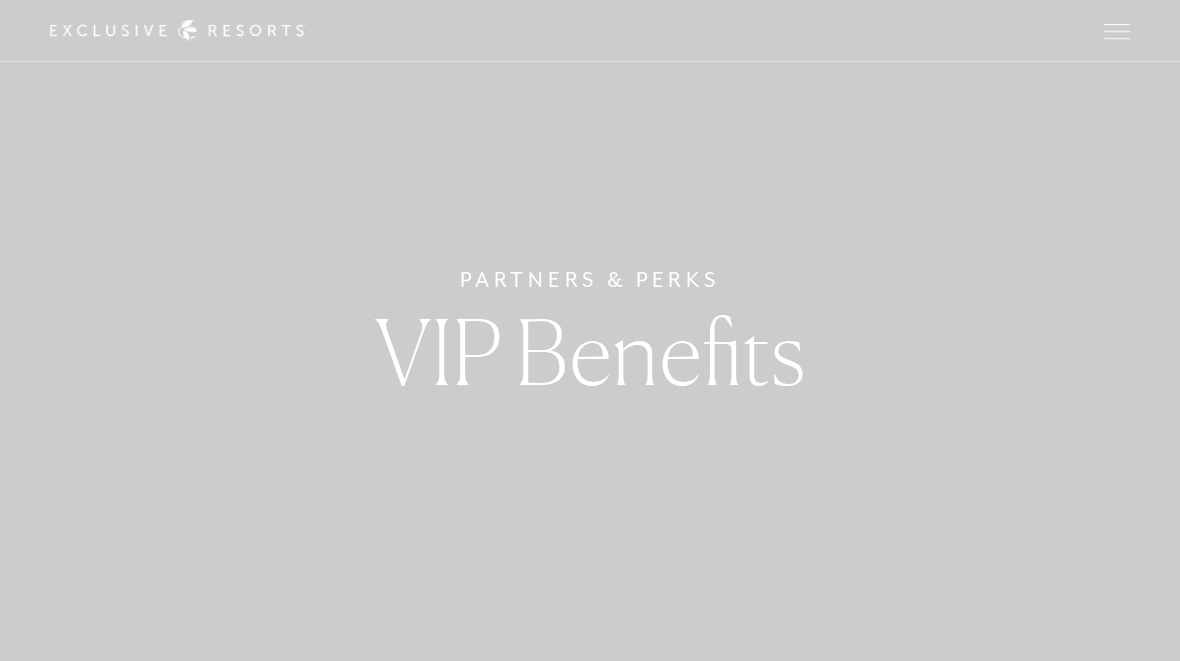 click at bounding box center [1117, 31] 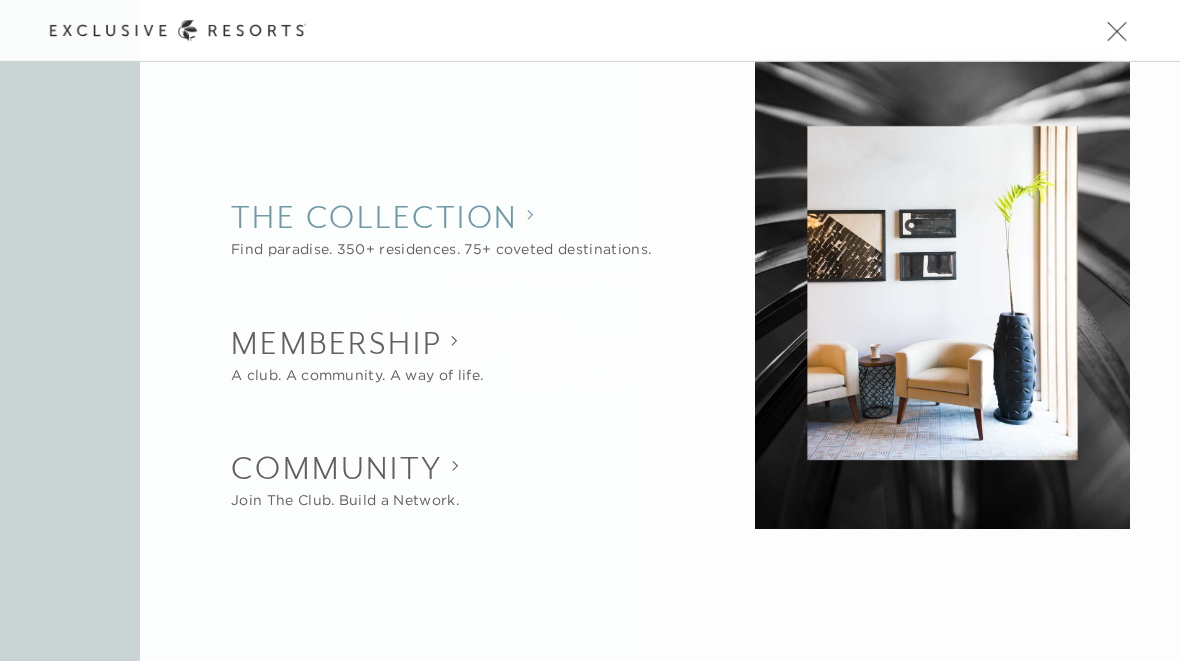 click on "The Collection" at bounding box center [441, 217] 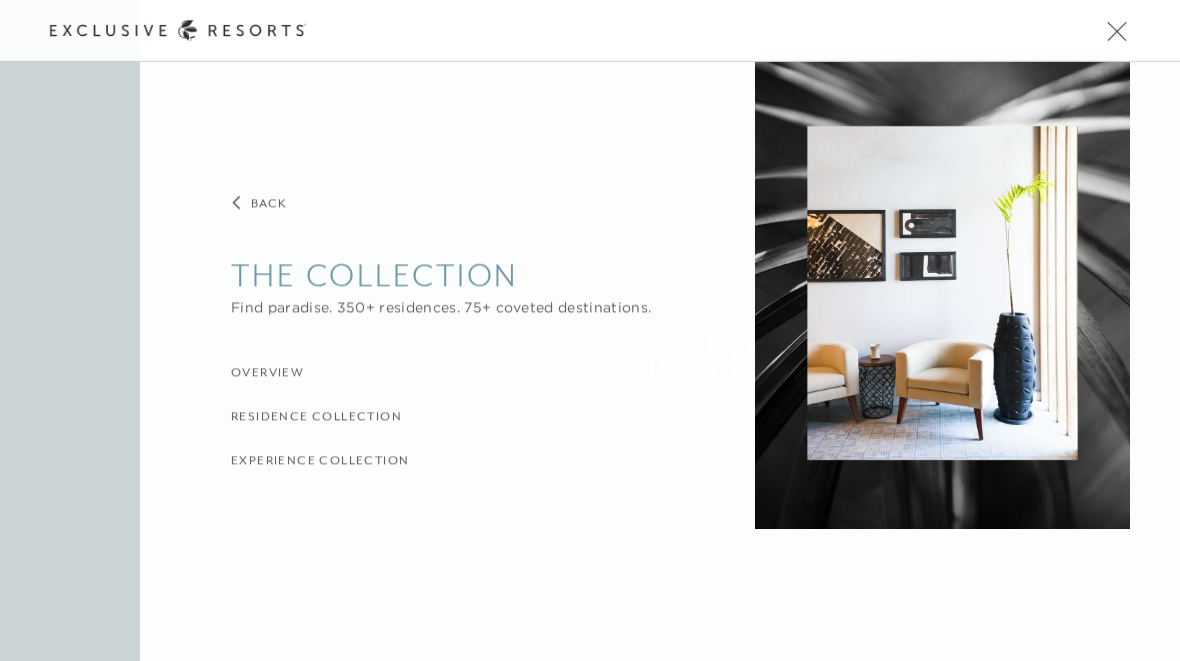 scroll, scrollTop: 0, scrollLeft: 0, axis: both 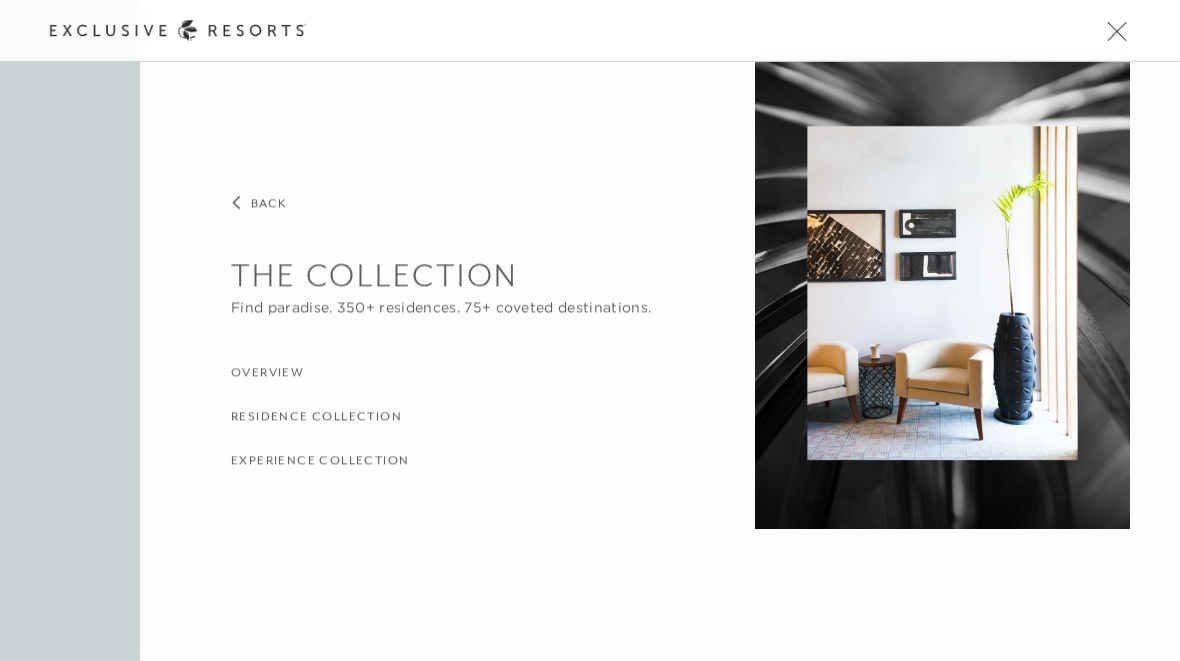 click at bounding box center [1117, 31] 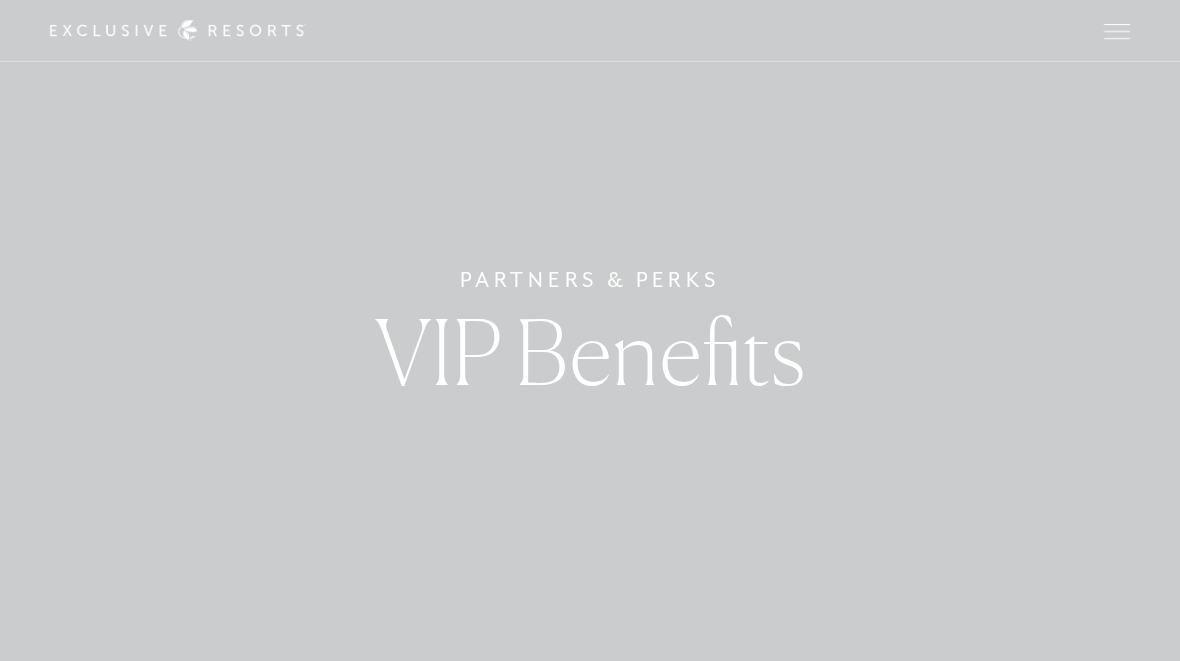 click at bounding box center [1117, 31] 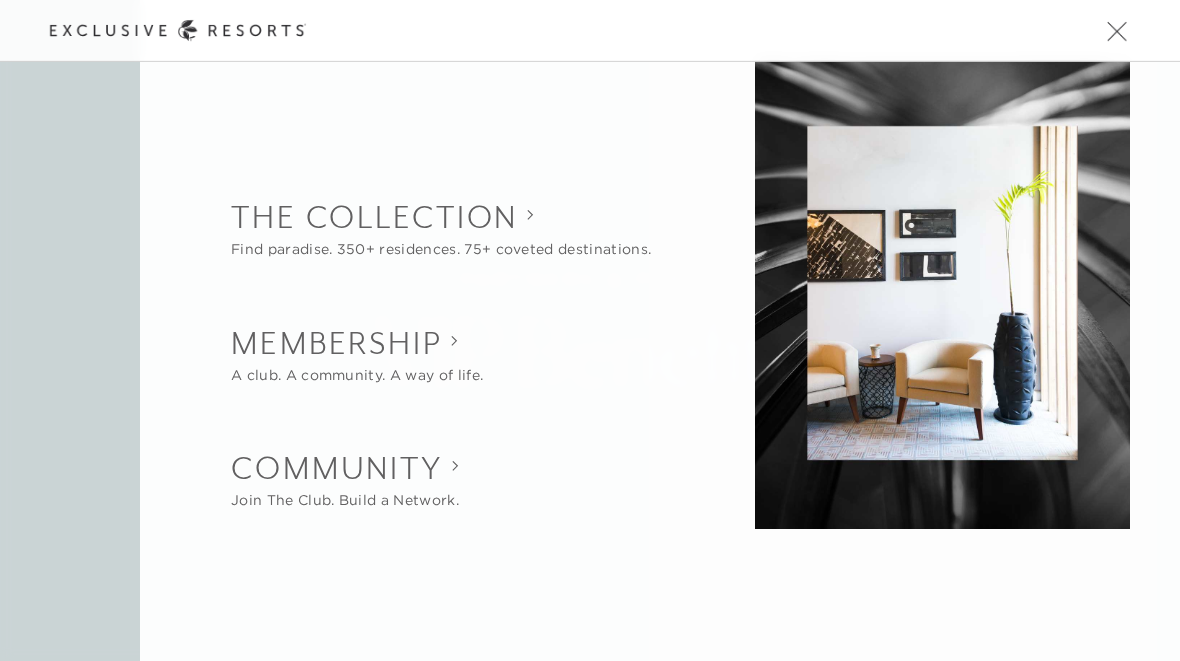 click 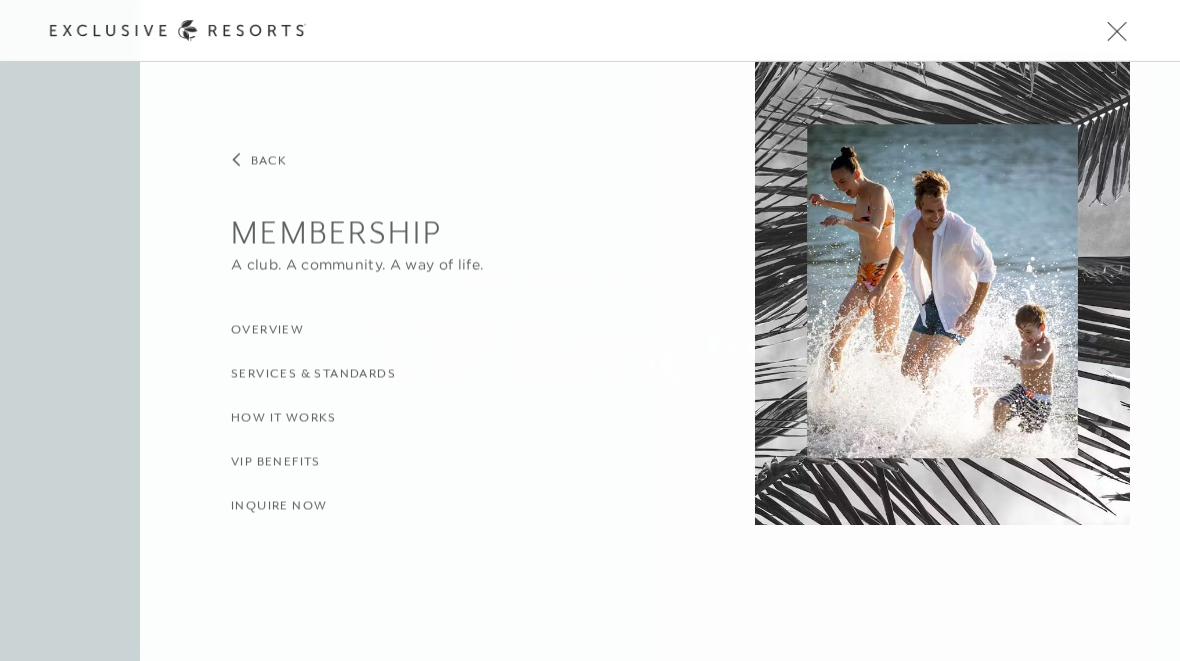 click on "Services & Standards" at bounding box center (313, 373) 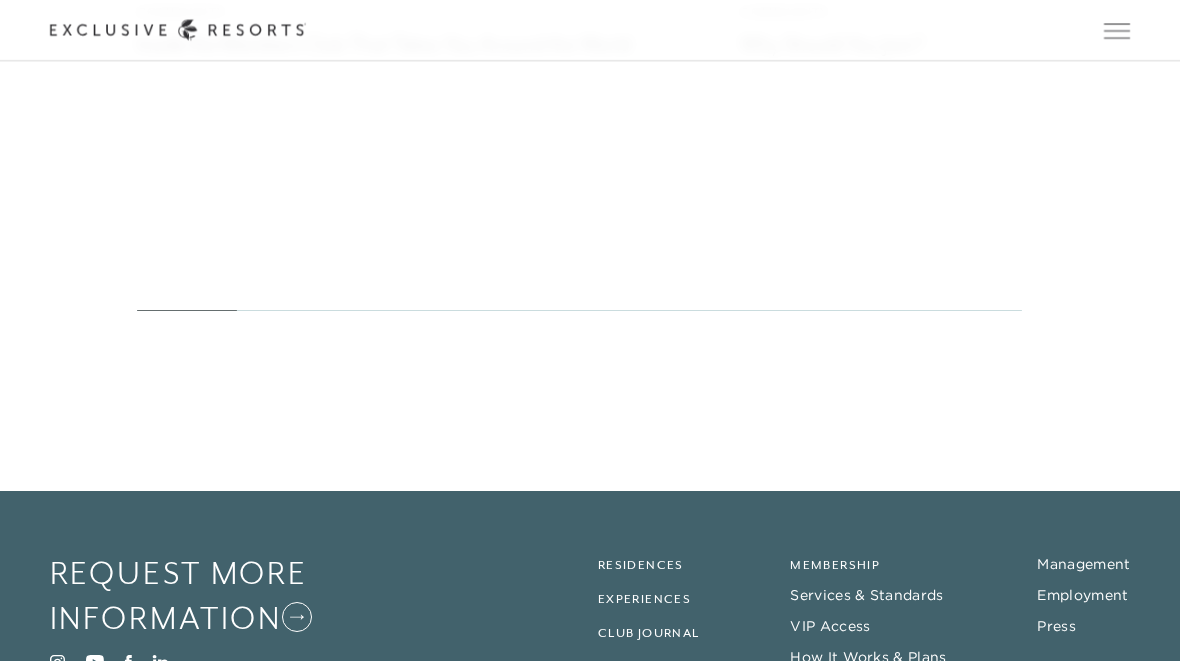 scroll, scrollTop: 5678, scrollLeft: 0, axis: vertical 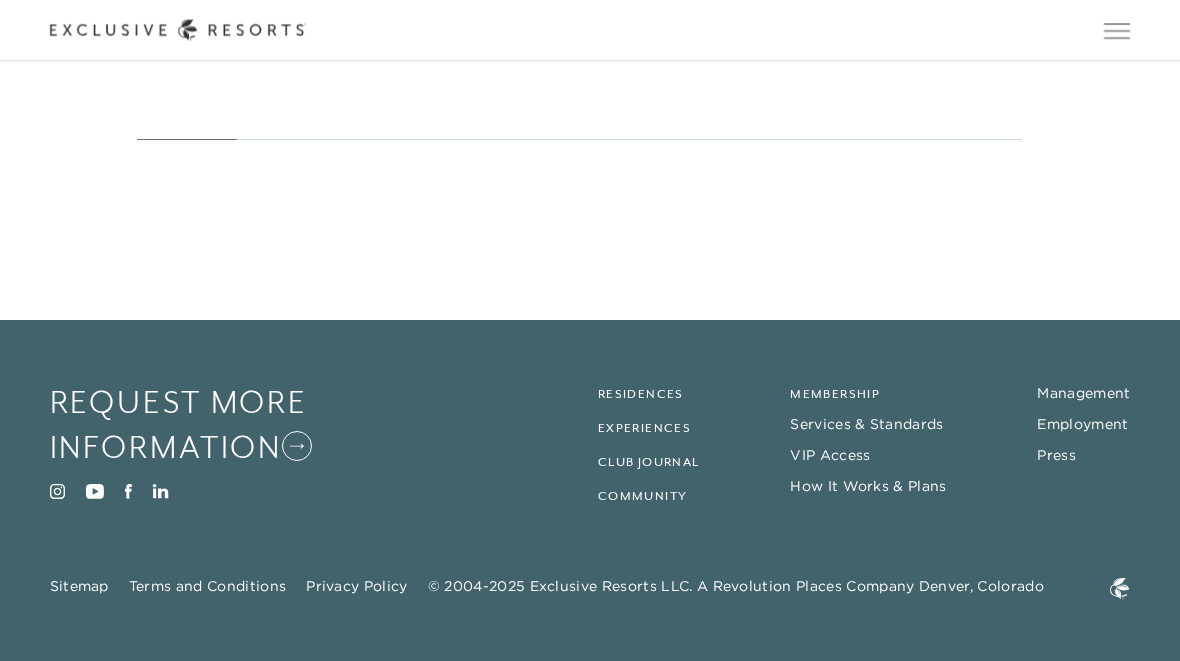 click on "Membership" at bounding box center (835, 395) 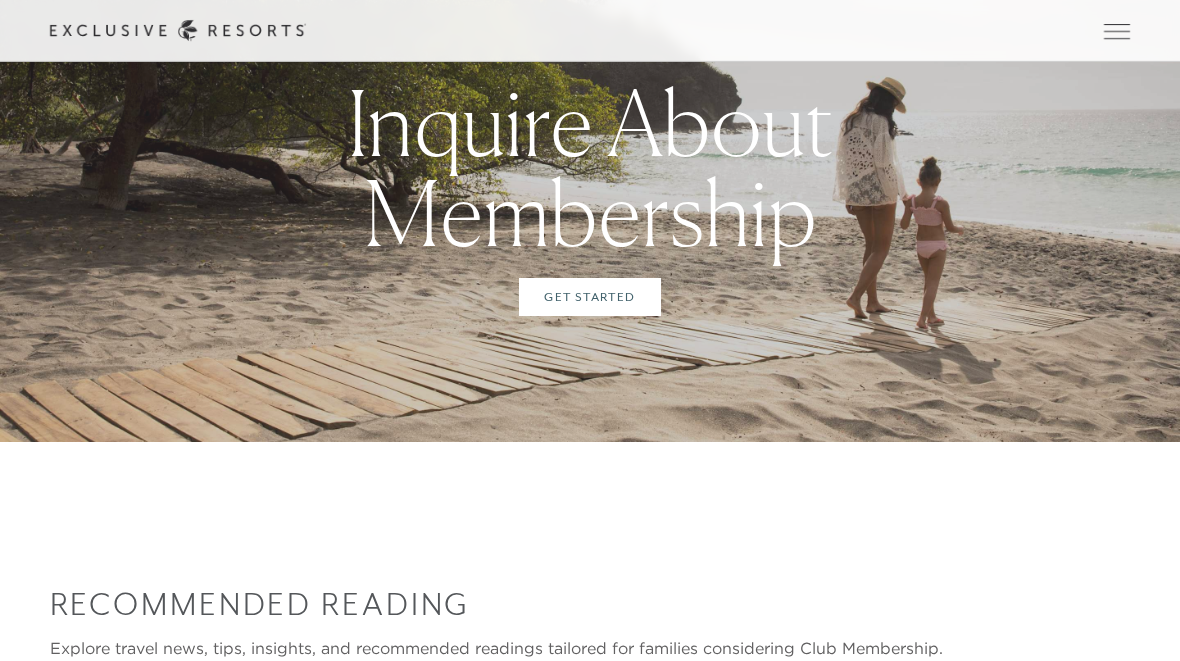 scroll, scrollTop: 5483, scrollLeft: 0, axis: vertical 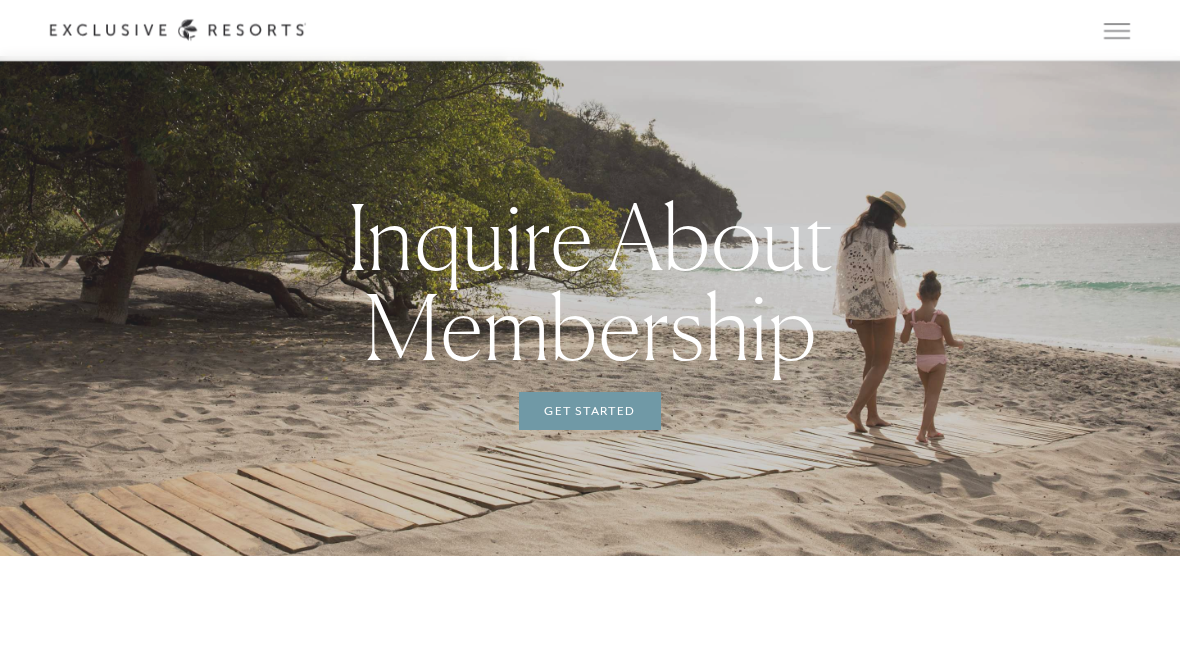 click on "Get Started" at bounding box center (589, 412) 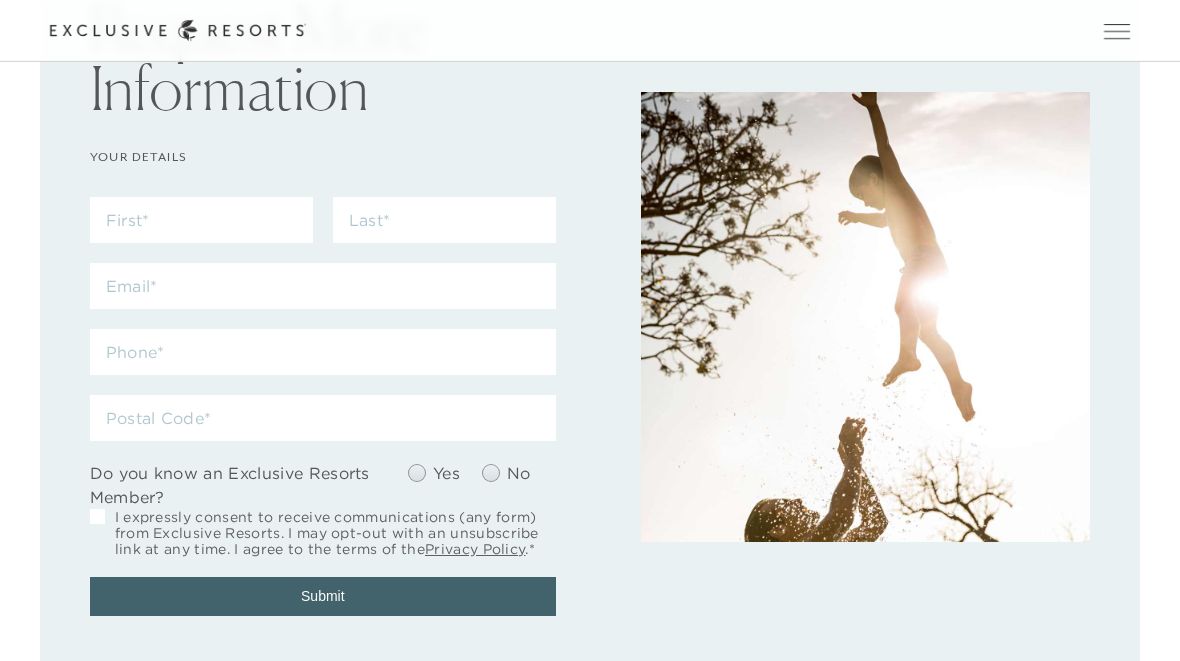 scroll, scrollTop: 182, scrollLeft: 0, axis: vertical 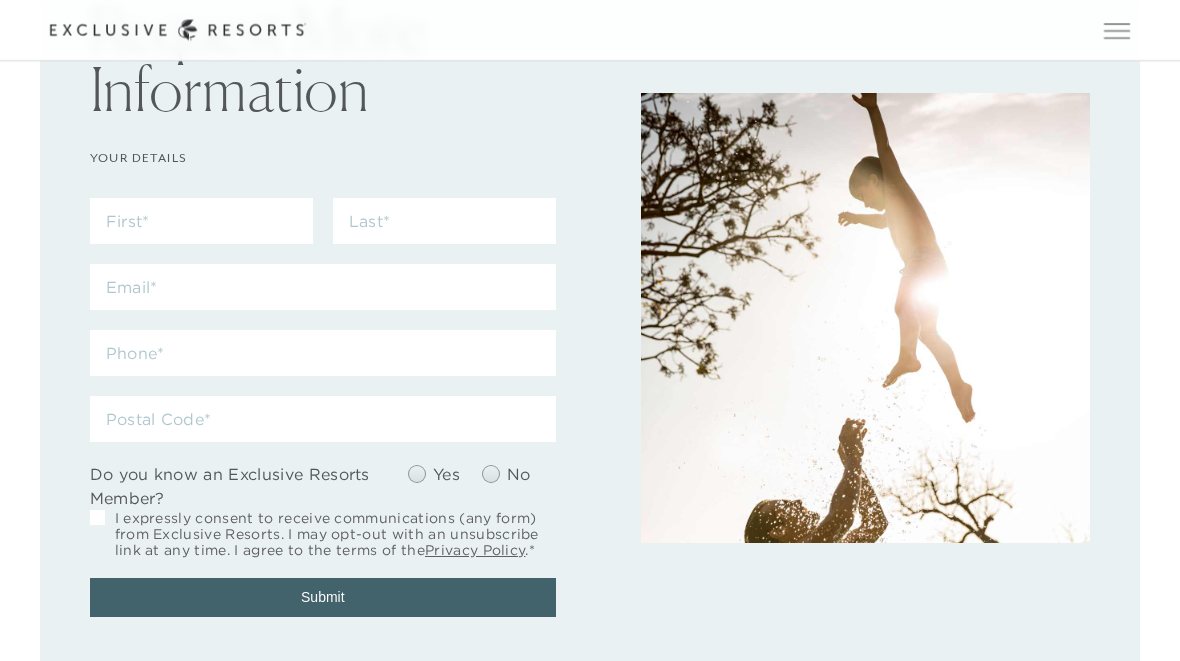 click at bounding box center (417, 475) 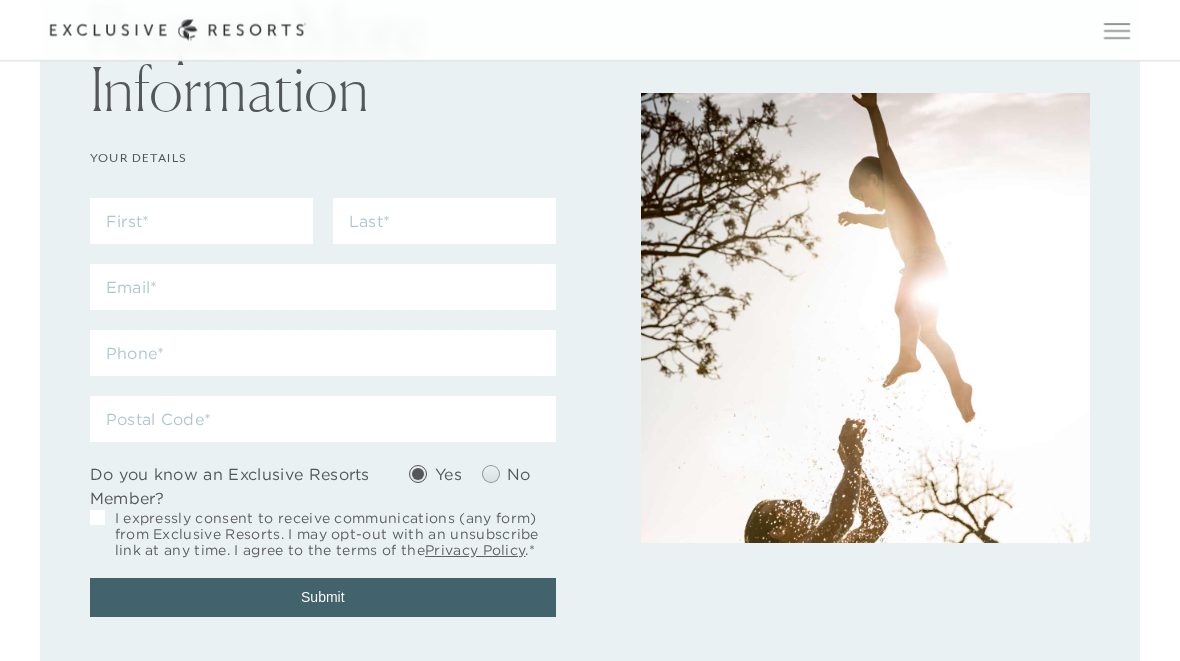 scroll, scrollTop: 183, scrollLeft: 0, axis: vertical 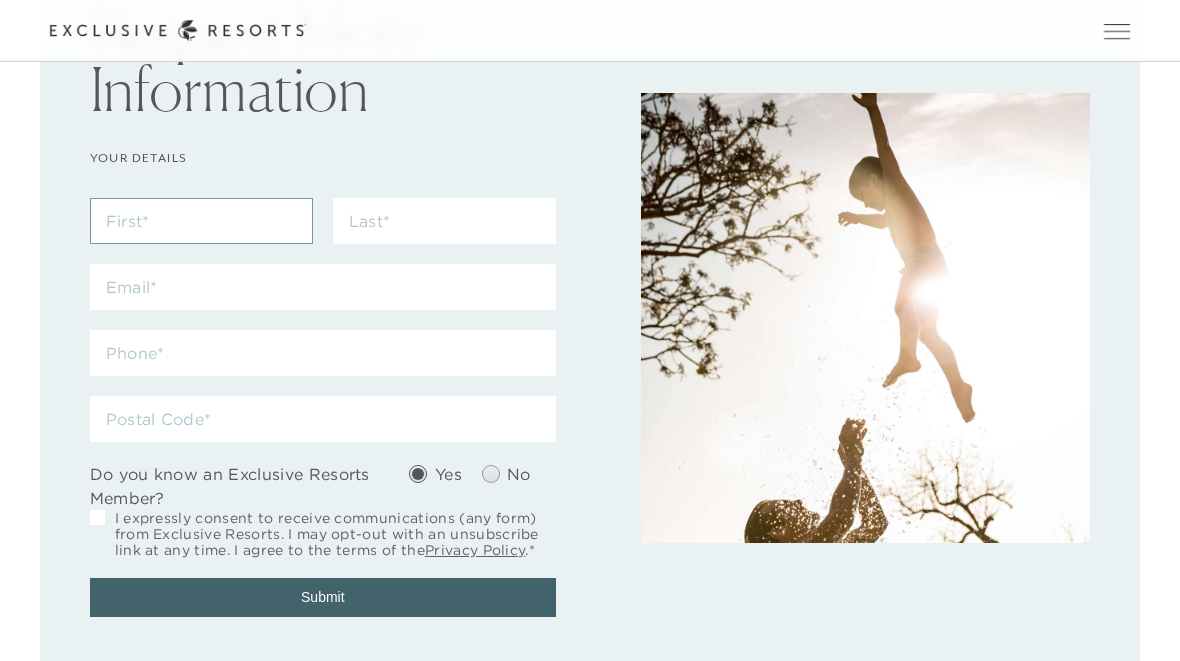 click at bounding box center [201, 221] 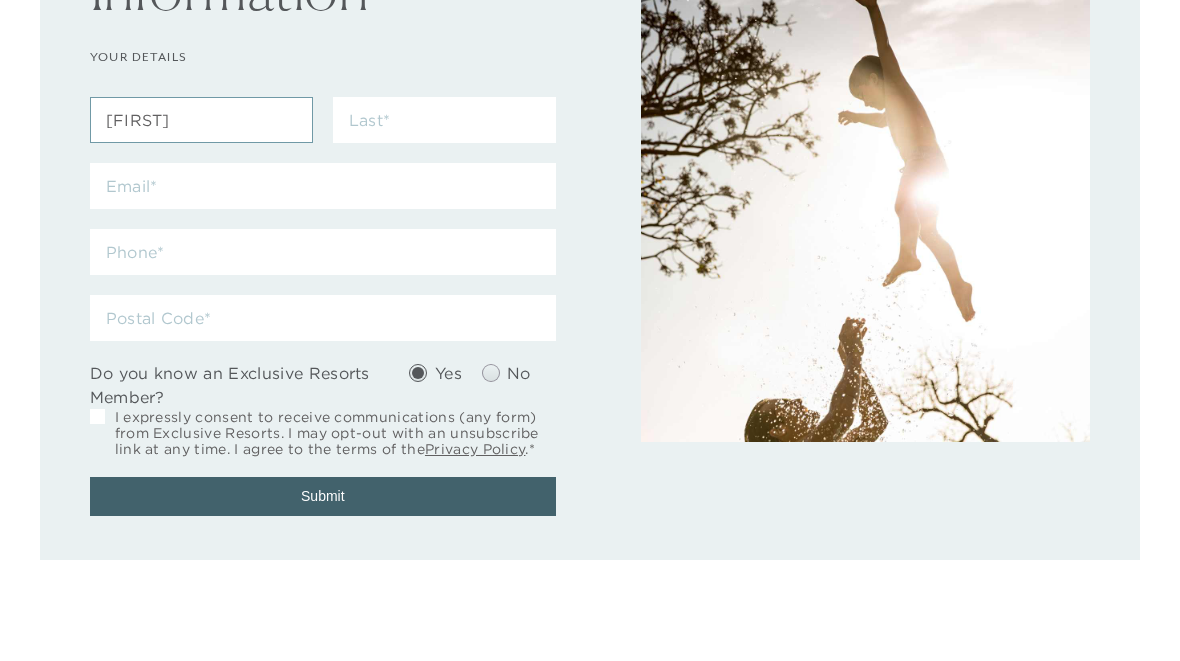 type on "[FIRST]" 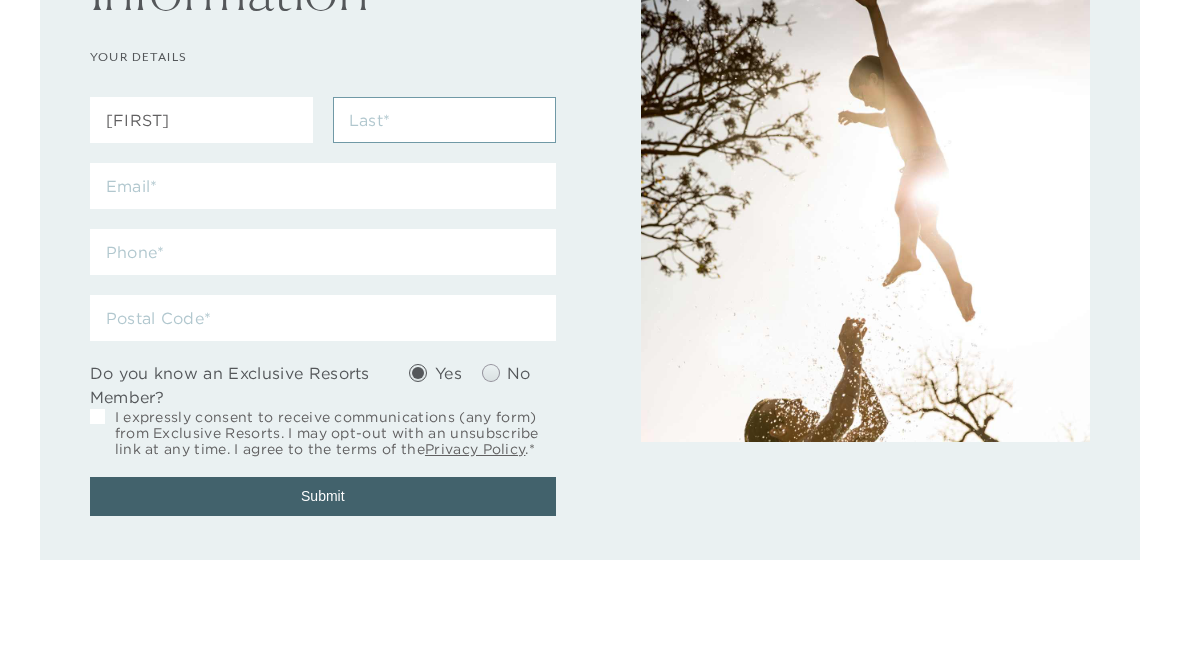 click at bounding box center [444, 222] 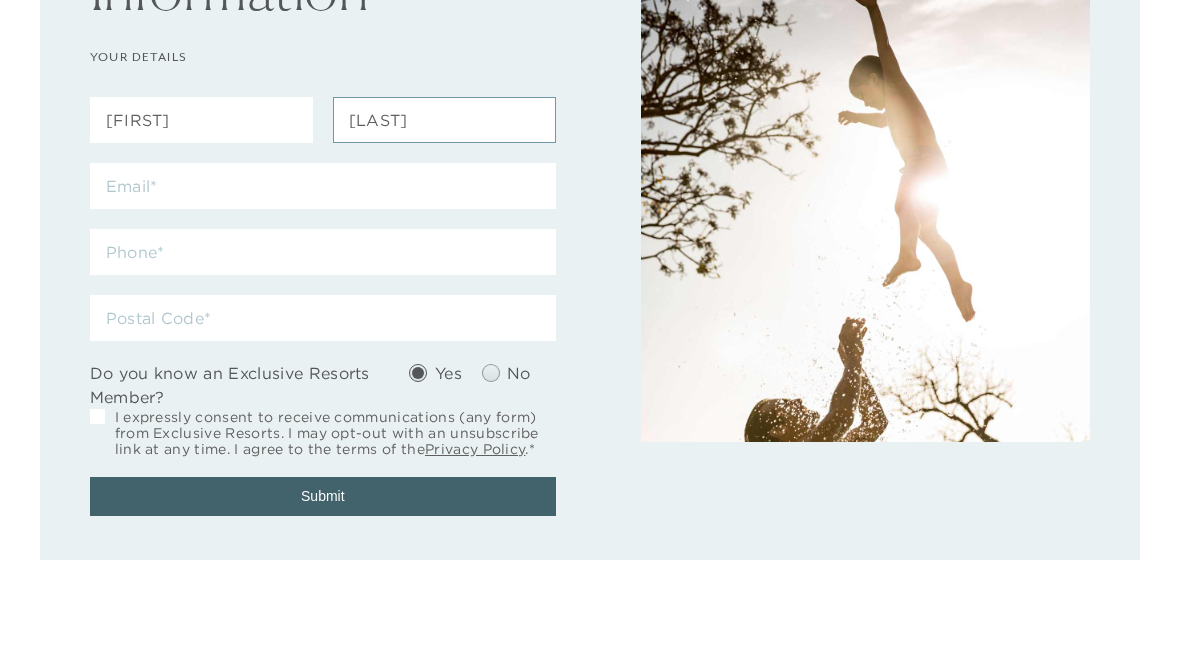 type on "[LAST]" 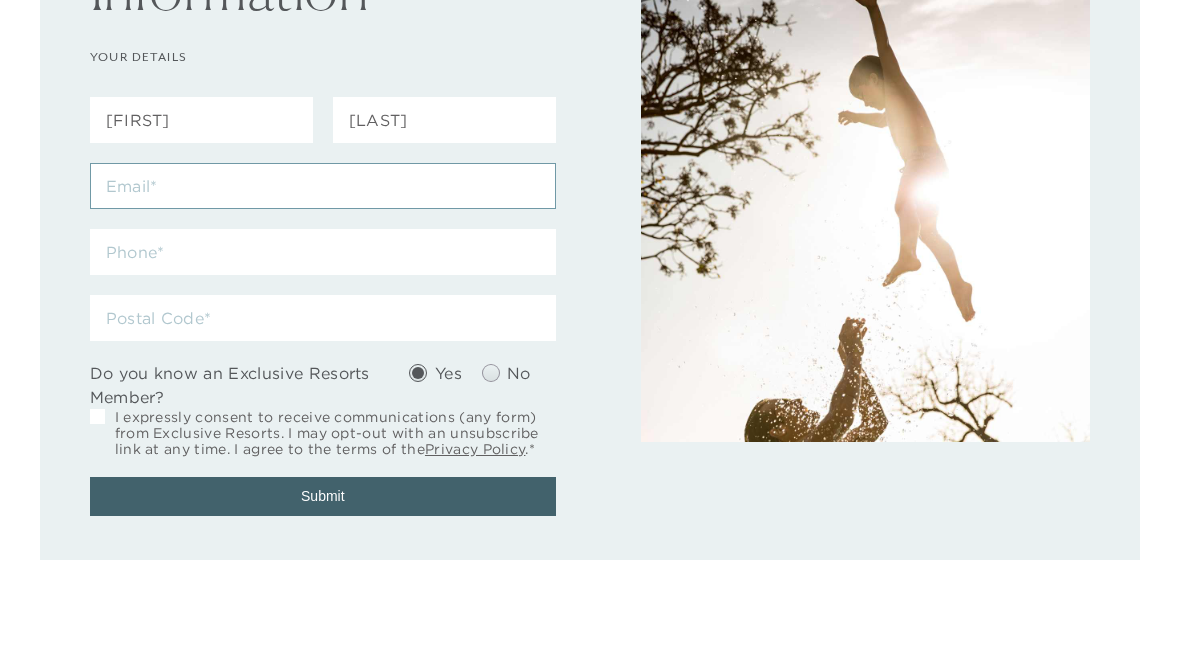 click at bounding box center (323, 288) 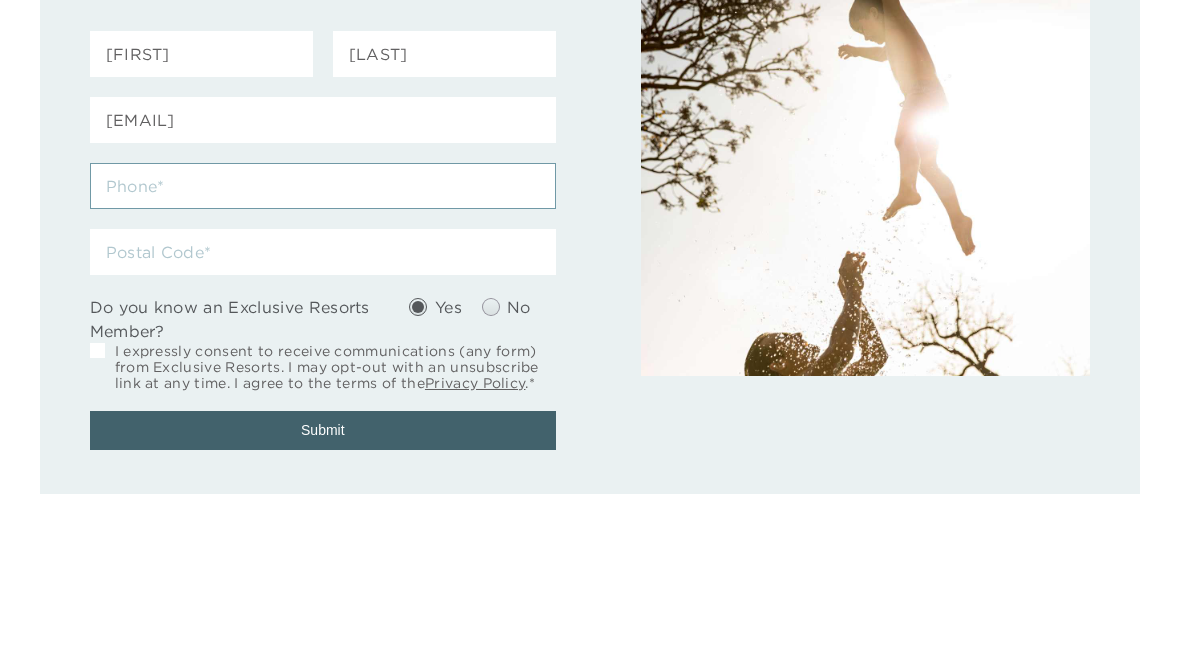 click at bounding box center (323, 354) 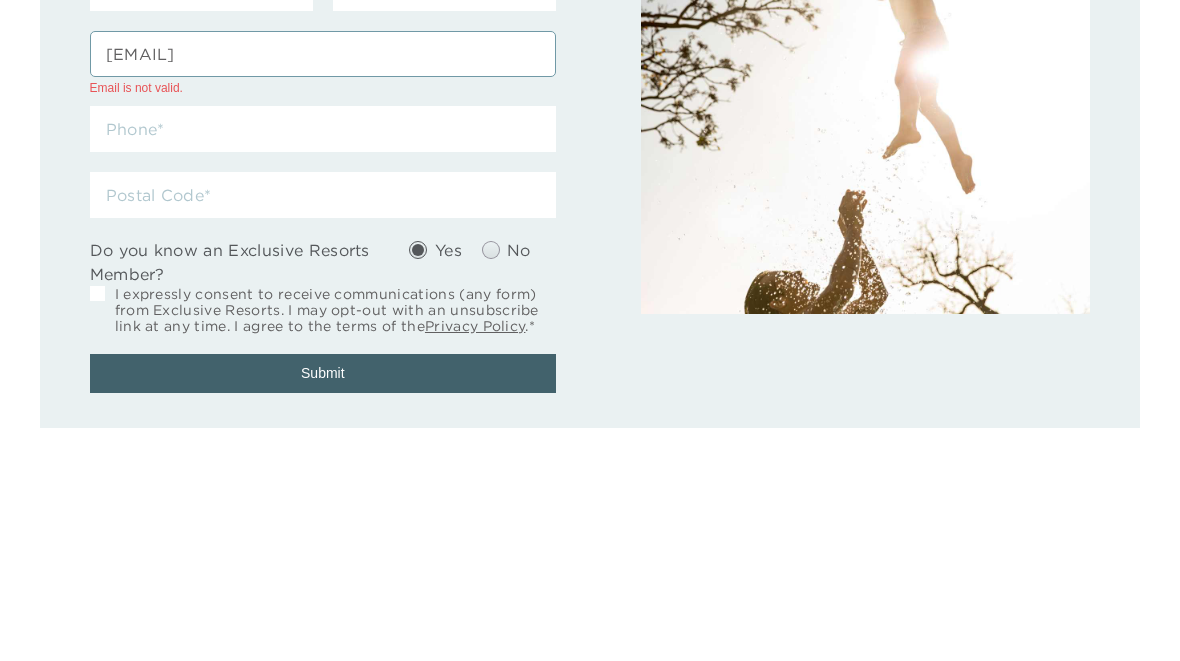 click on "[EMAIL]" at bounding box center (323, 288) 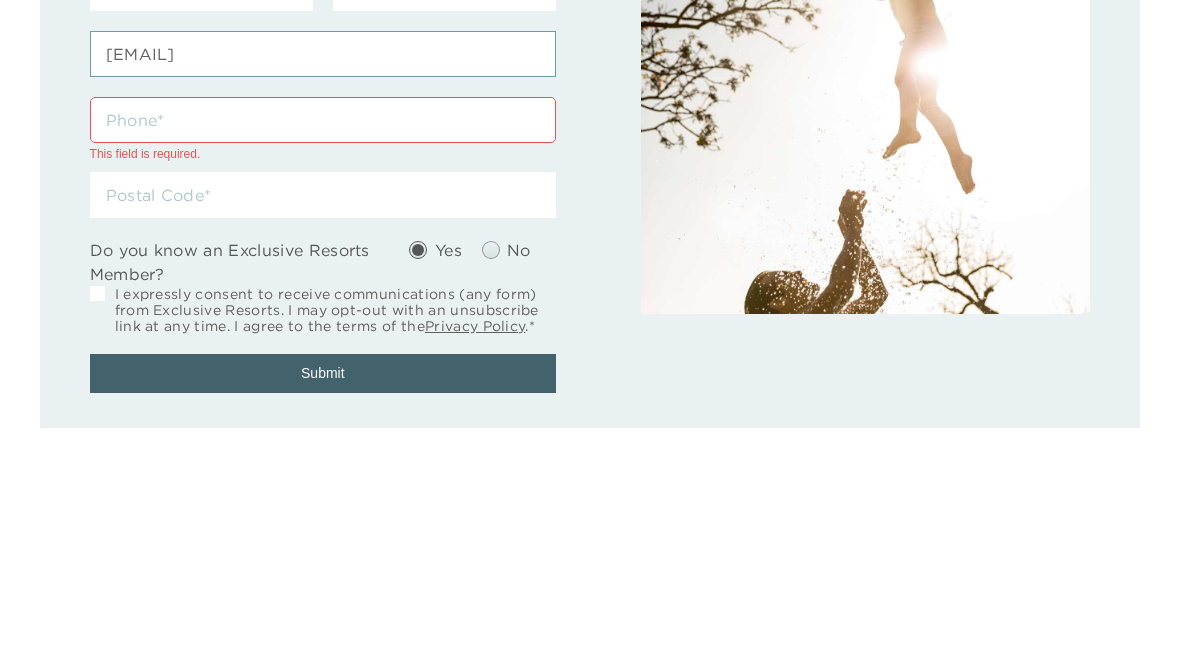 type on "[EMAIL]" 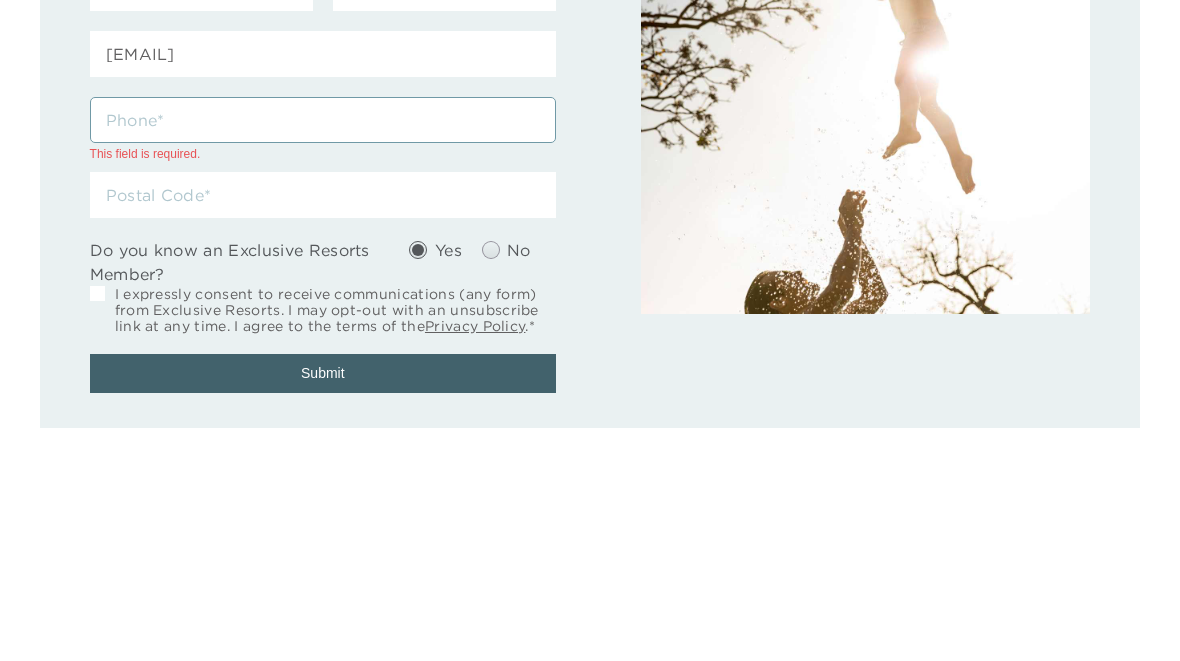 click at bounding box center [323, 354] 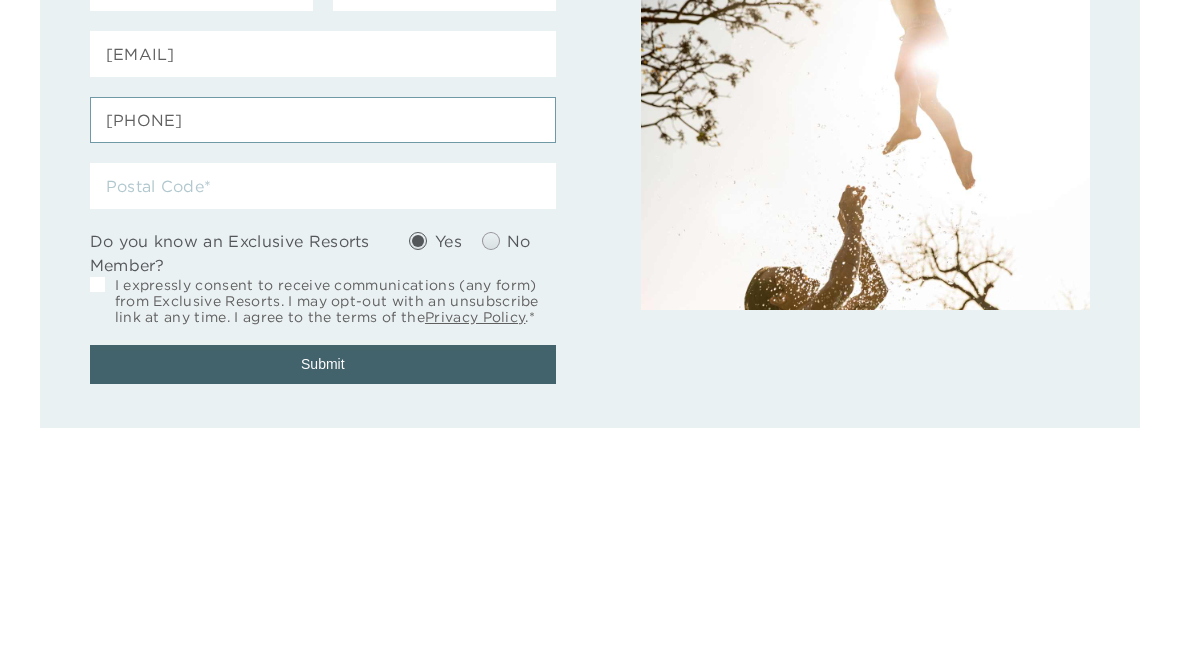 type on "[PHONE]" 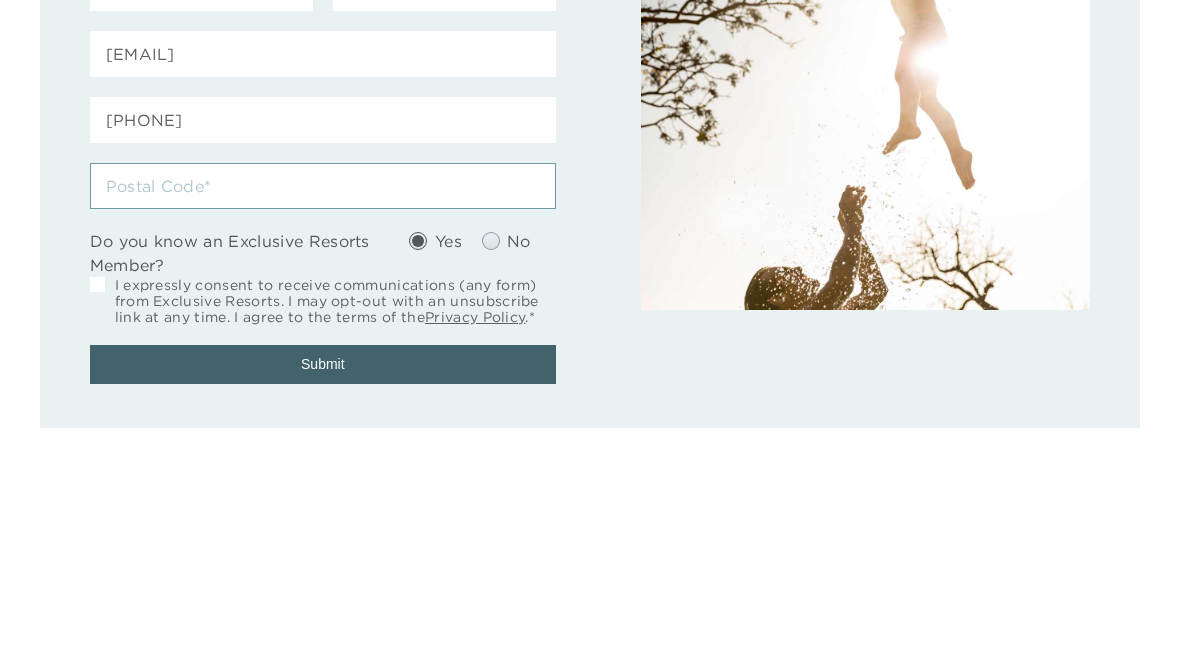 click at bounding box center [323, 420] 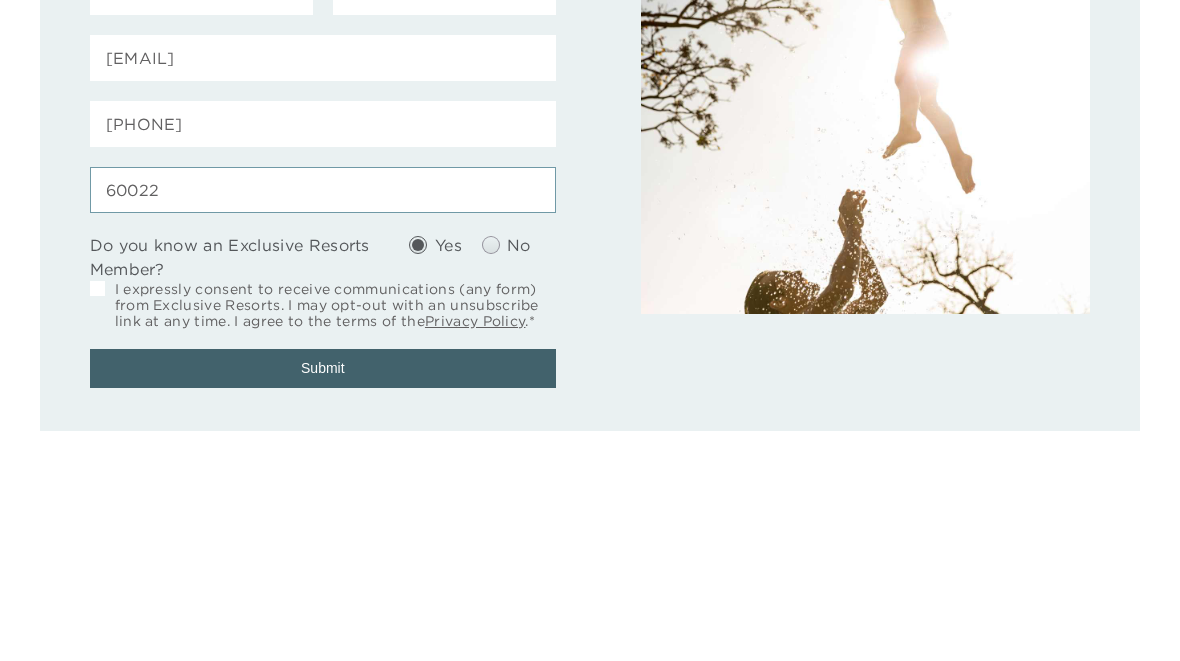 type on "60022" 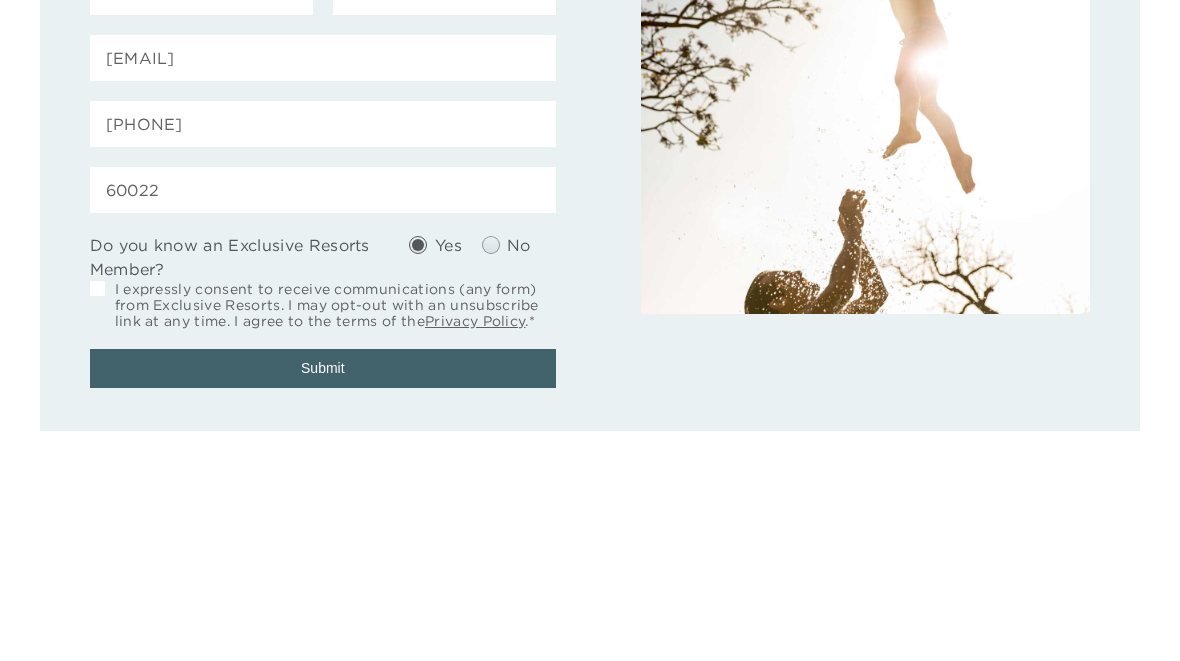 click on "I expressly consent to receive communications (any form) from Exclusive Resorts. I may opt-out with an unsubscribe link at any time. I agree to the terms of the  Privacy Policy .*" at bounding box center [336, 535] 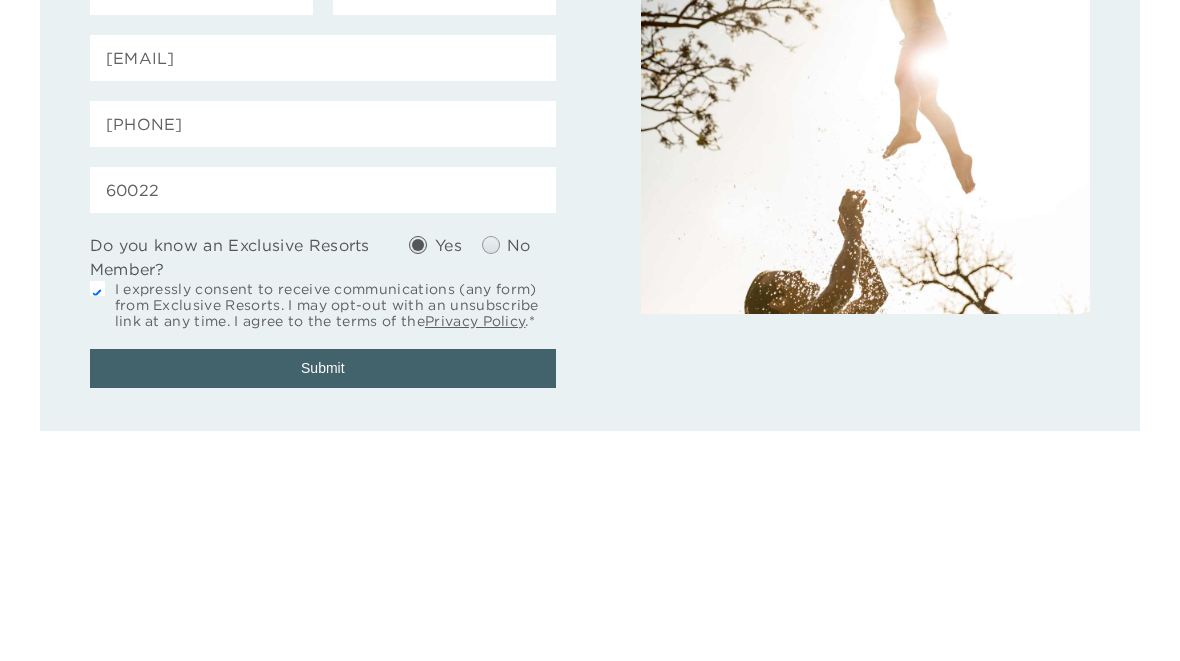 checkbox on "true" 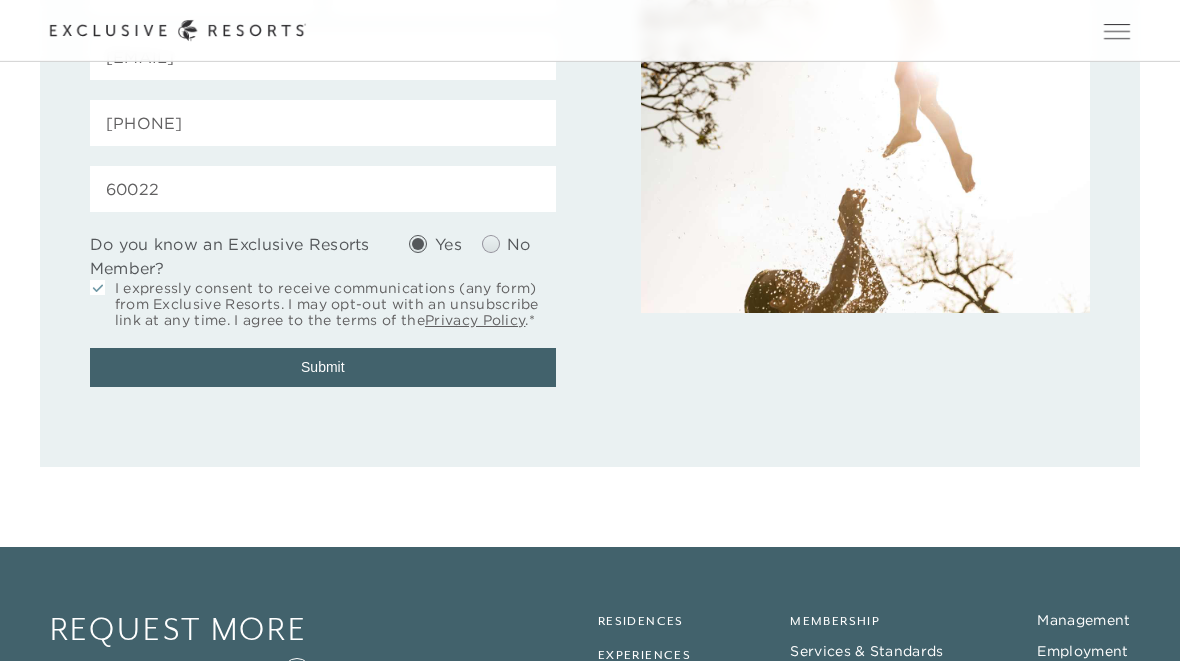 click on "Submit" at bounding box center [323, 367] 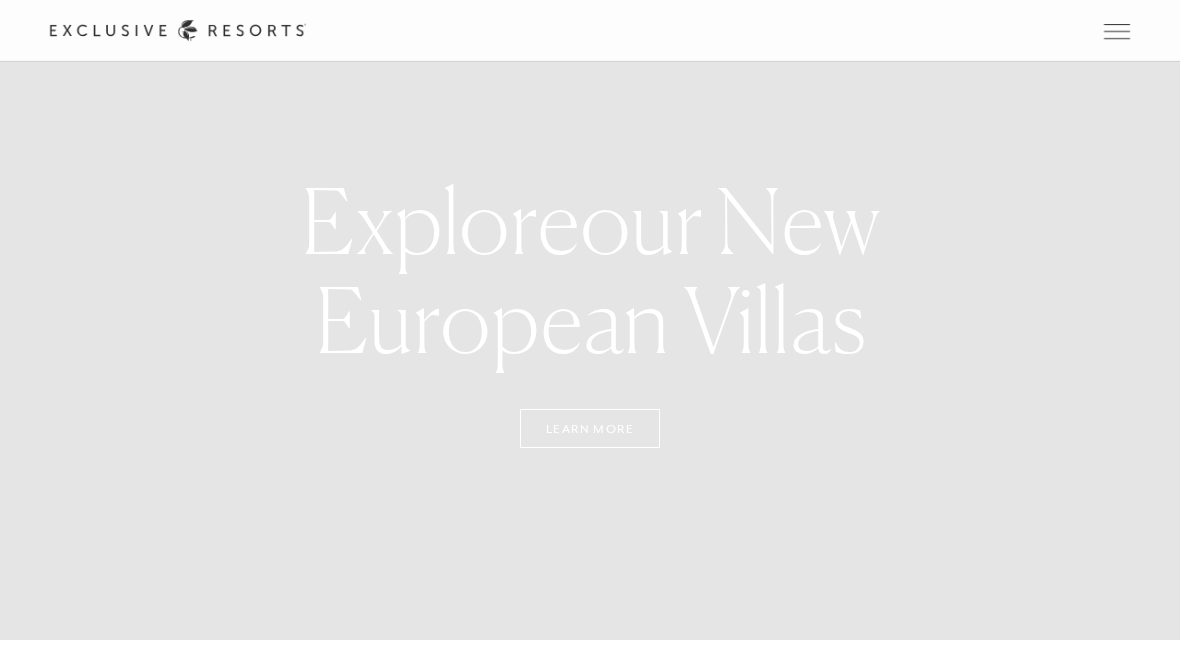 scroll, scrollTop: 0, scrollLeft: 0, axis: both 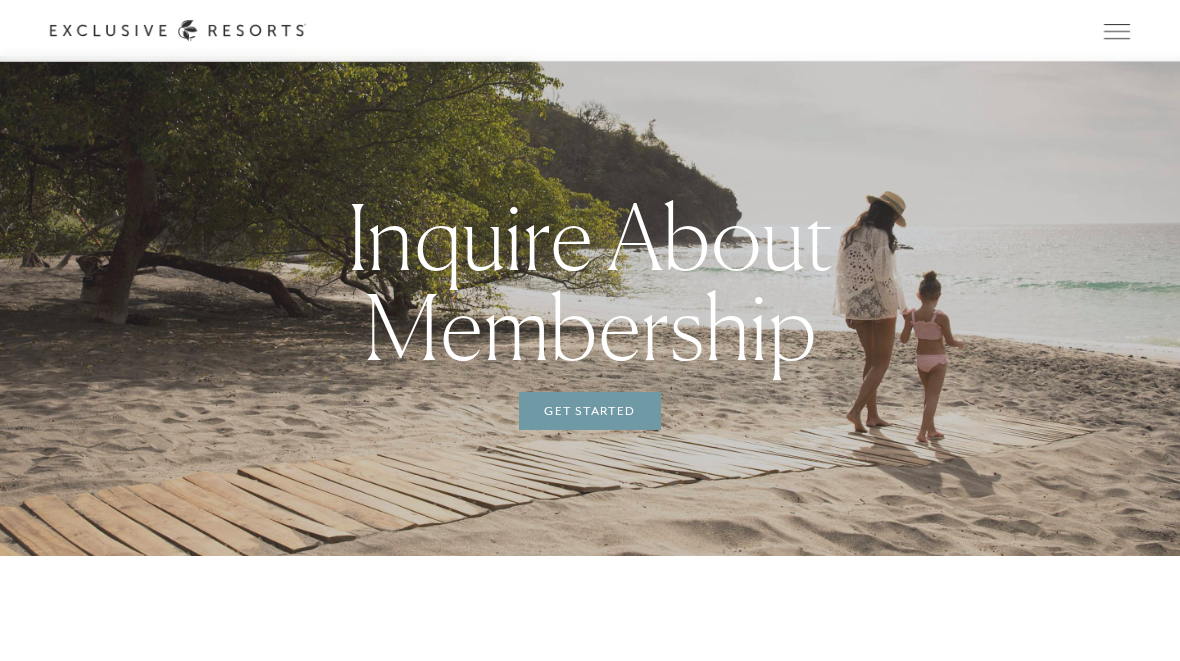click on "Get Started" at bounding box center (589, 411) 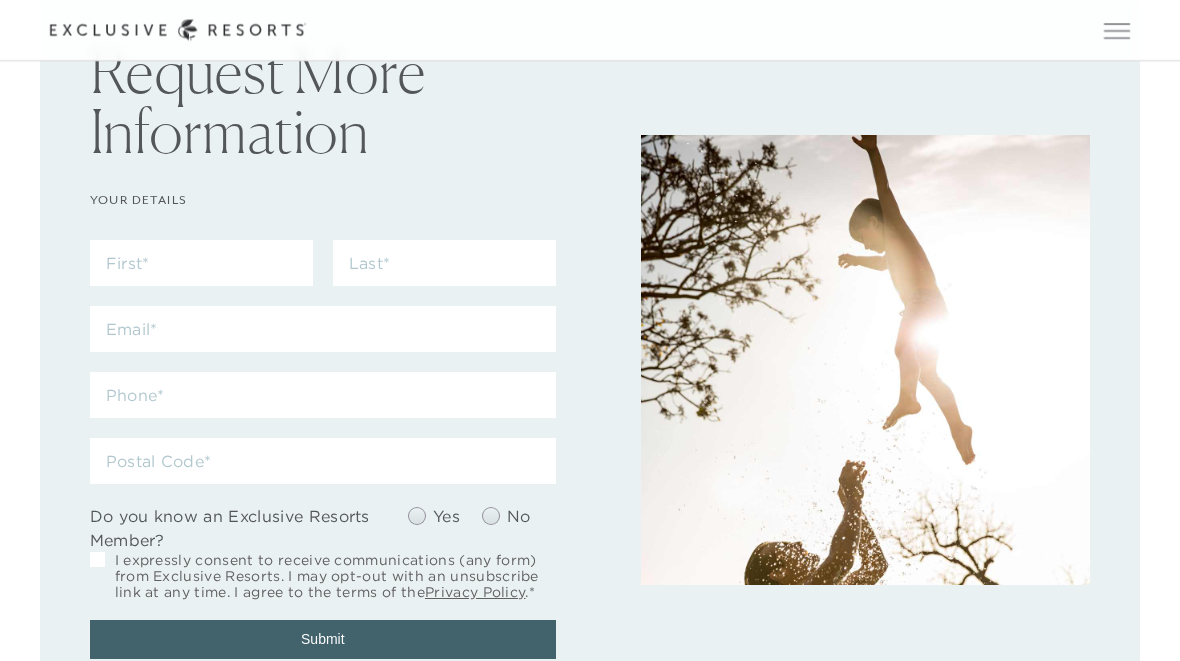 scroll, scrollTop: 138, scrollLeft: 0, axis: vertical 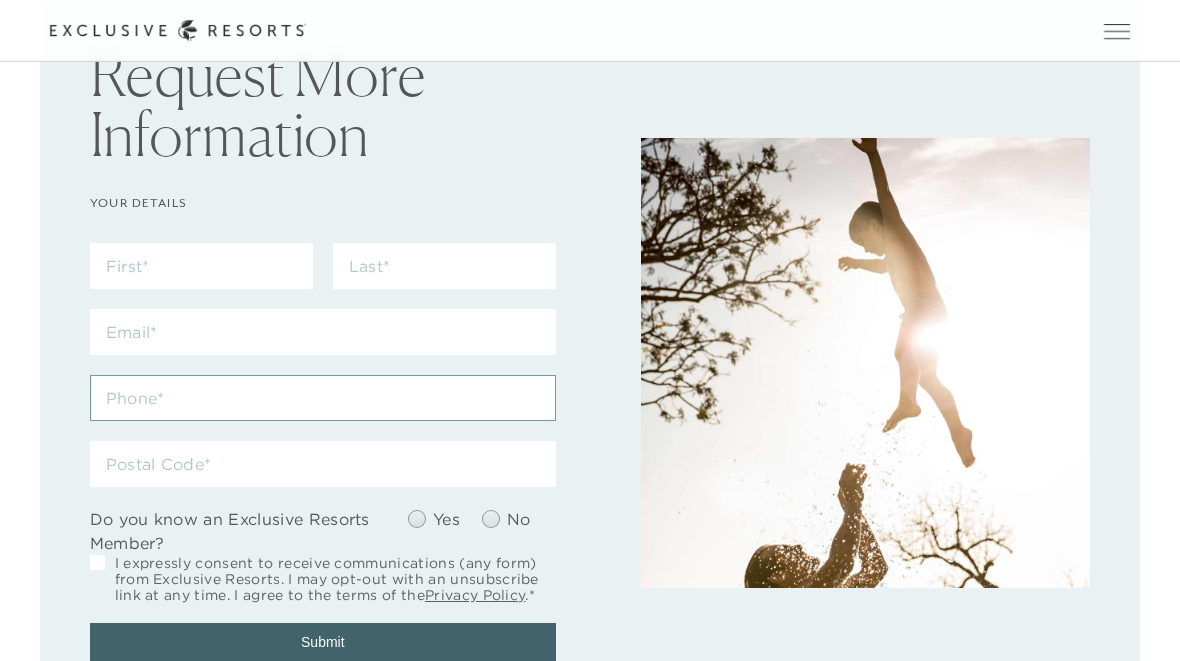 click at bounding box center (323, 398) 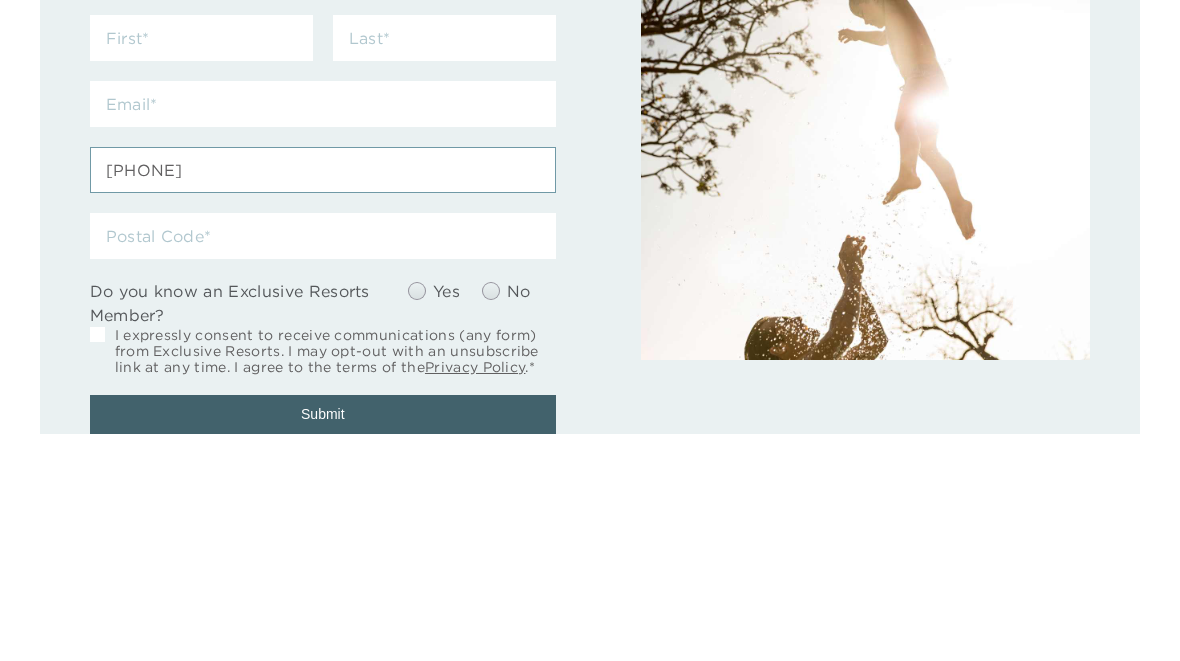 type on "[PHONE]" 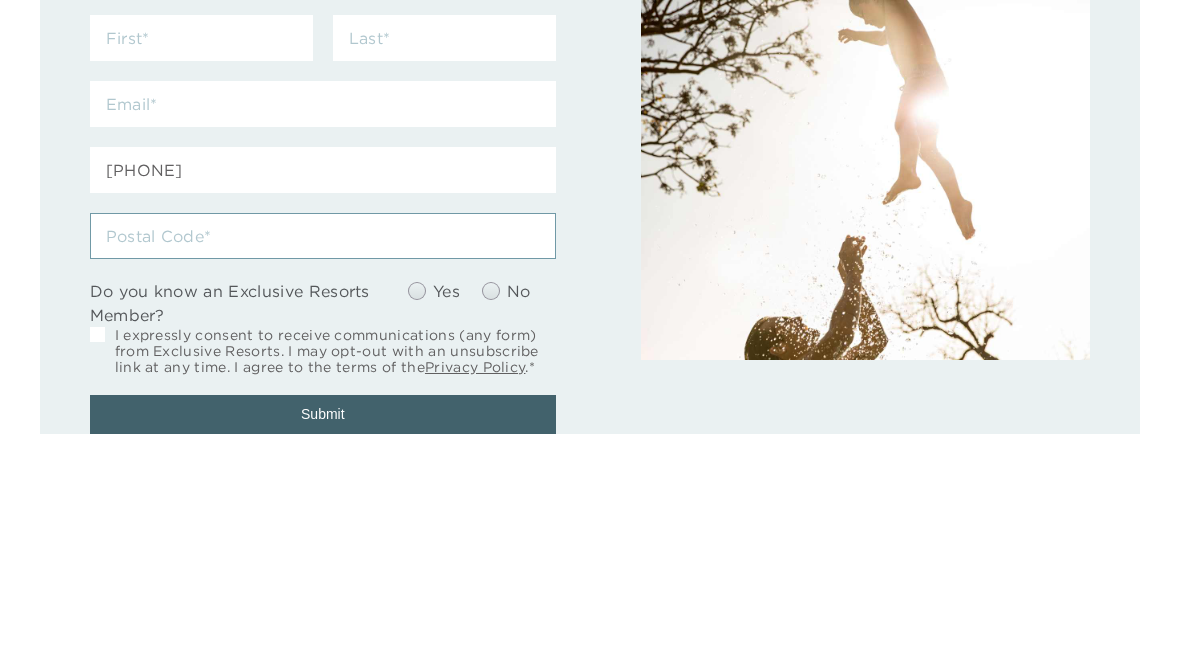click at bounding box center [323, 464] 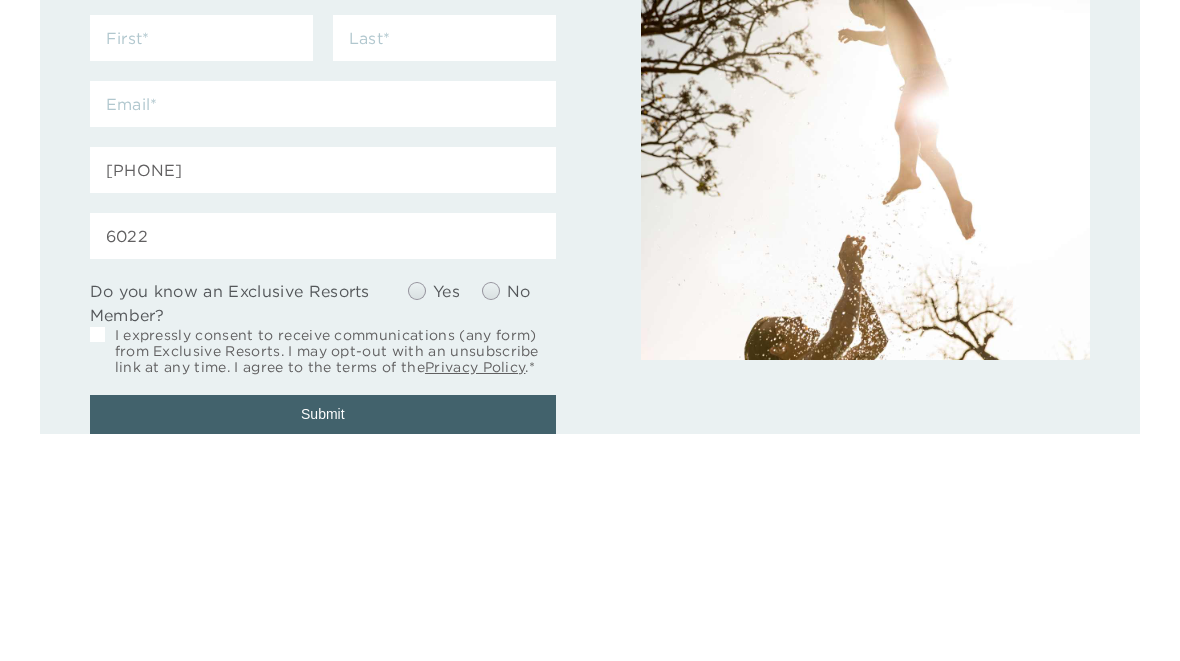 click on "Request More Information YOUR DETAILS [PHONE] 6022 Do you know an Exclusive Resorts Member? Yes No I expressly consent to receive communications (any form) from Exclusive Resorts. I may opt-out with an unsubscribe link at any time. I agree to the terms of the Privacy Policy .* Submit" 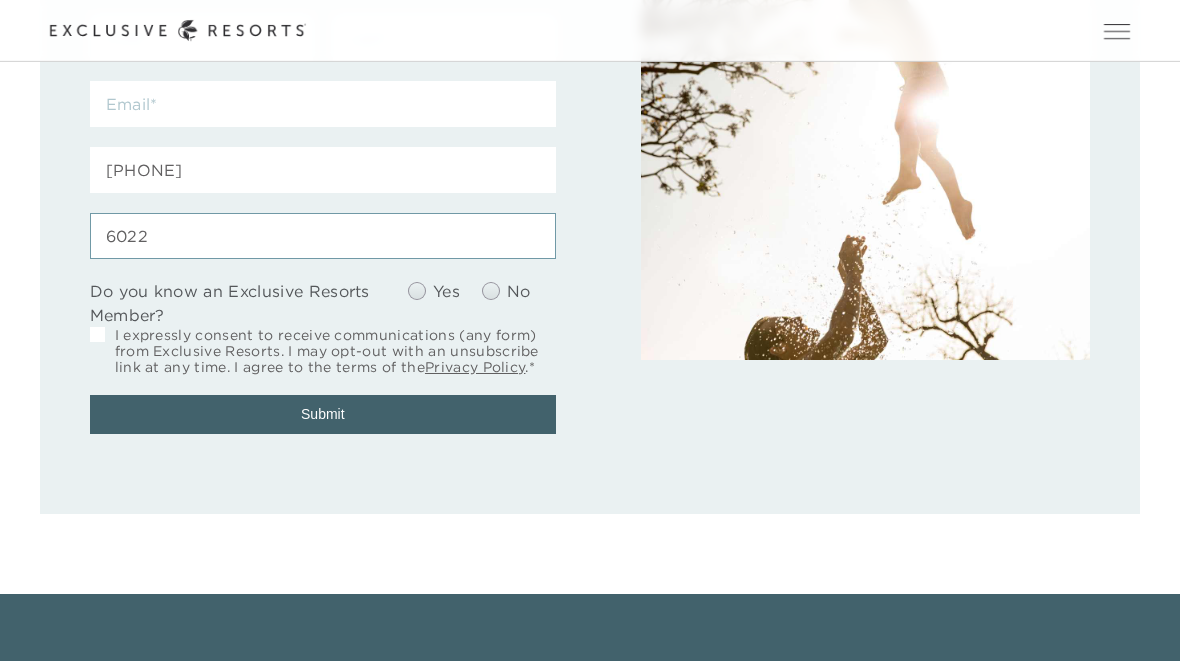 click on "6022" at bounding box center [323, 236] 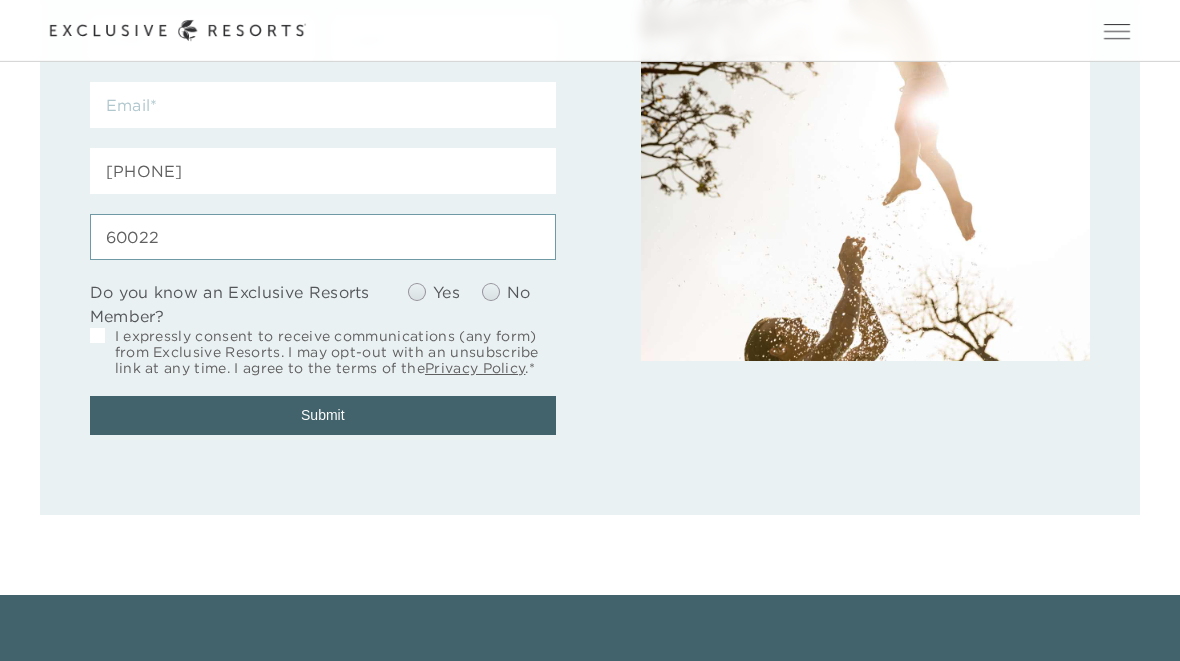 type on "60022" 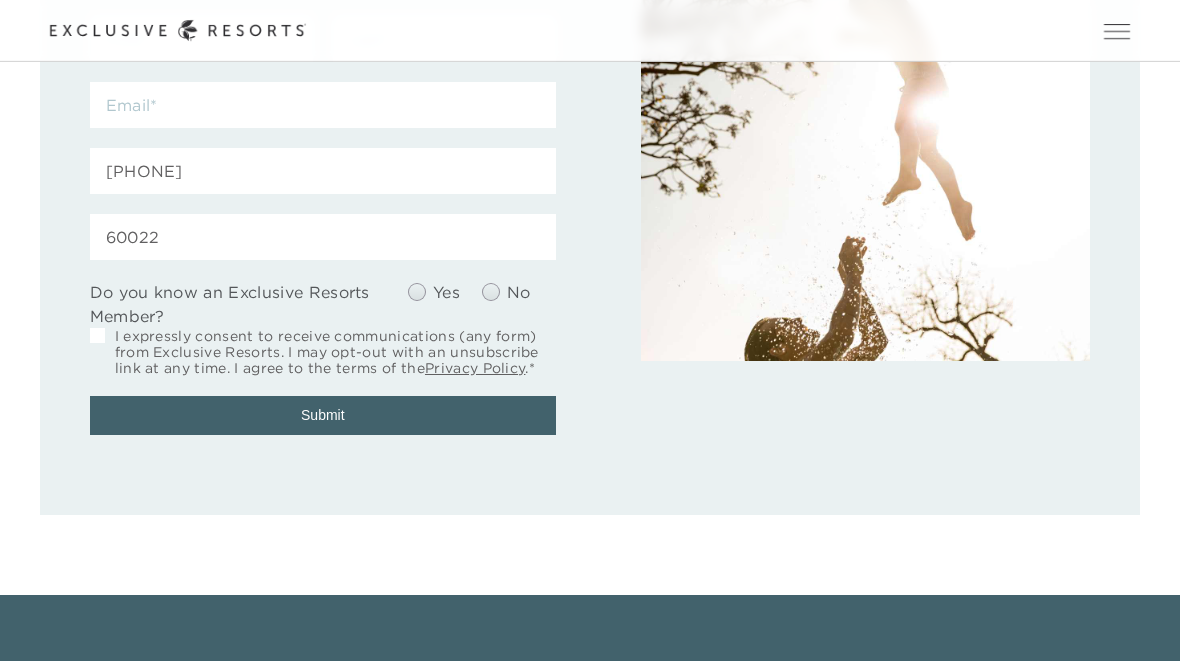 click at bounding box center (417, 292) 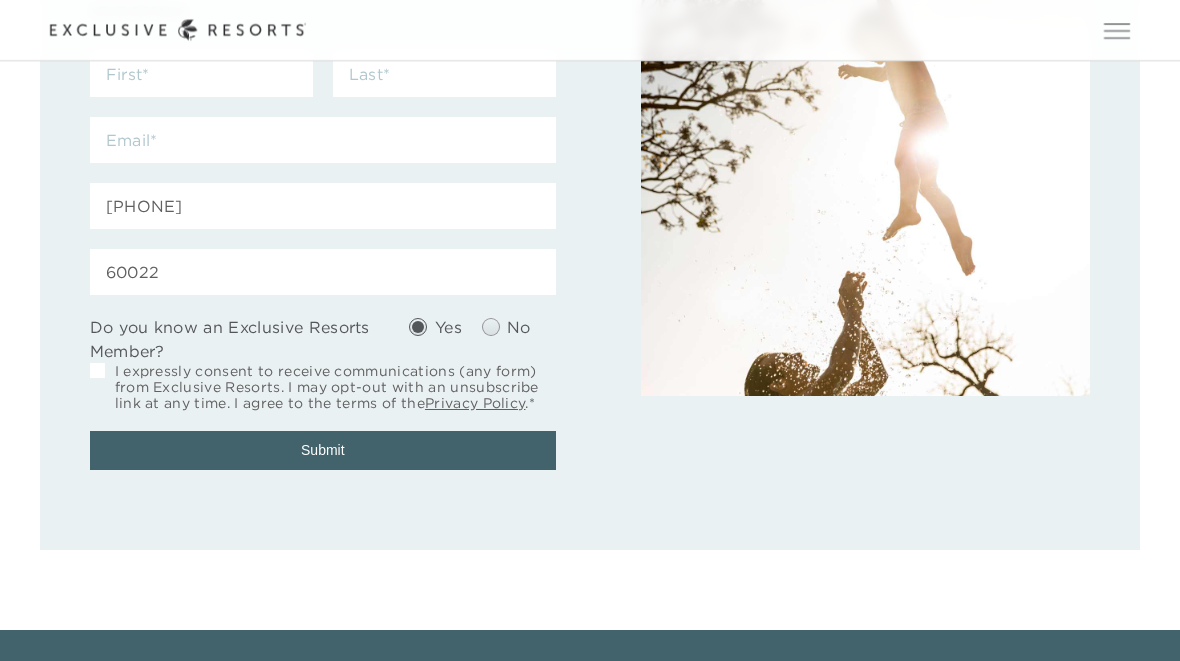 scroll, scrollTop: 209, scrollLeft: 0, axis: vertical 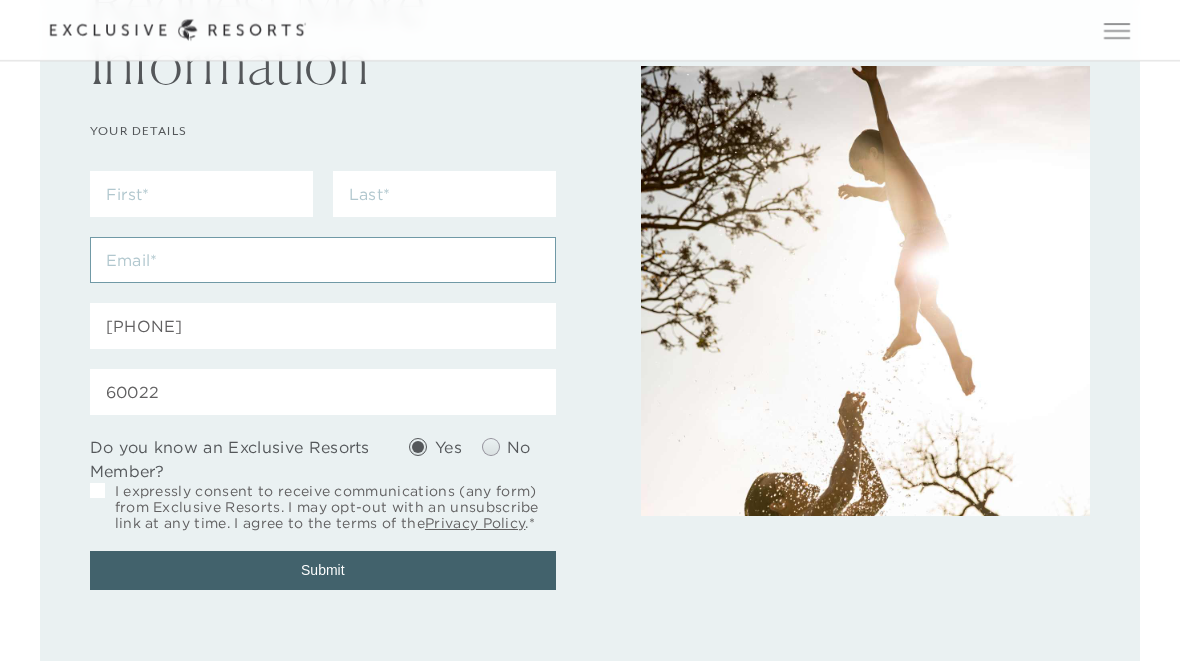 click at bounding box center (323, 261) 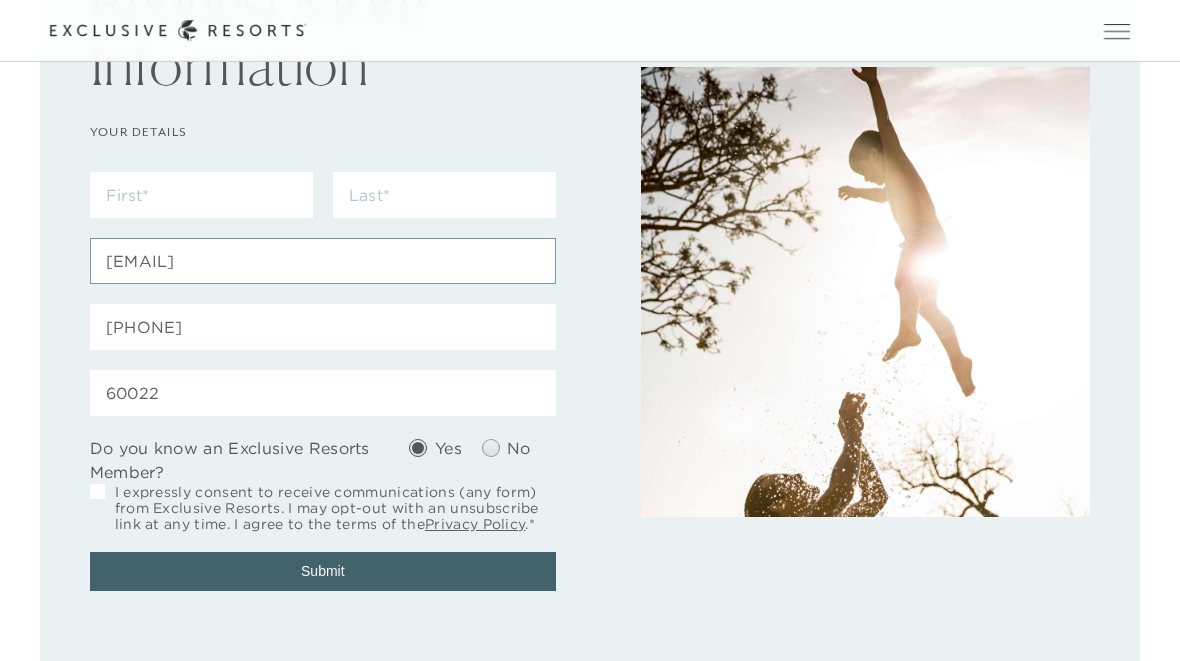type on "[EMAIL]" 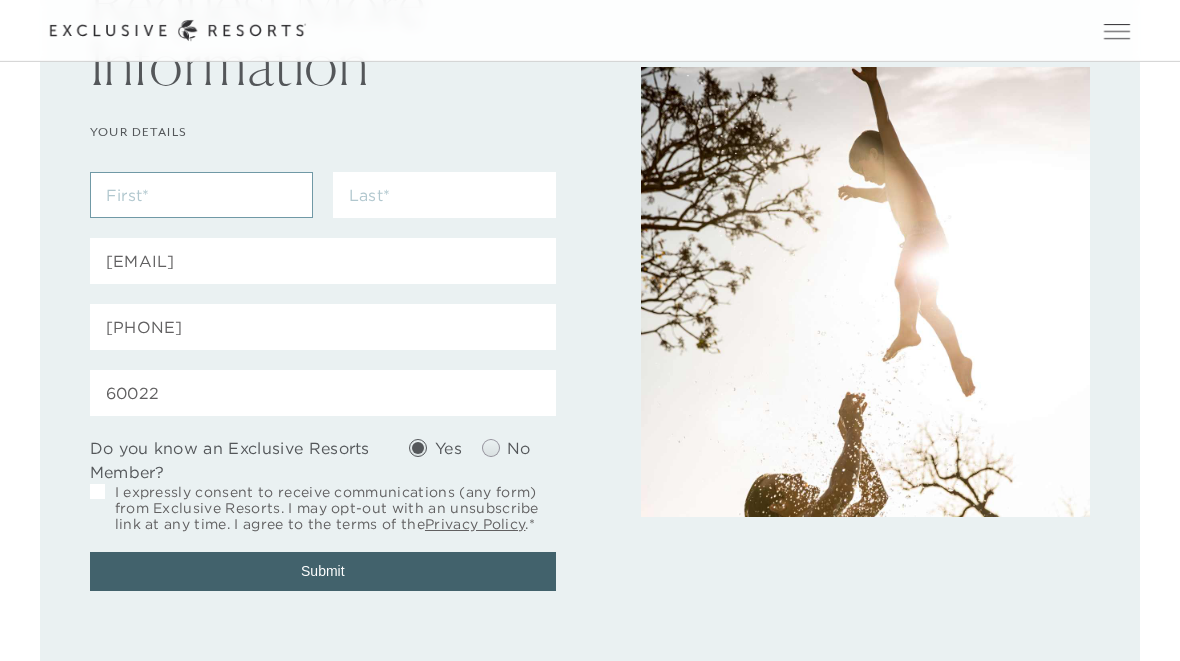 click at bounding box center [201, 195] 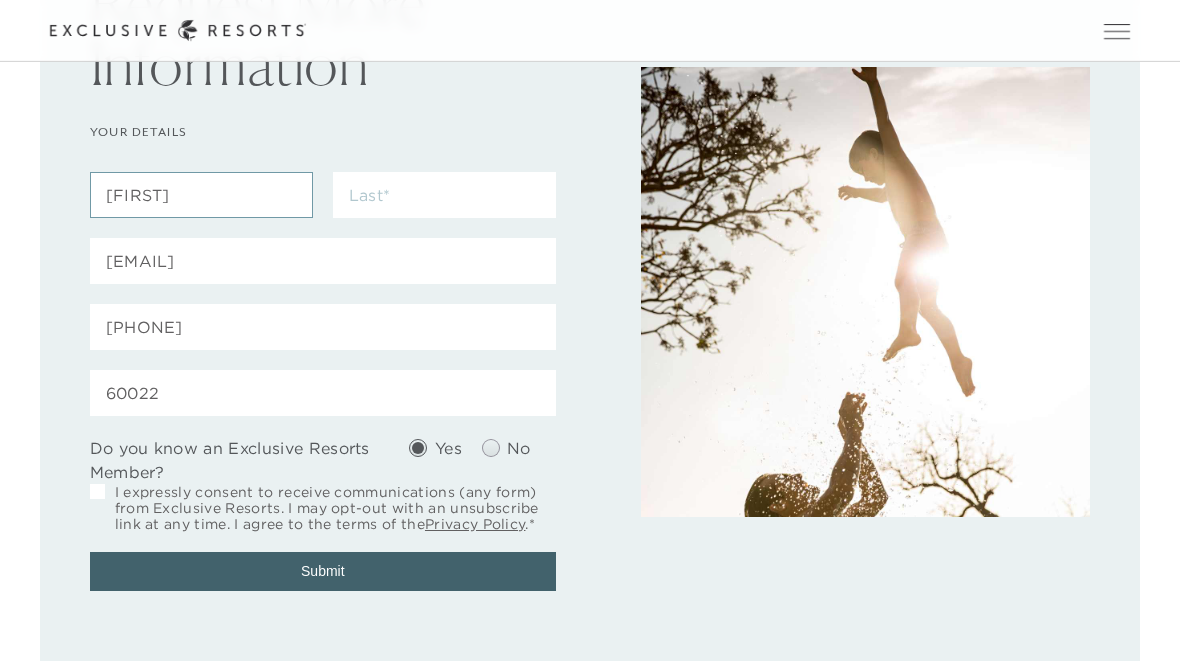 type on "[FIRST]" 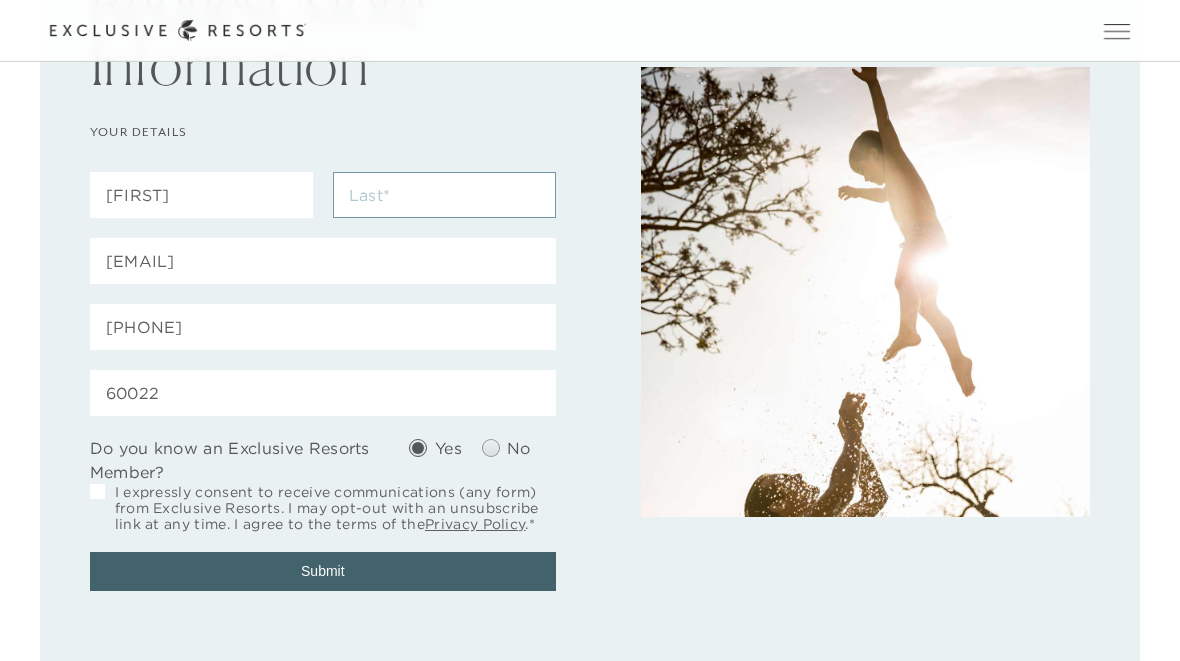 click at bounding box center [444, 195] 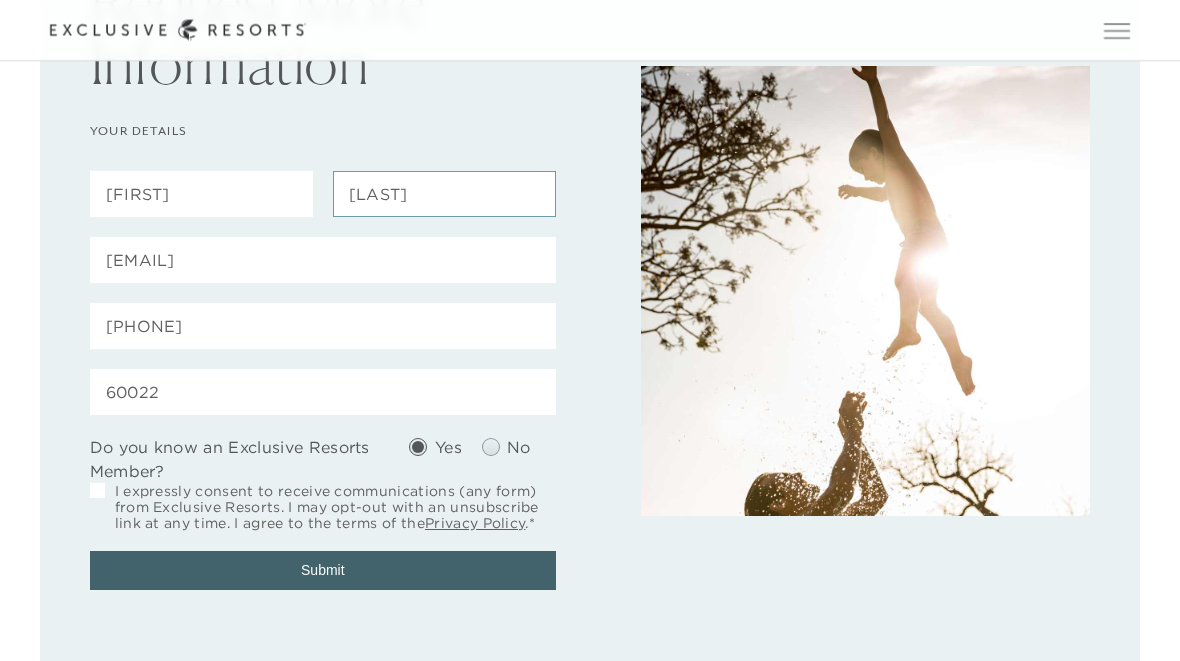 type on "[LAST]" 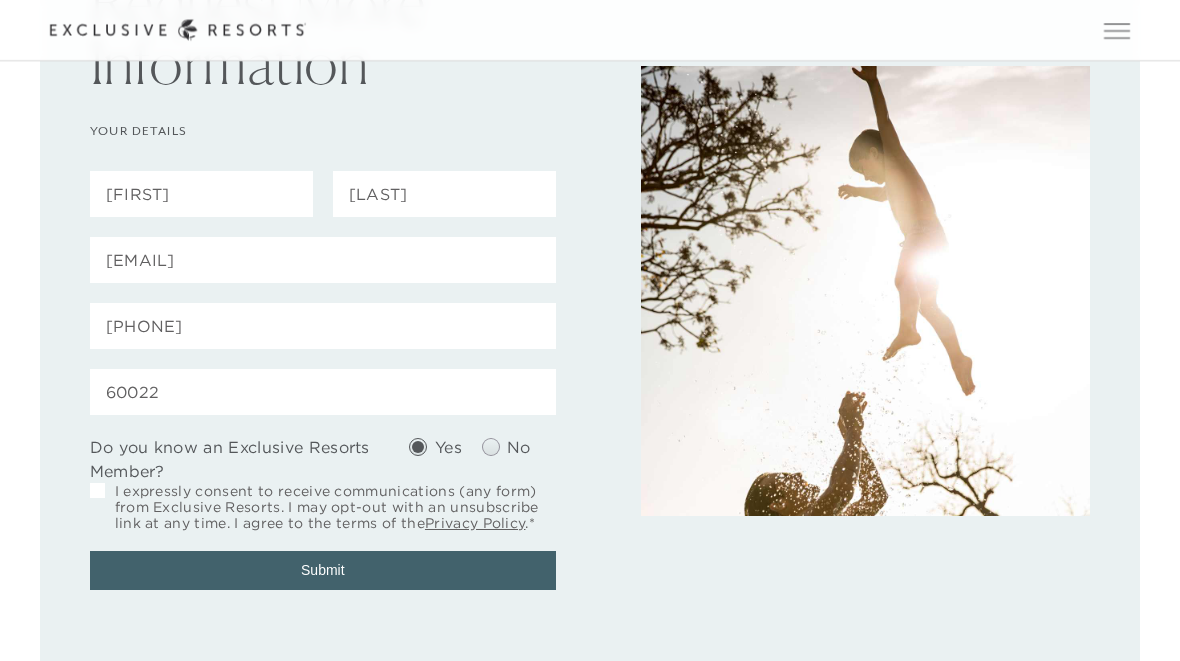 click at bounding box center (97, 491) 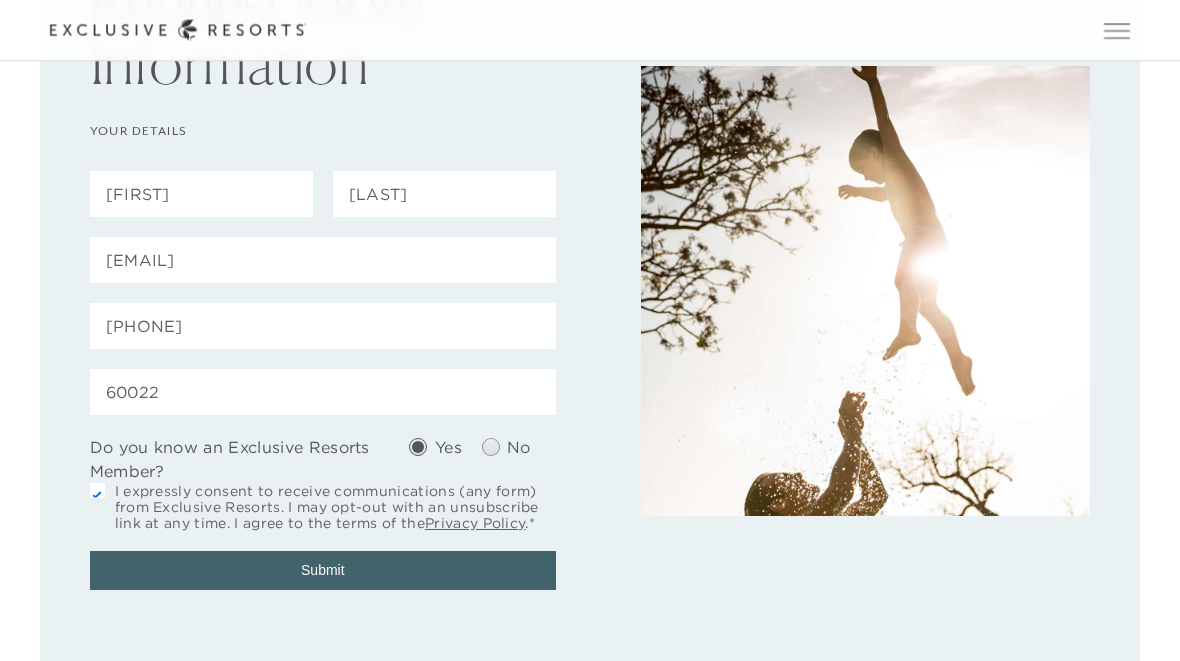 checkbox on "true" 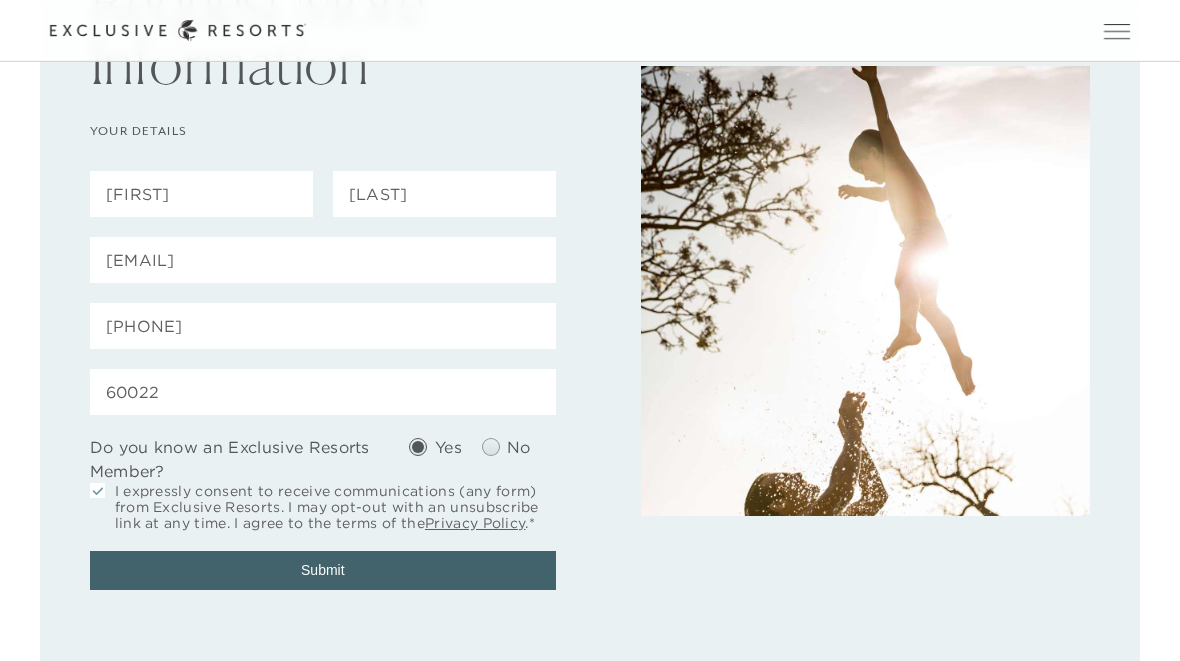 click on "Request More Information YOUR DETAILS [FIRST] [LAST] [EMAIL] [PHONE] [POSTAL_CODE] Do you know an Exclusive Resorts Member? Yes No I expressly consent to receive communications (any form) from Exclusive Resorts. I may opt-out with an unsubscribe link at any time. I agree to the terms of the Privacy Policy .* Submit Submit" 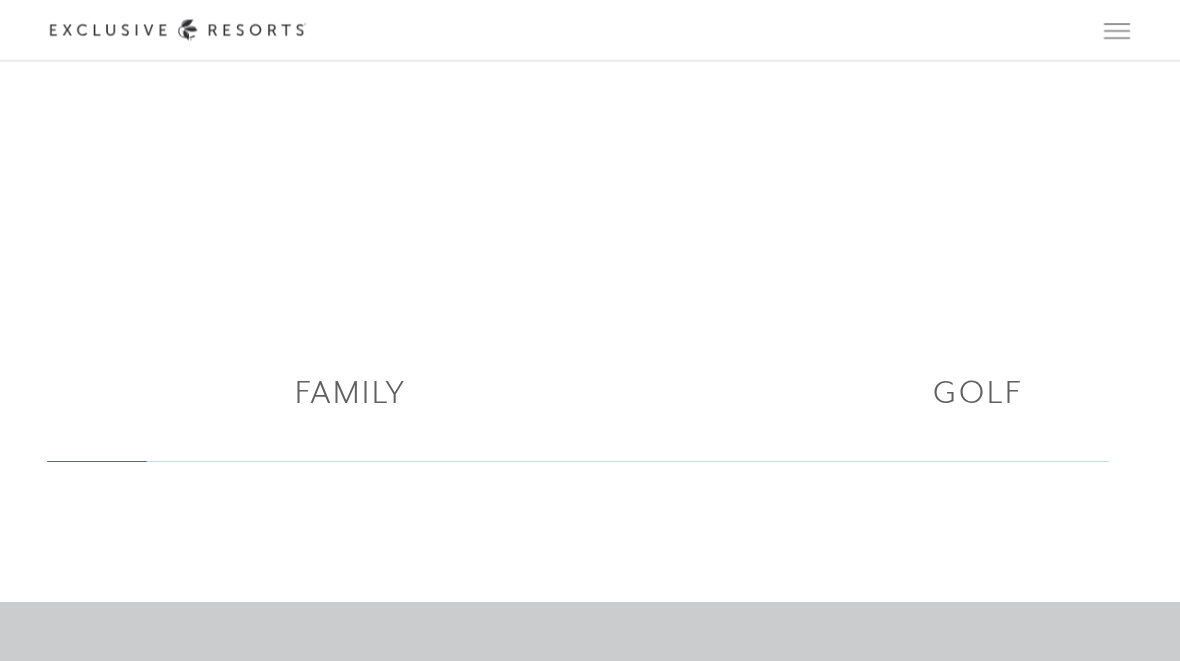 scroll, scrollTop: 2040, scrollLeft: 0, axis: vertical 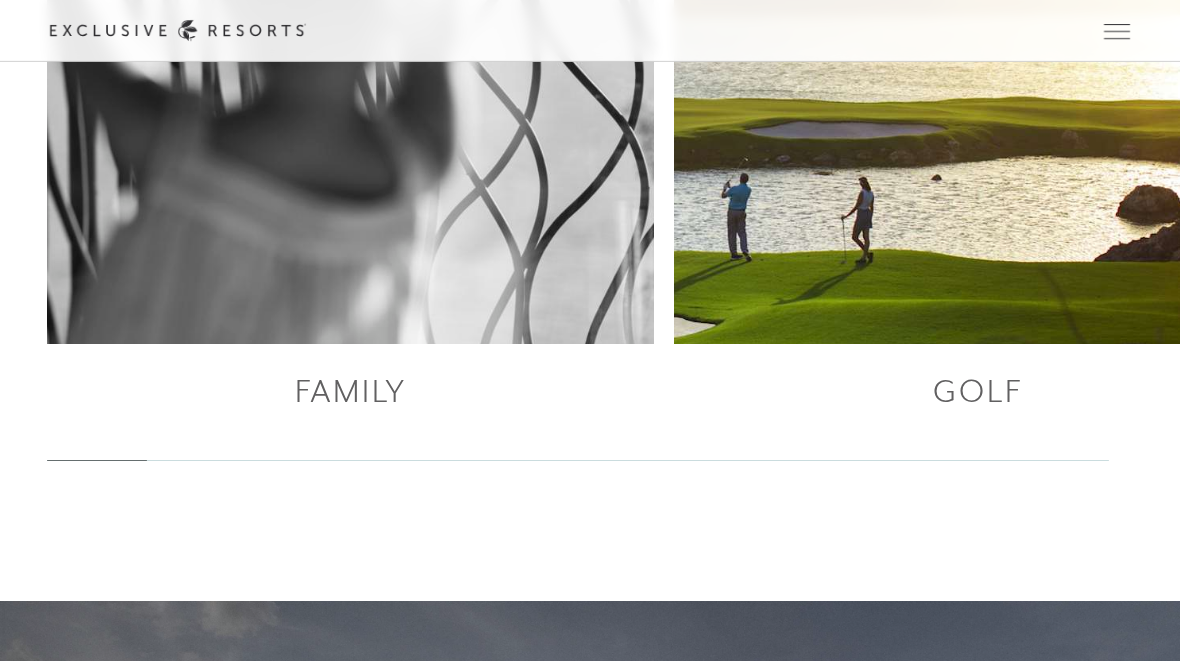 click on "Golf" at bounding box center (977, 388) 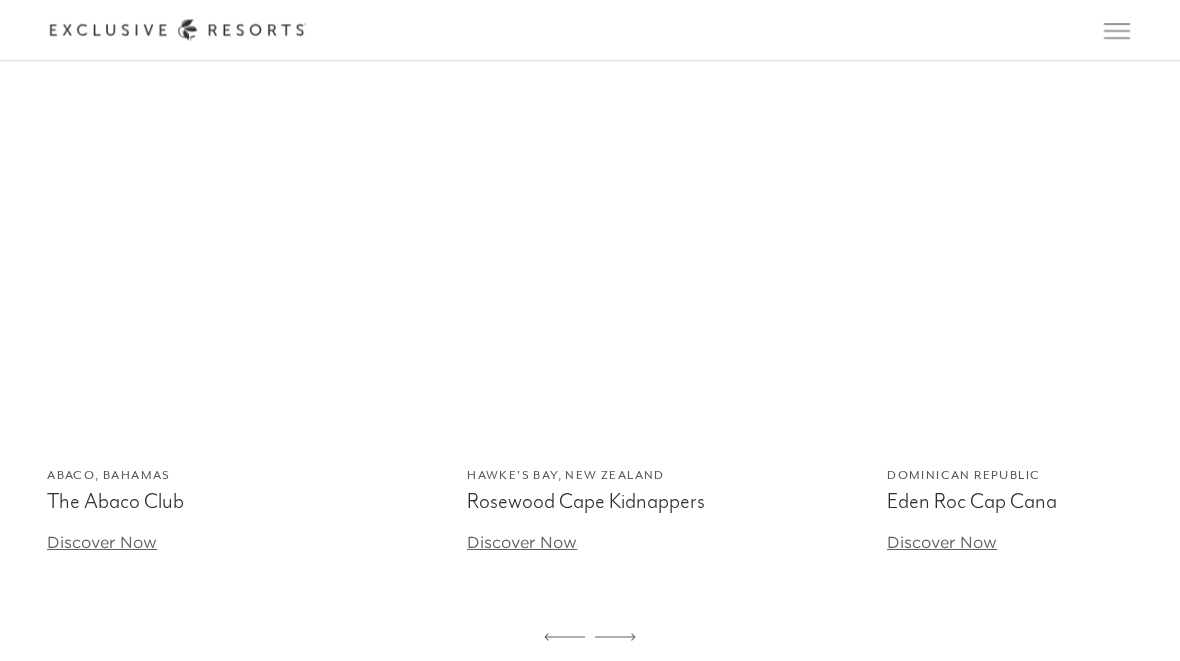 scroll, scrollTop: 1529, scrollLeft: 0, axis: vertical 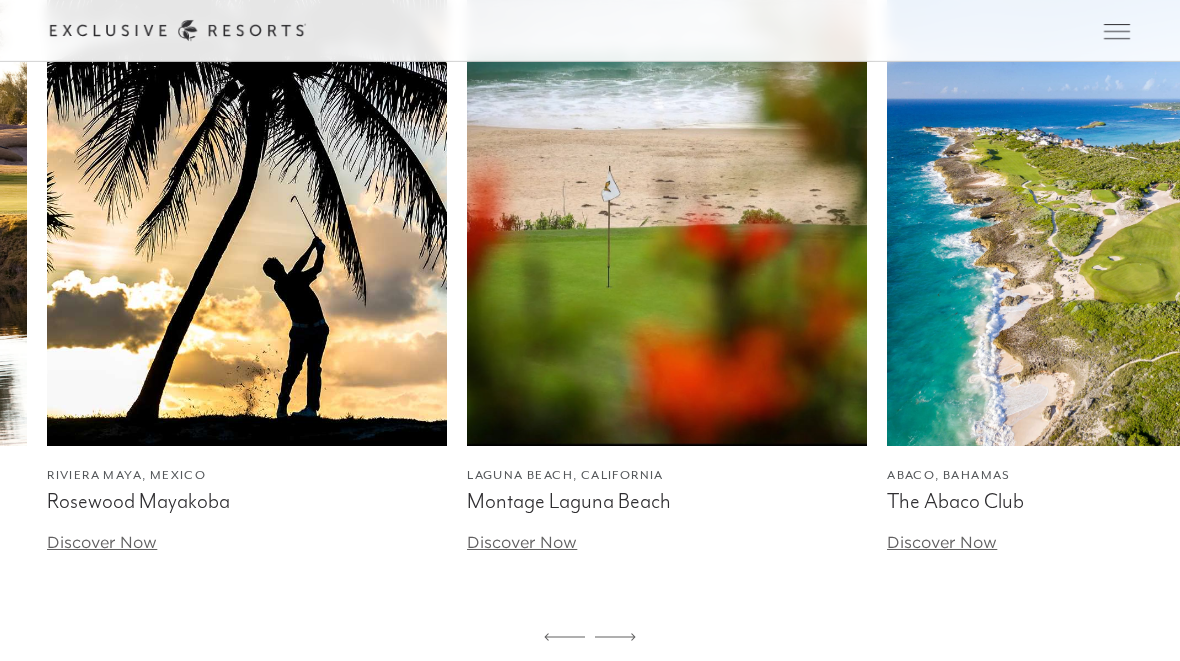 click on "Discover Now" at bounding box center (522, 542) 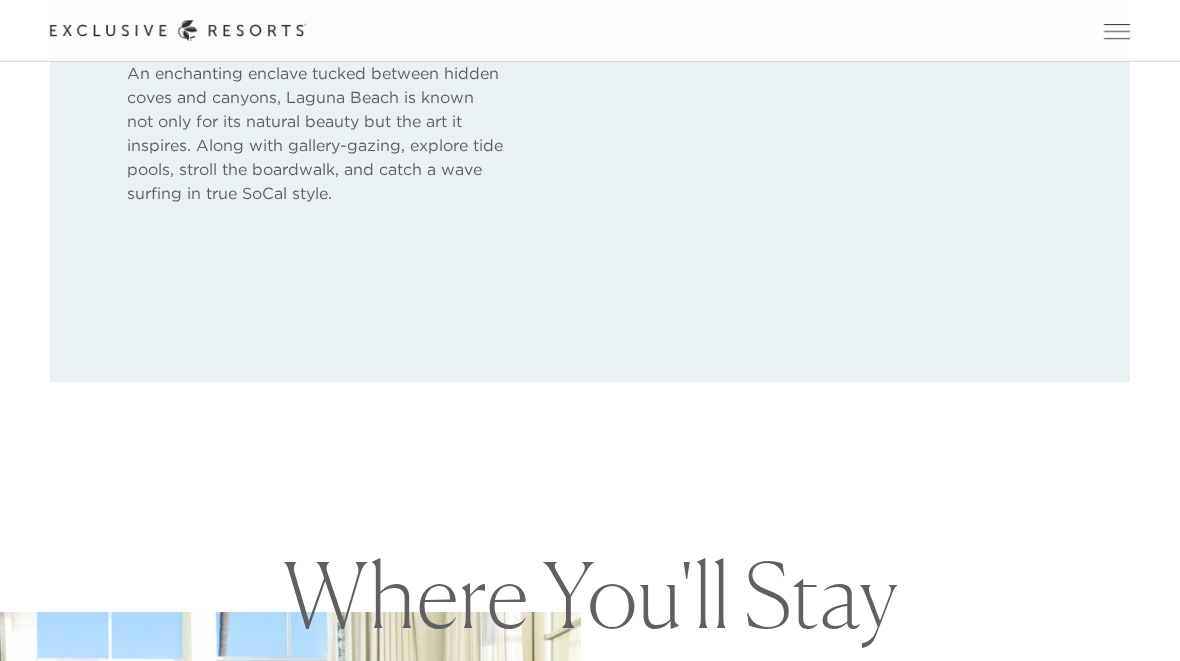 scroll, scrollTop: 824, scrollLeft: 0, axis: vertical 